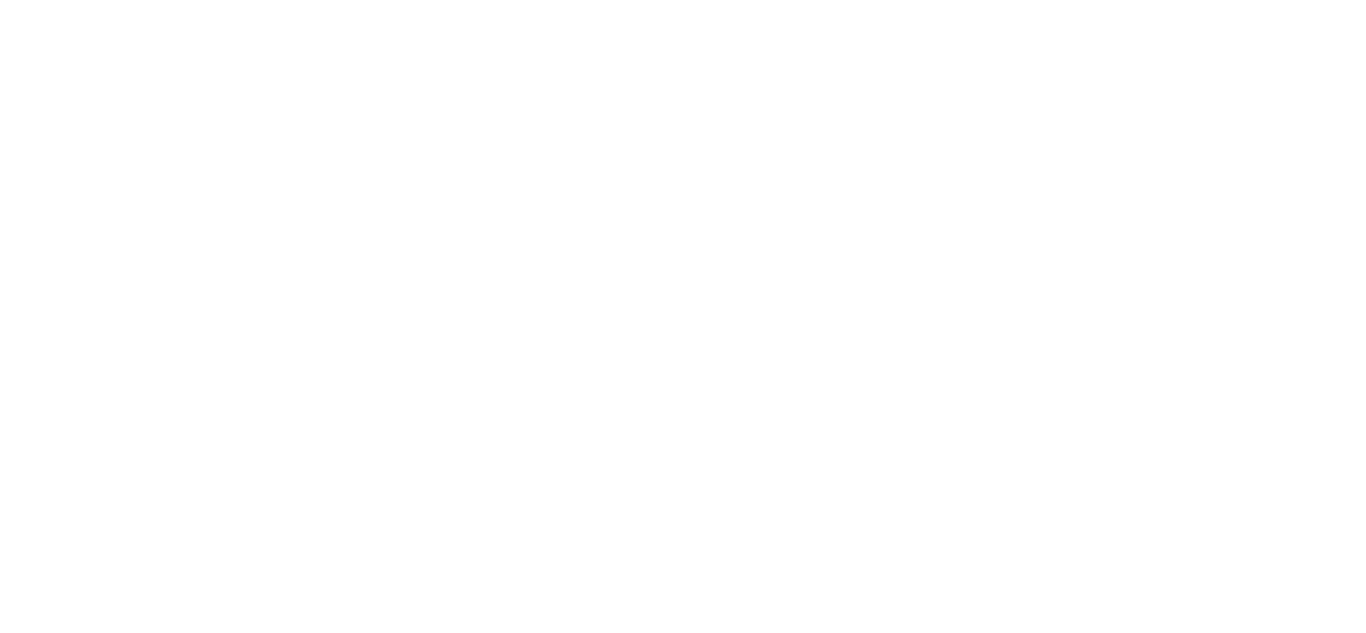 scroll, scrollTop: 0, scrollLeft: 0, axis: both 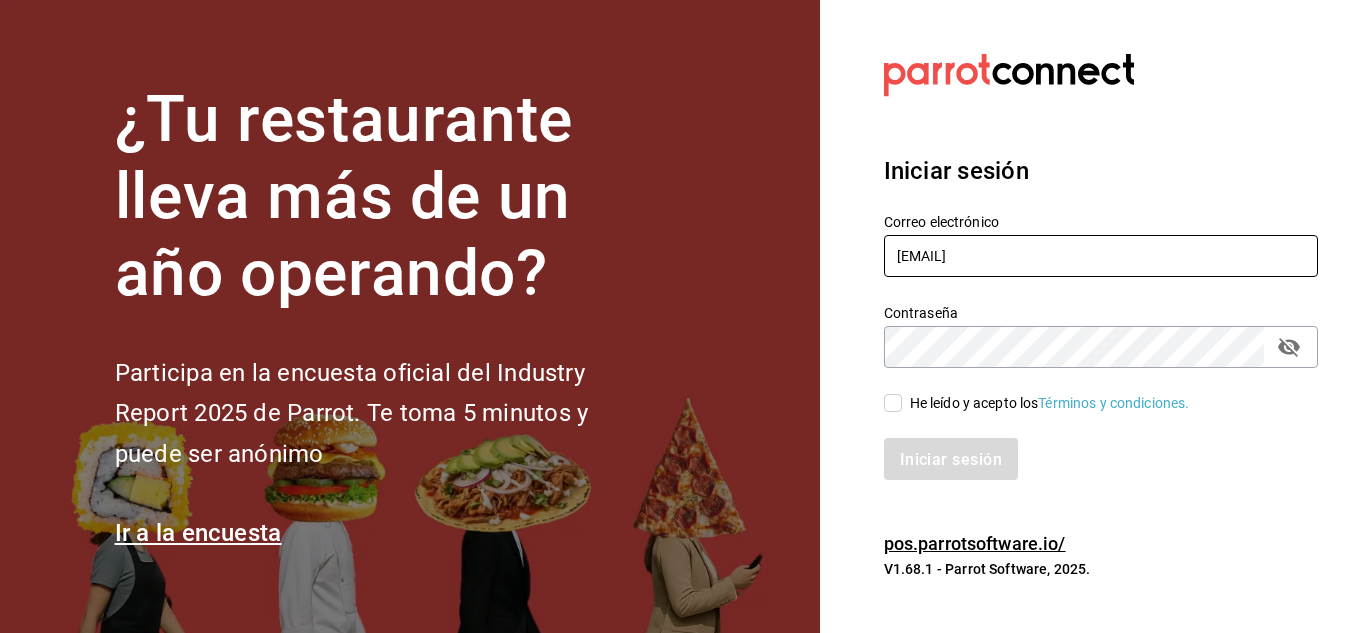 drag, startPoint x: 1151, startPoint y: 259, endPoint x: 891, endPoint y: 254, distance: 260.04807 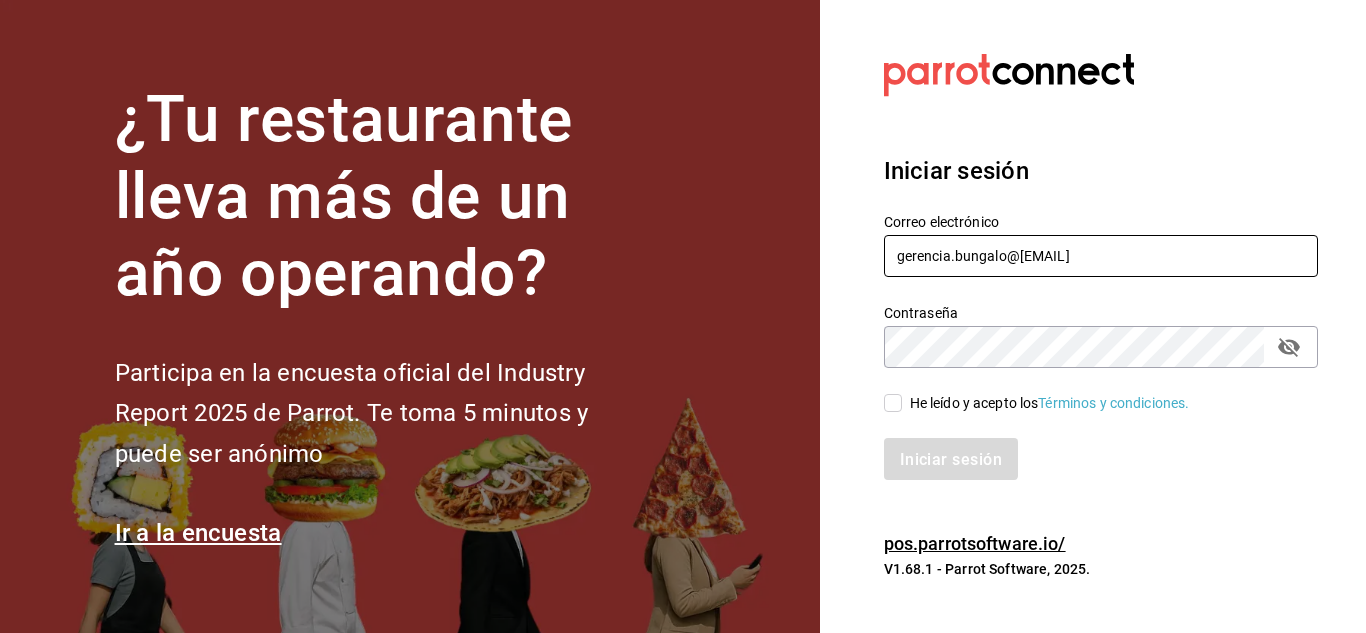 type on "gerencia.bungalo@1000shots.mx" 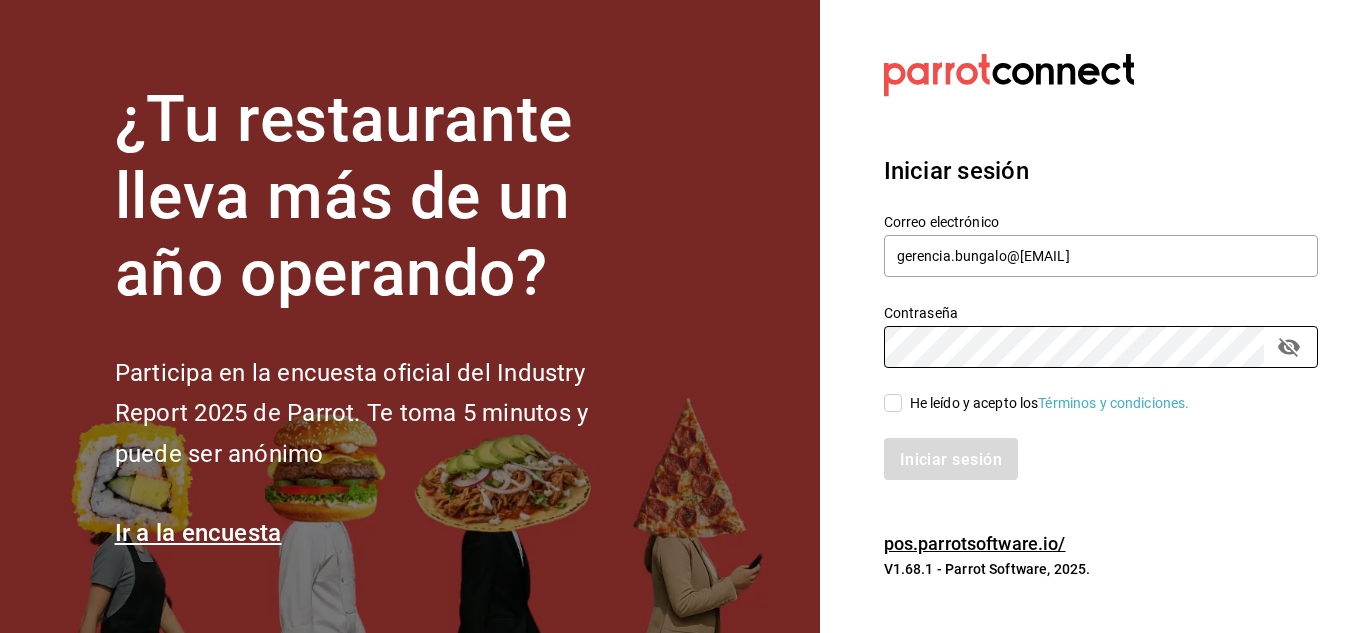 click on "Contraseña Contraseña" at bounding box center (1089, 324) 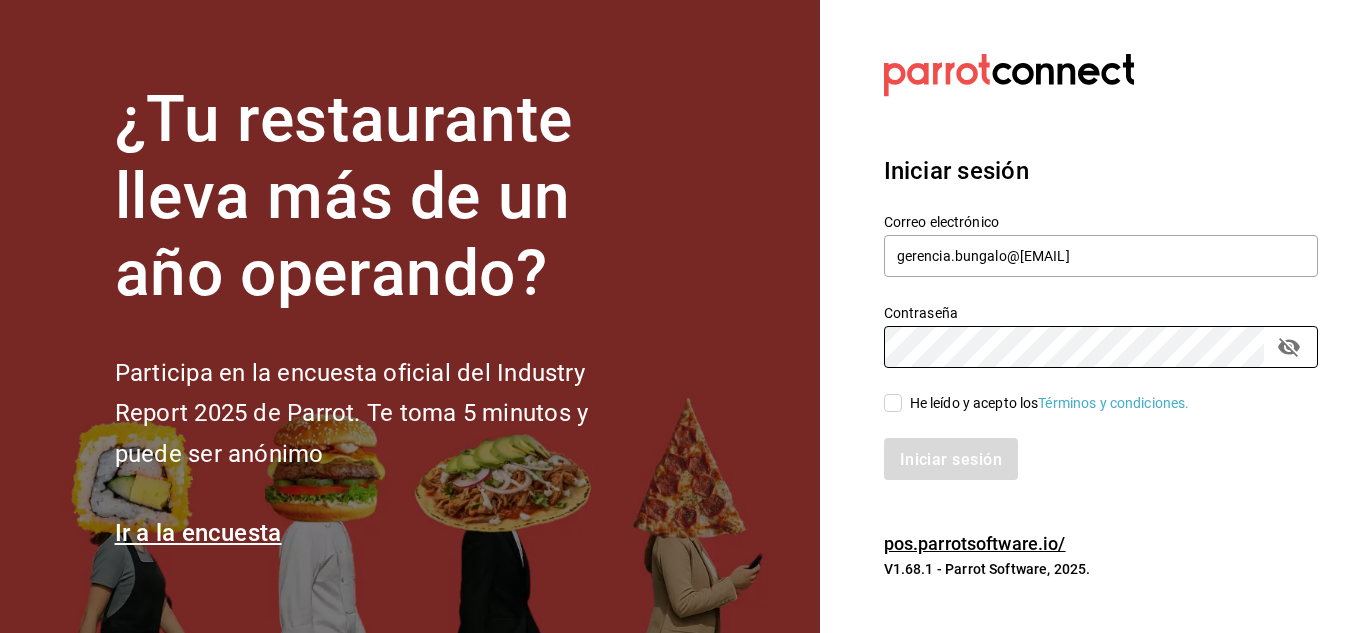 click on "He leído y acepto los  Términos y condiciones." at bounding box center [893, 403] 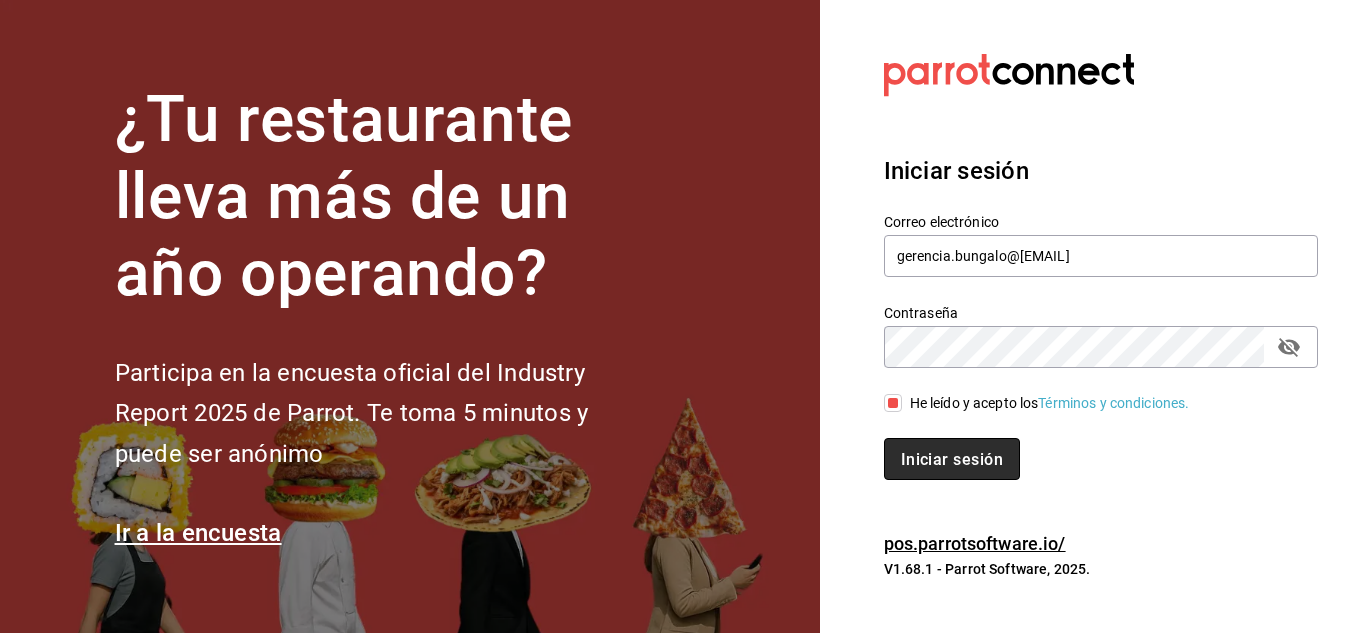 click on "Iniciar sesión" at bounding box center (952, 458) 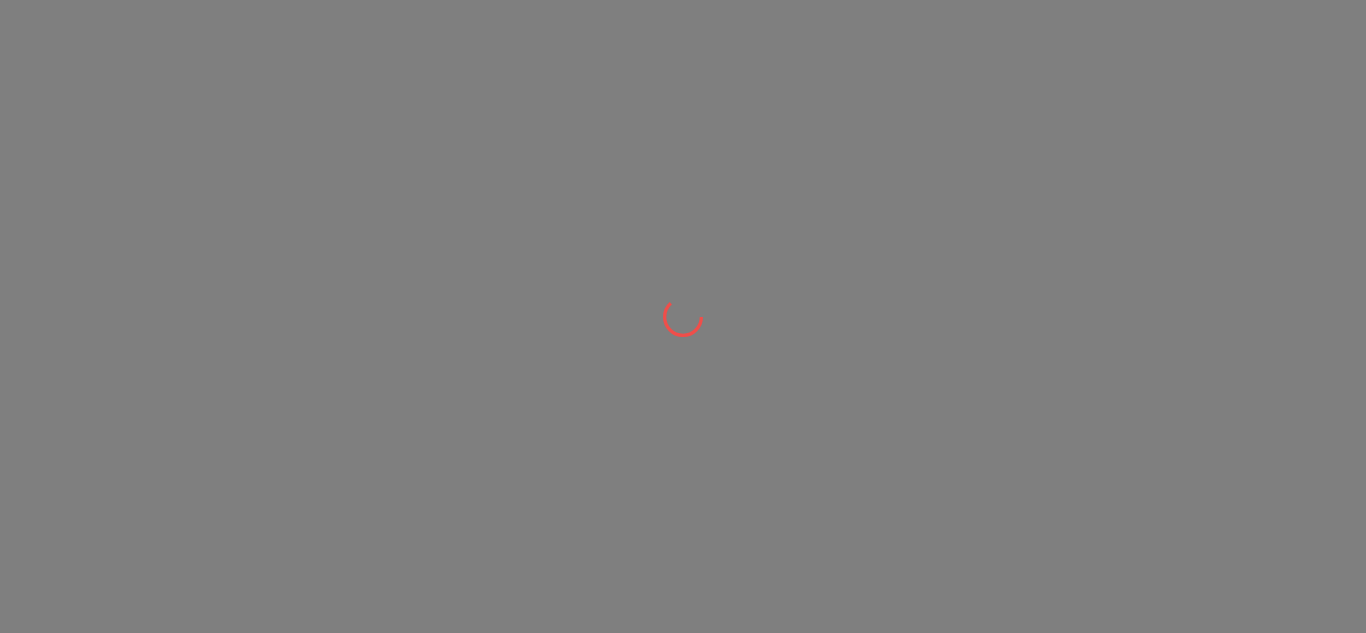 scroll, scrollTop: 0, scrollLeft: 0, axis: both 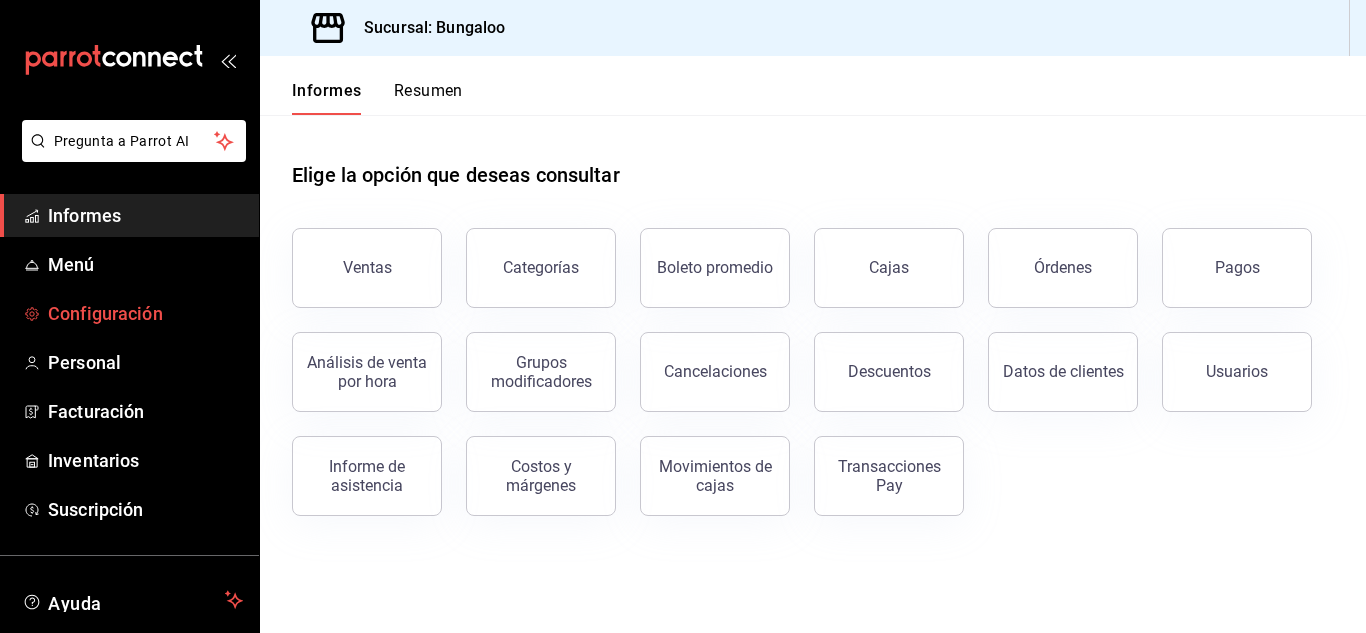 click on "Configuración" at bounding box center [105, 313] 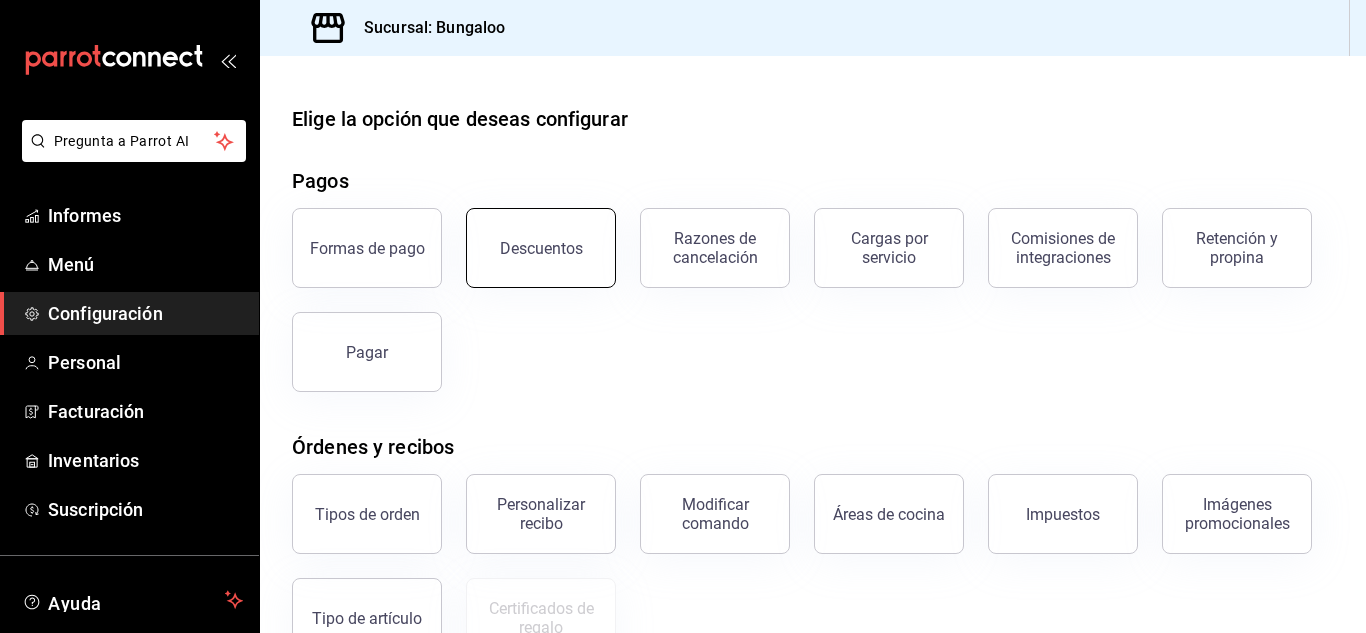 click on "Descuentos" at bounding box center (541, 248) 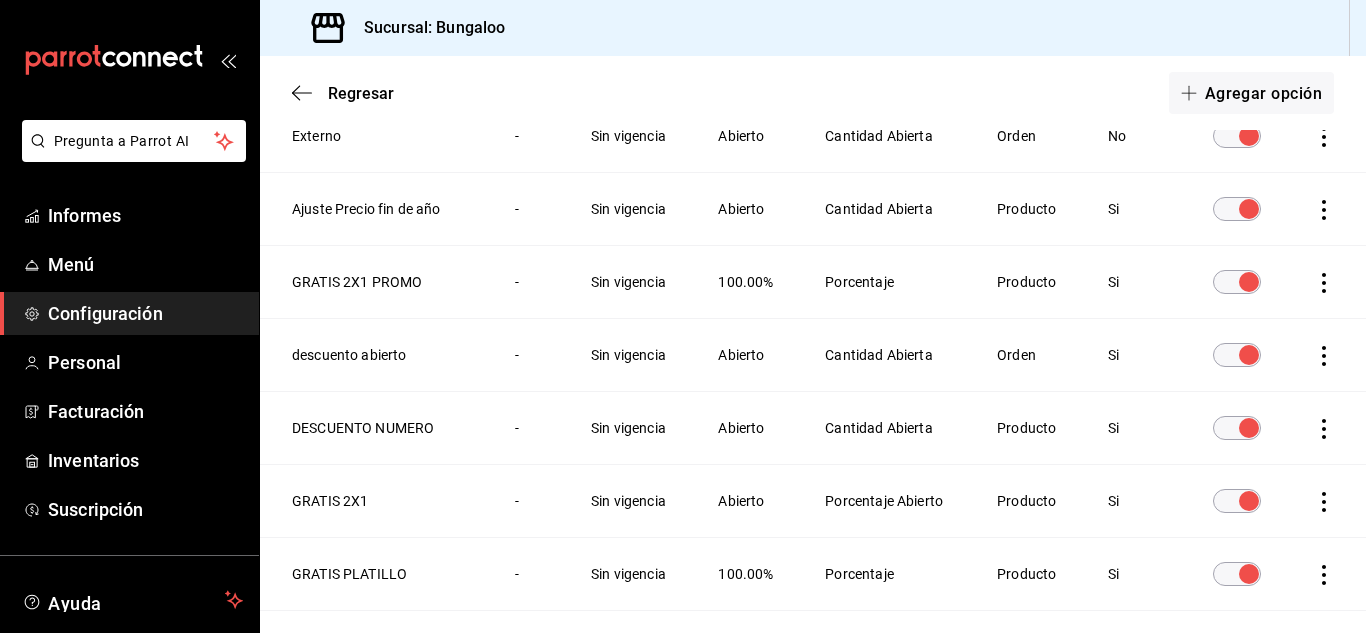 scroll, scrollTop: 590, scrollLeft: 0, axis: vertical 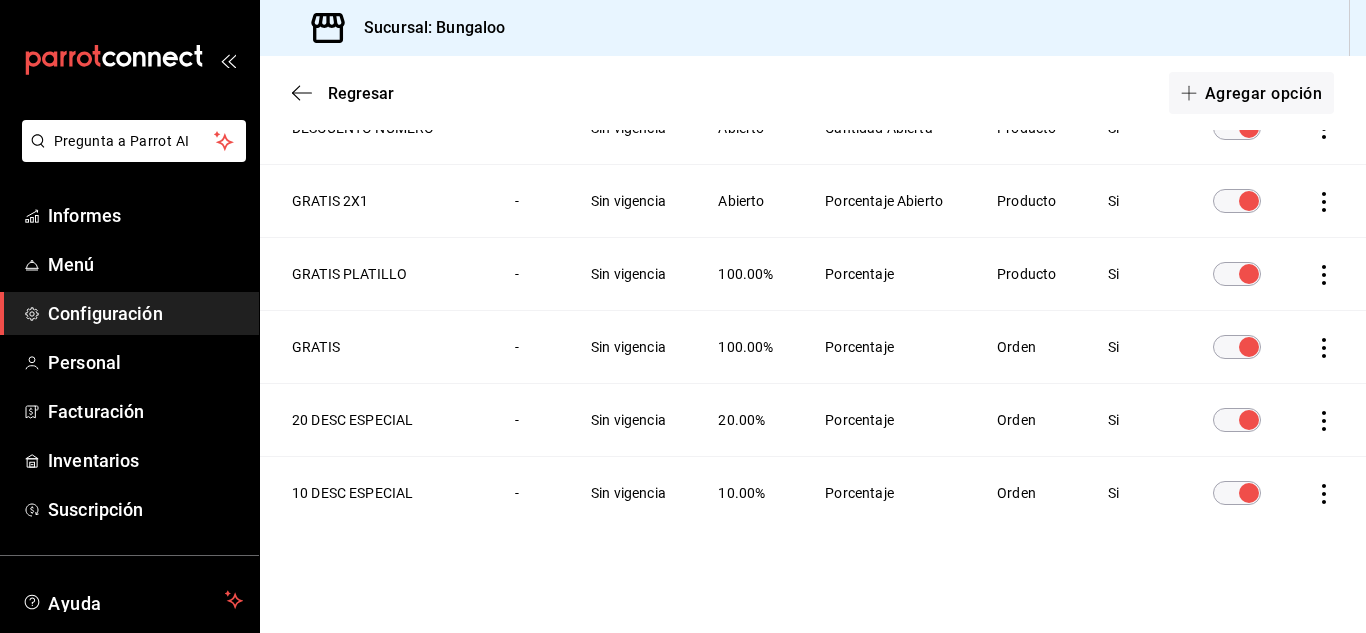 click on "10 DESC ESPECIAL" at bounding box center (375, 493) 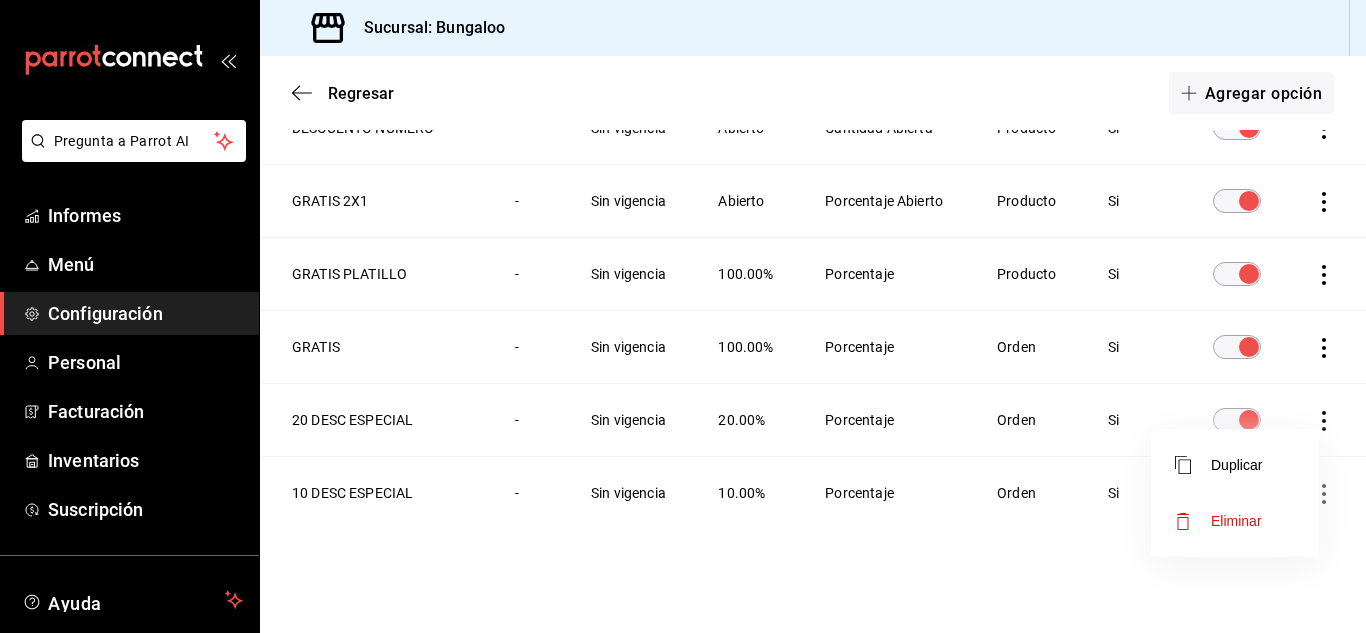 click on "Eliminar" at bounding box center [1235, 521] 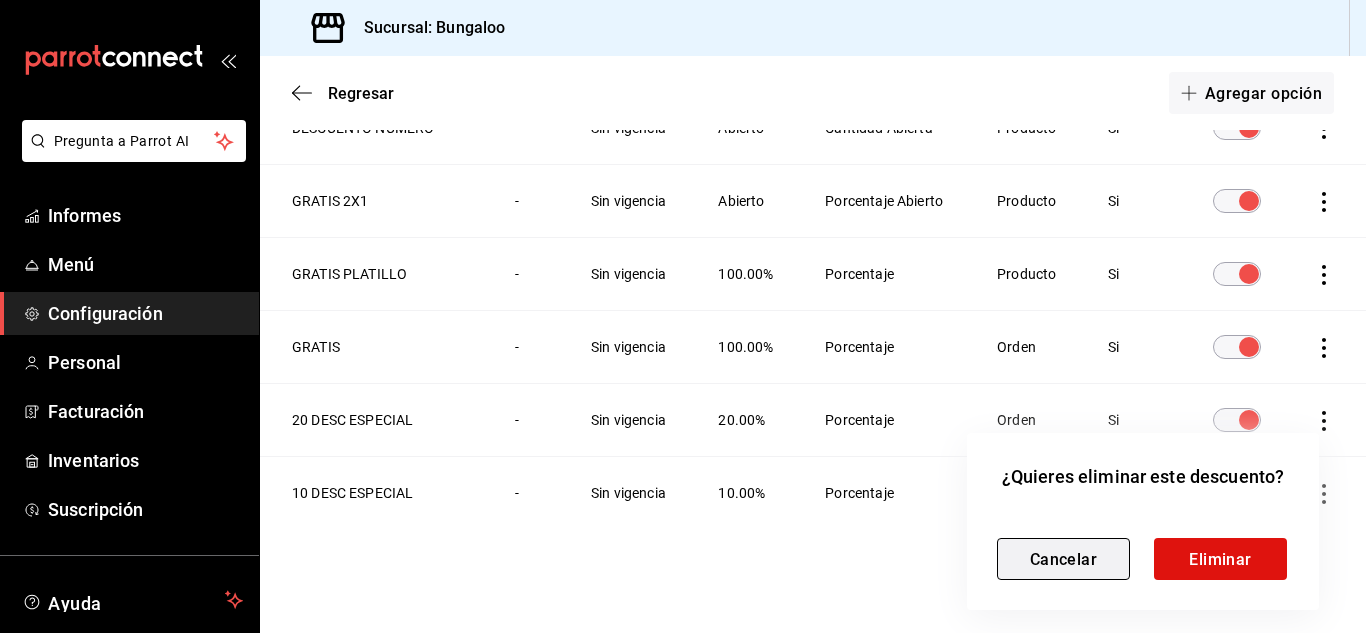 click on "Cancelar" at bounding box center (1063, 559) 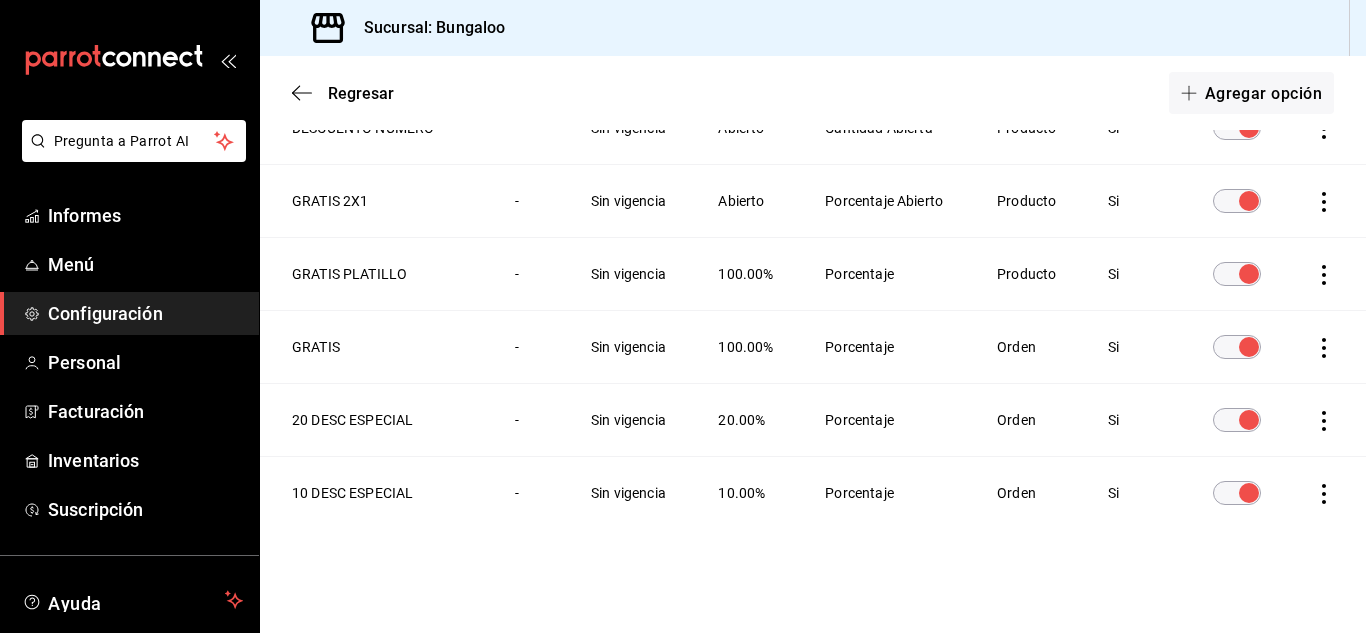 click on "Sin vigencia" at bounding box center (630, 493) 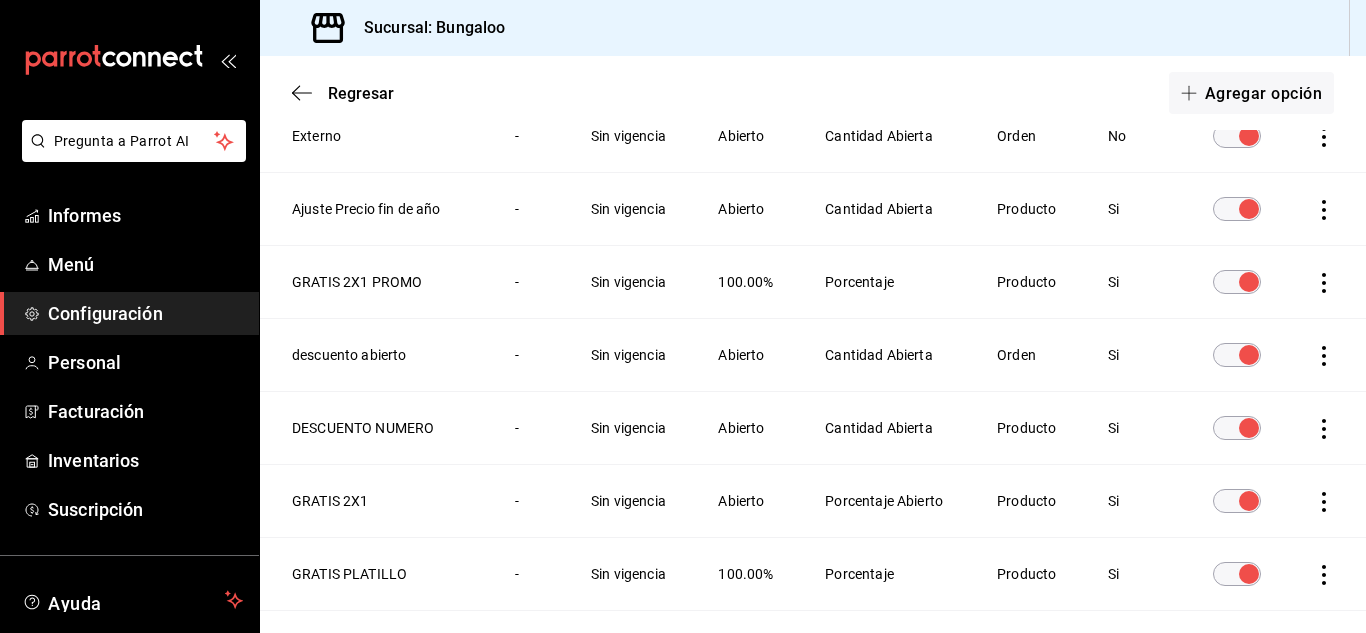 click on "-" at bounding box center [529, 282] 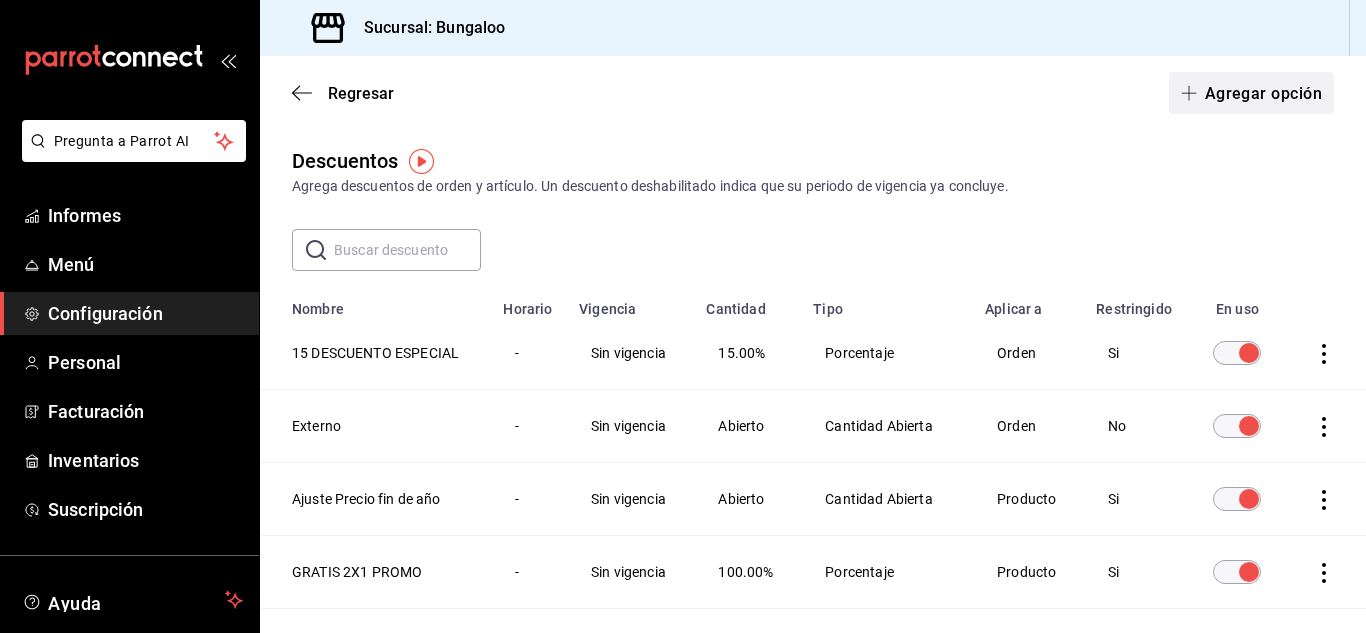 click on "Agregar opción" at bounding box center [1263, 92] 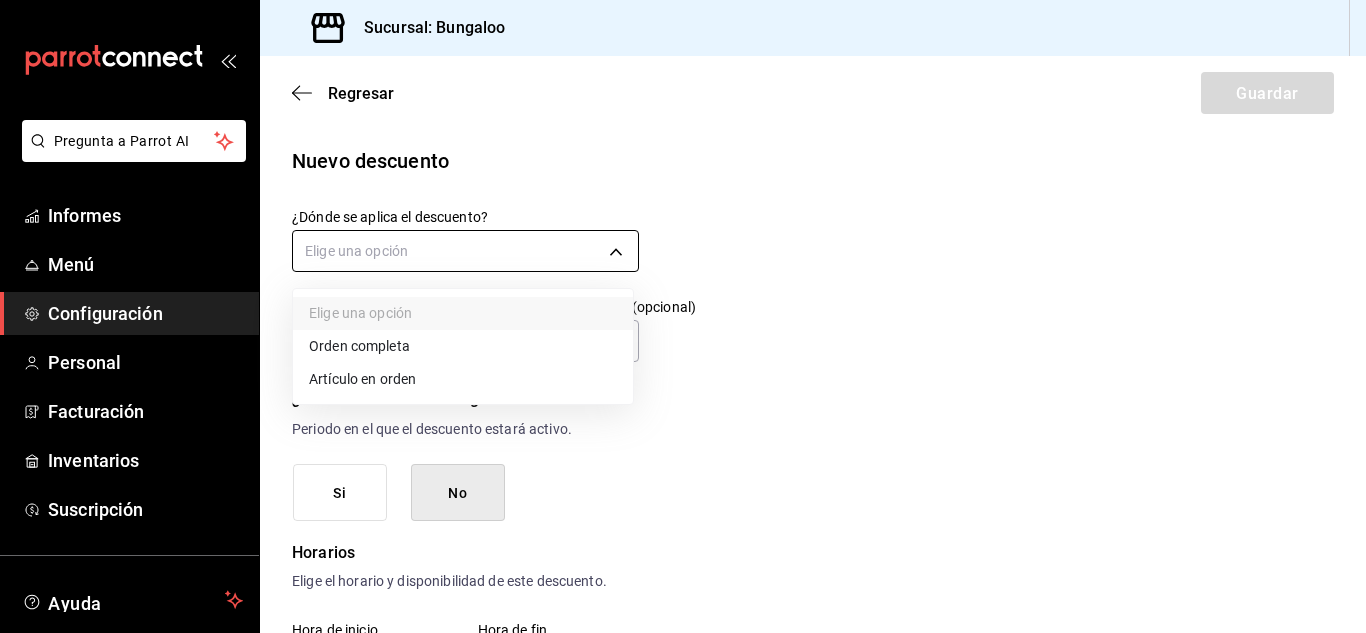 click on "Pregunta a Parrot AI Informes   Menú   Configuración   Personal   Facturación   Inventarios   Suscripción   Ayuda Recomendar loro   Gerencia Bungalo   Sugerir nueva función   Sucursal: Bungaloo Regresar Guardar Nuevo descuento ¿Dónde se aplica el descuento? Elige una opción ¿Cómo se va a llamar? Ingresa una descripción (opcional) ¿Este descuento tiene vigencia? Periodo en el que el descuento estará activo. Si No Horarios Elige el horario y disponibilidad de este descuento. Hora de inicio ​ Entre semana Lunes Martes Miércoles Jueves Viernes Hora de fin ​ Fin de semana Sábado Domingo Agregar horario 1 de 5 horarios ¿Este descuento requiere un permiso especial para aplicar? Solo los usuarios con el permiso de "Aplicar descuento" podrán usar este descuento en el Punto de Venta. Si No ¿Quieres que el usuario defina el valor del descuento en el Punto de Venta? Si eliges "Sí", el usuario podrá escribir la cantidad o porcentaje al aplicarlo. Si eliges "No", deberás definirlo desde aquí. Si %" at bounding box center (683, 316) 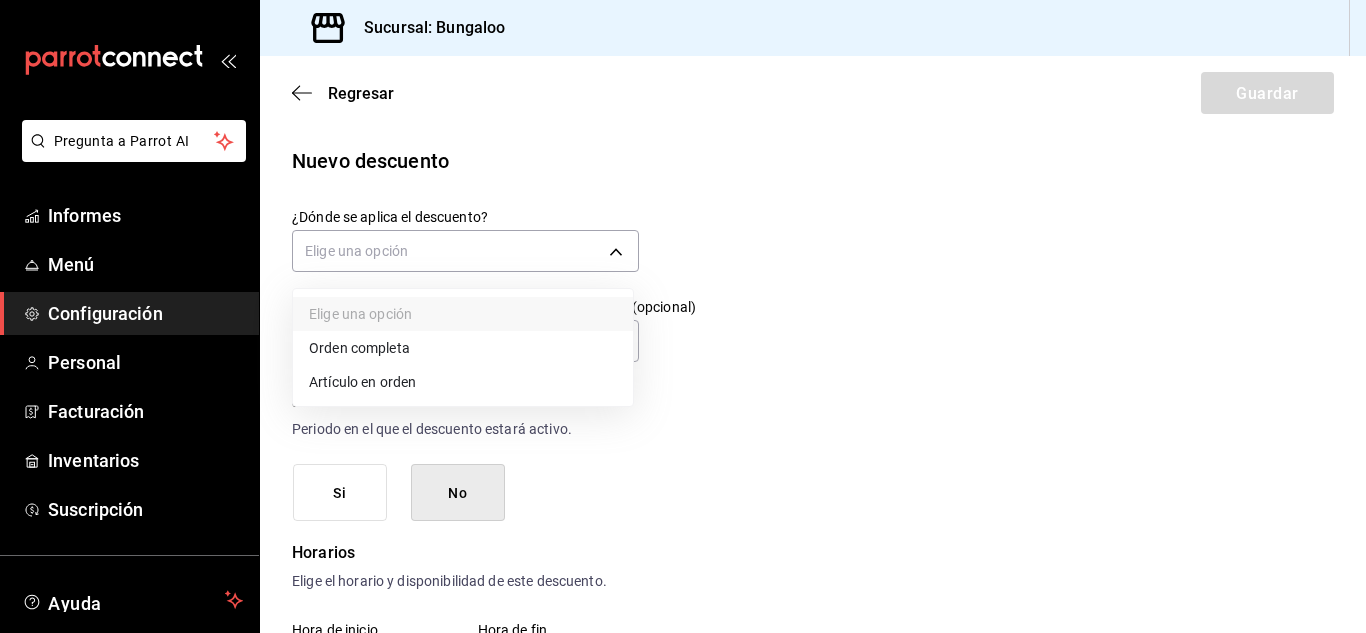 click on "Orden completa" at bounding box center (359, 348) 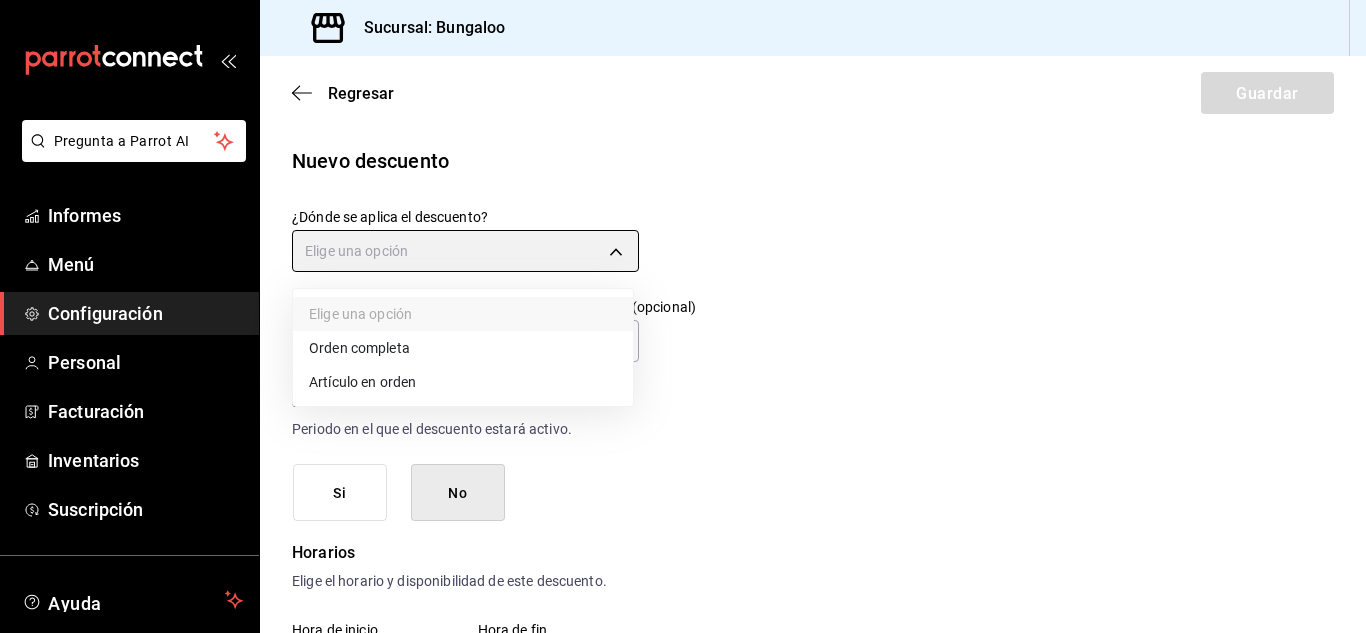 type on "ORDER" 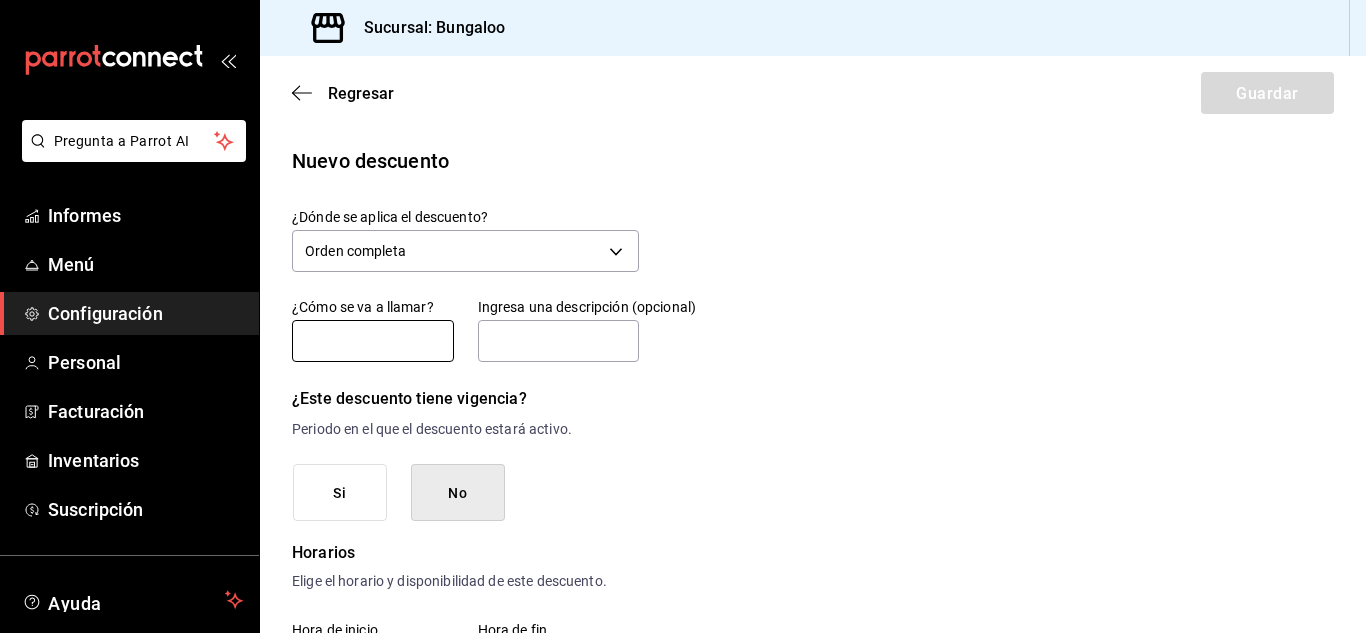 click at bounding box center (373, 341) 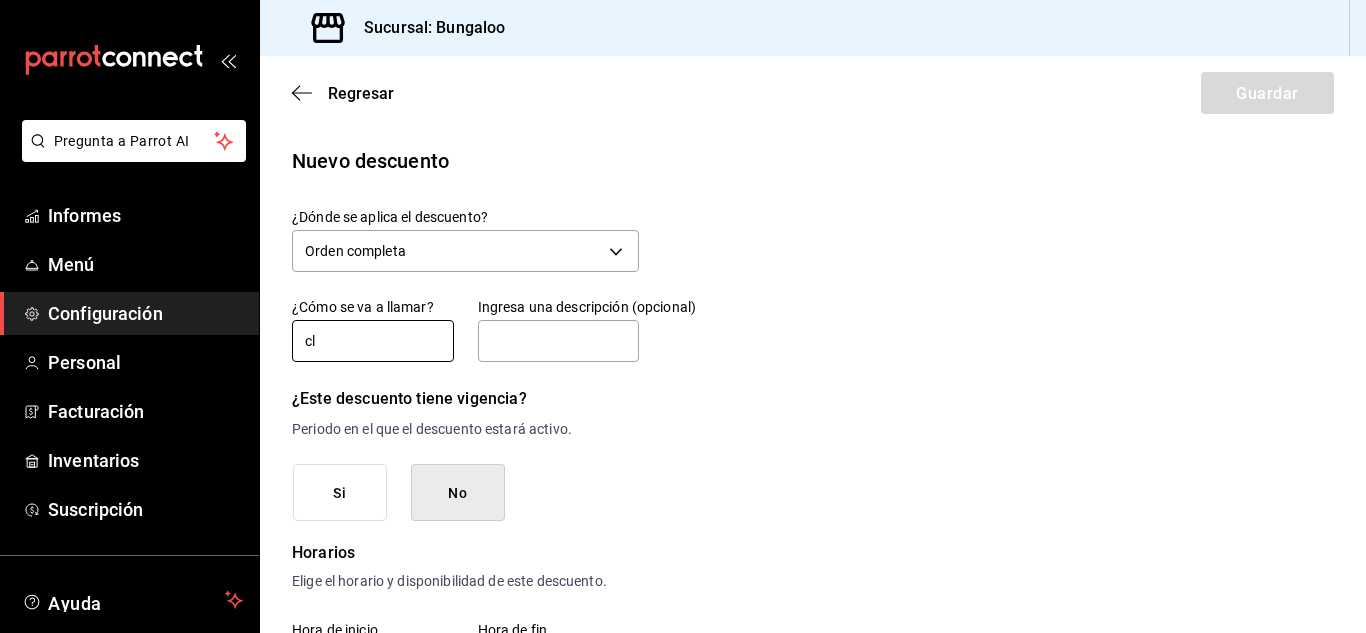 type on "c" 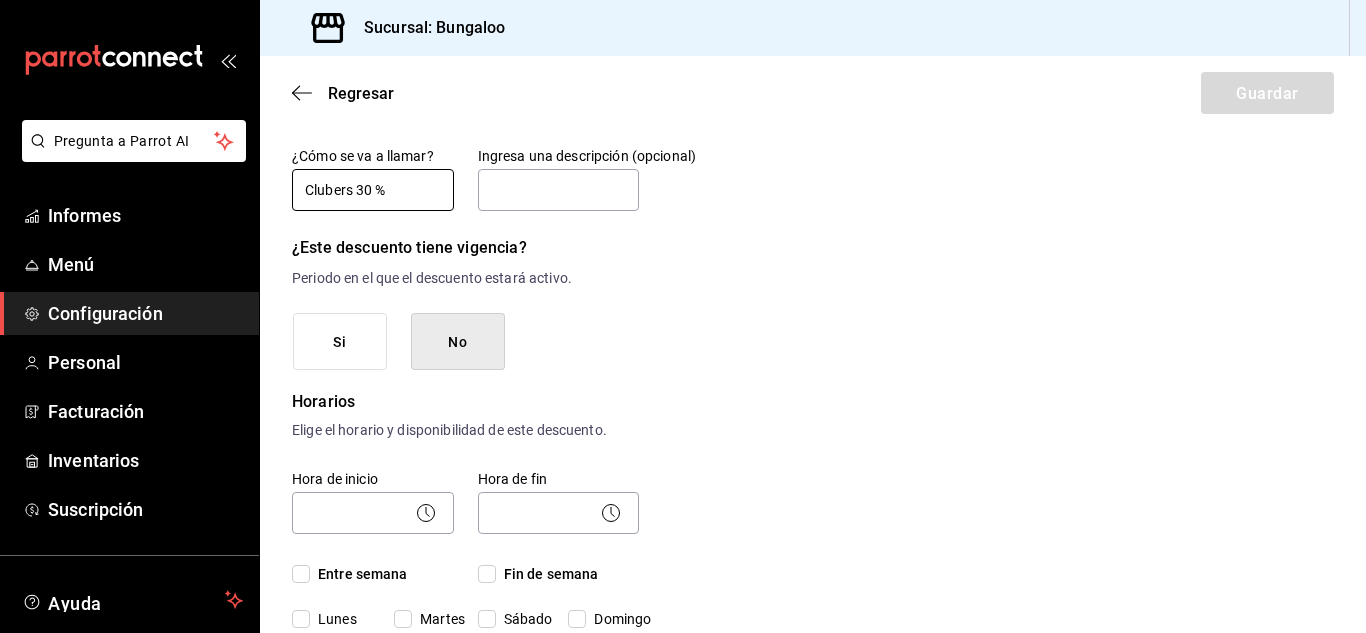 scroll, scrollTop: 200, scrollLeft: 0, axis: vertical 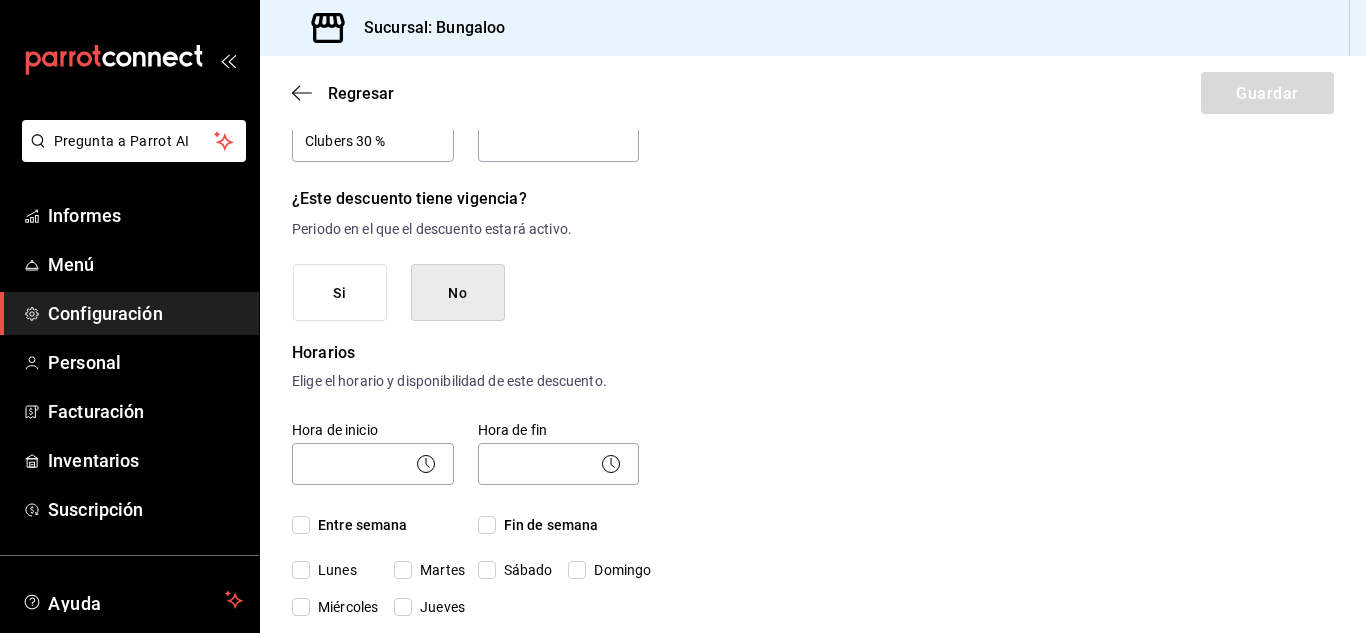 click on "No" at bounding box center [457, 293] 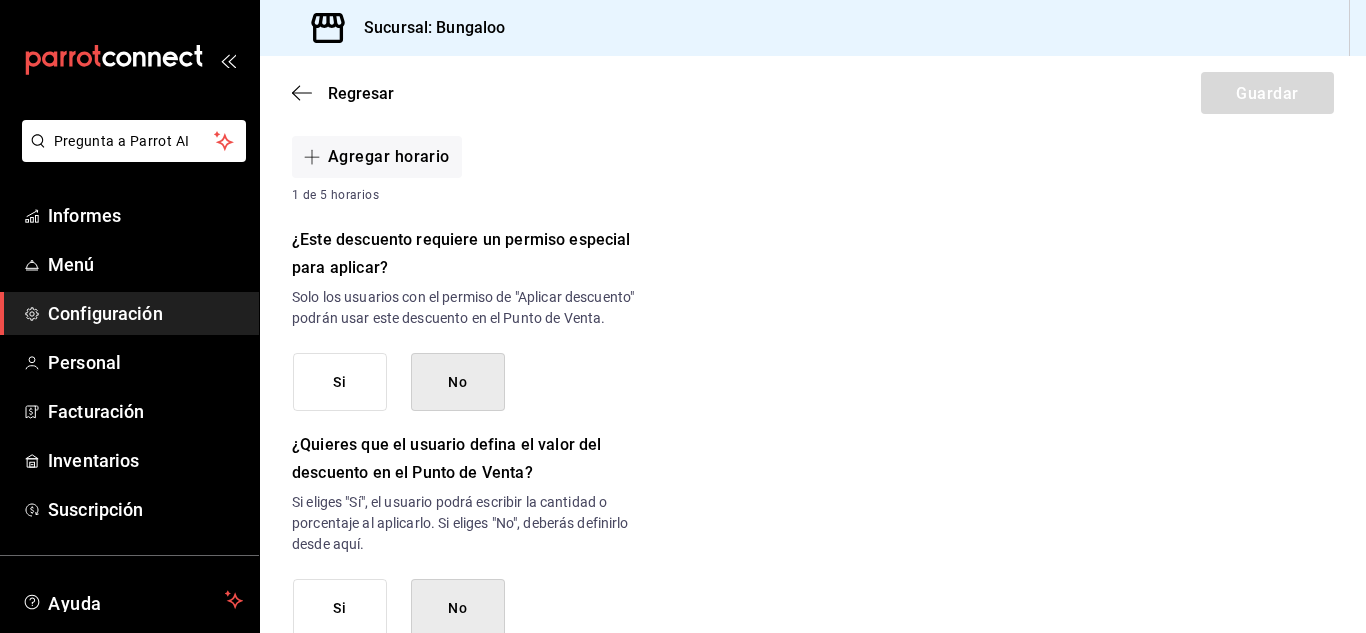 scroll, scrollTop: 800, scrollLeft: 0, axis: vertical 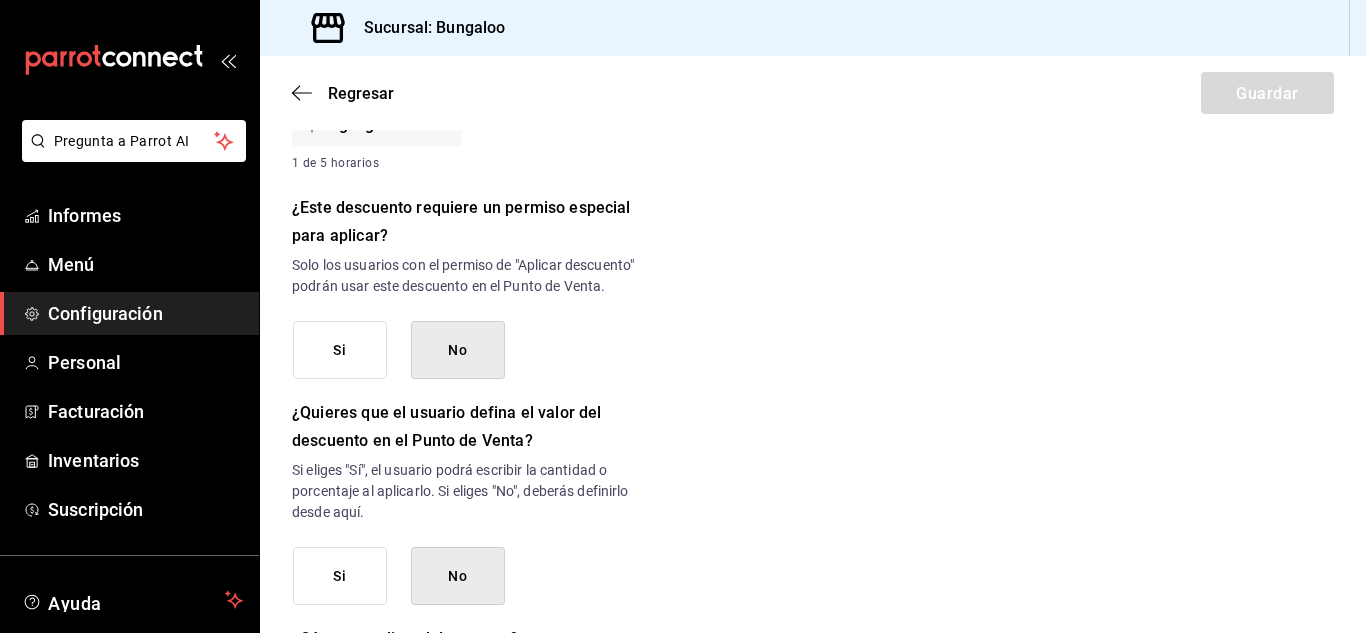 click on "Si" at bounding box center [339, 350] 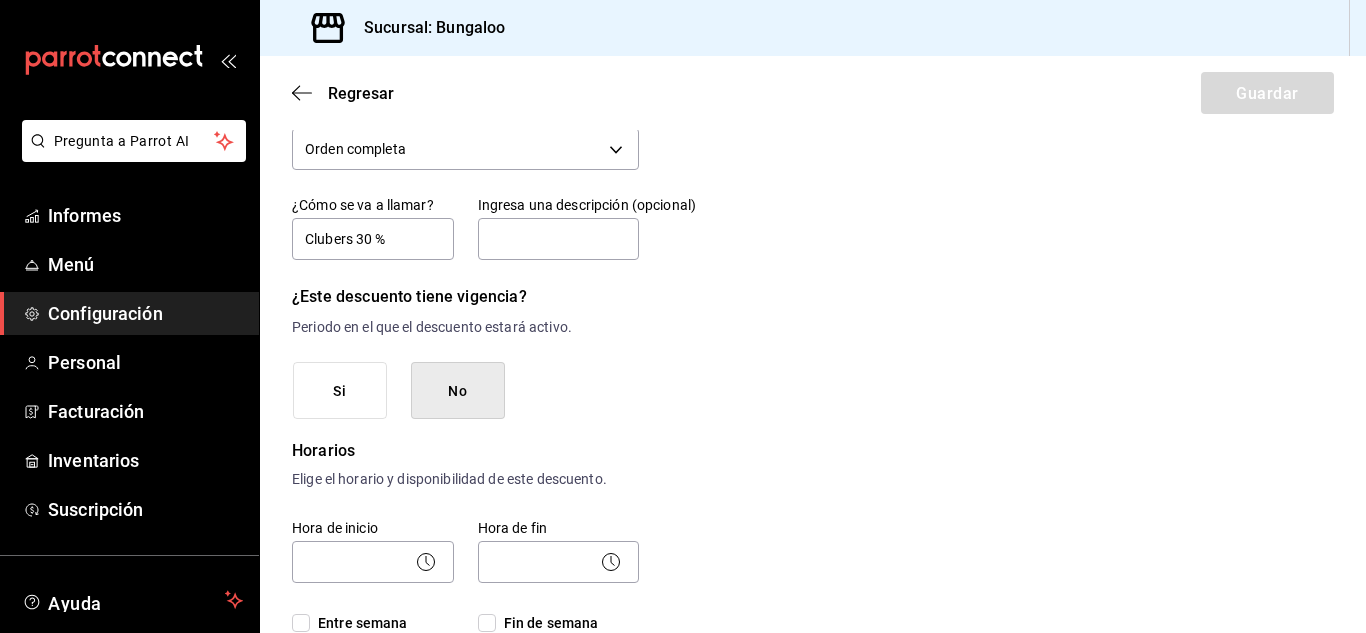 scroll, scrollTop: 100, scrollLeft: 0, axis: vertical 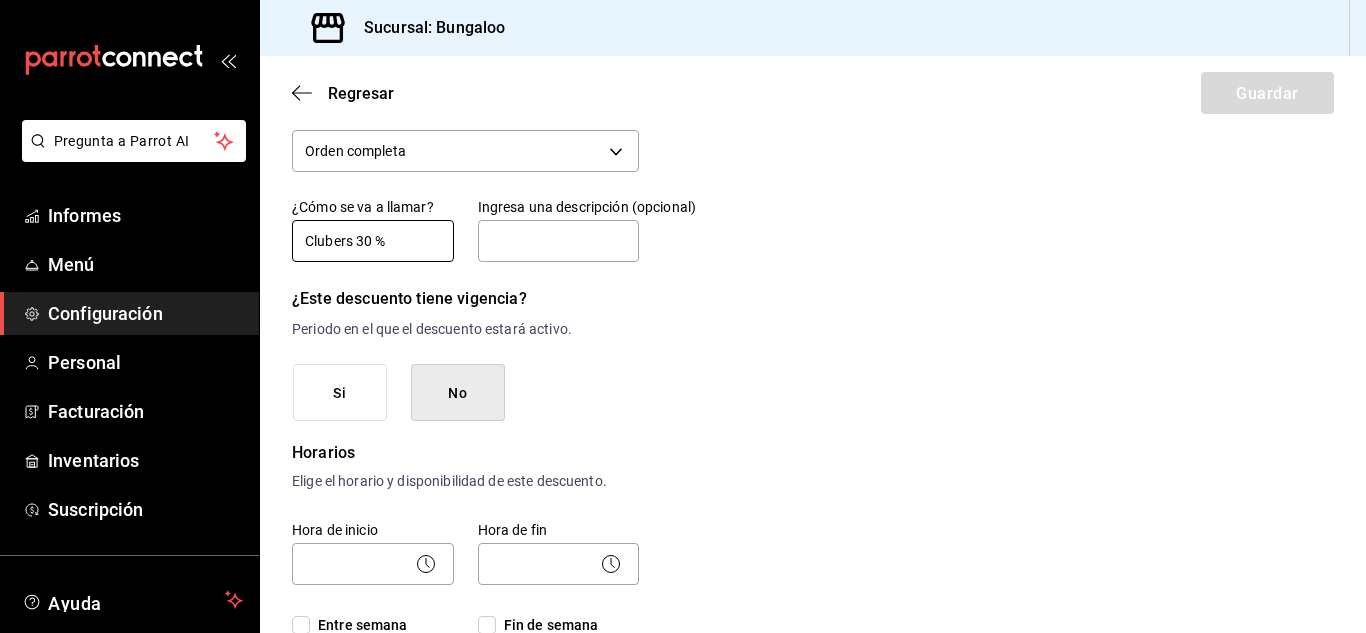 click on "Clubers 30 %" at bounding box center [373, 241] 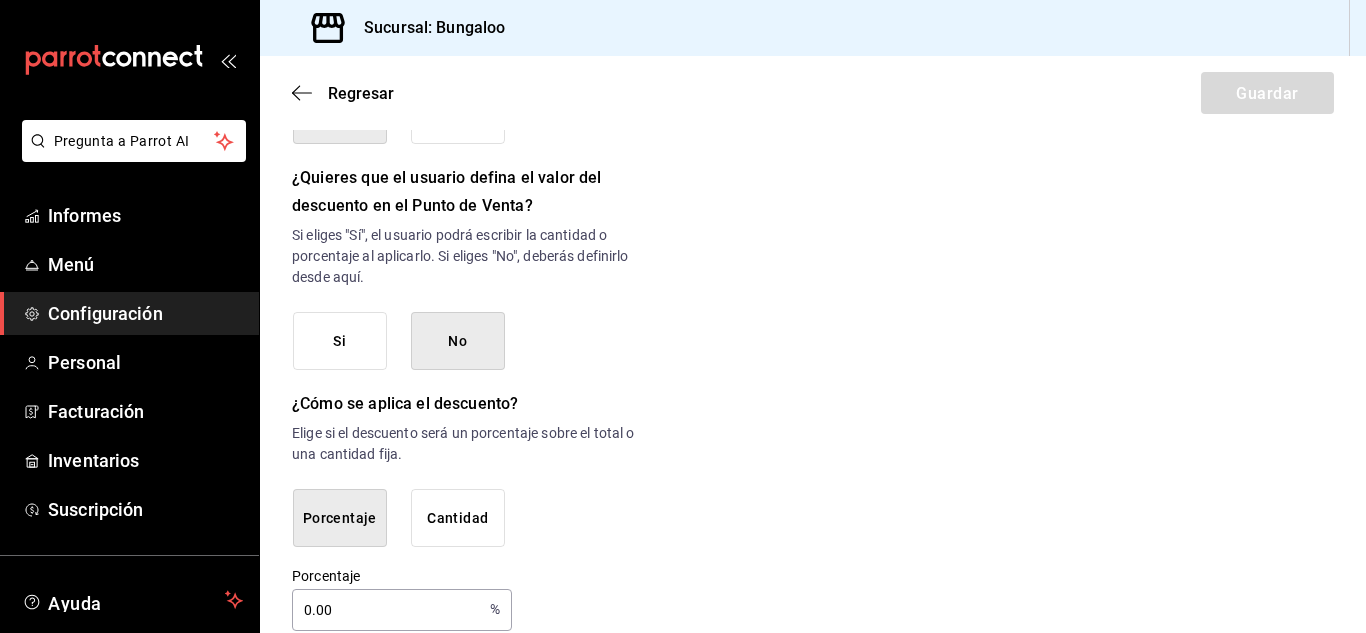 scroll, scrollTop: 1082, scrollLeft: 0, axis: vertical 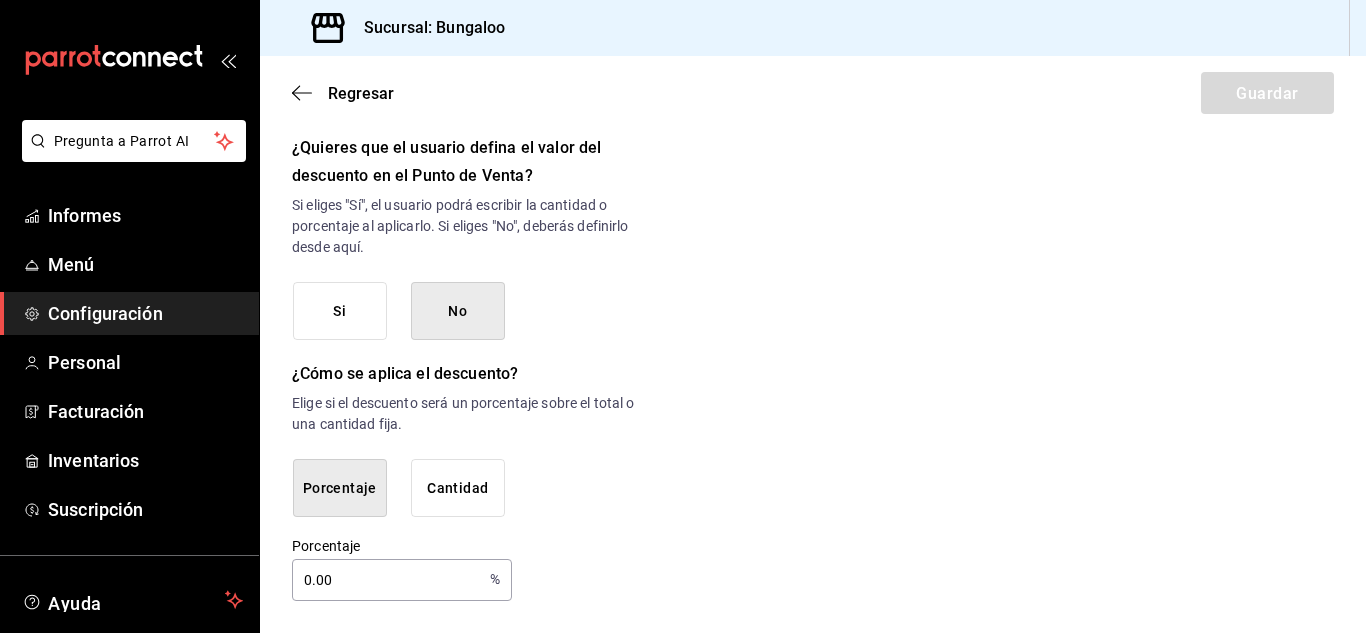 click on "Si" at bounding box center (339, 311) 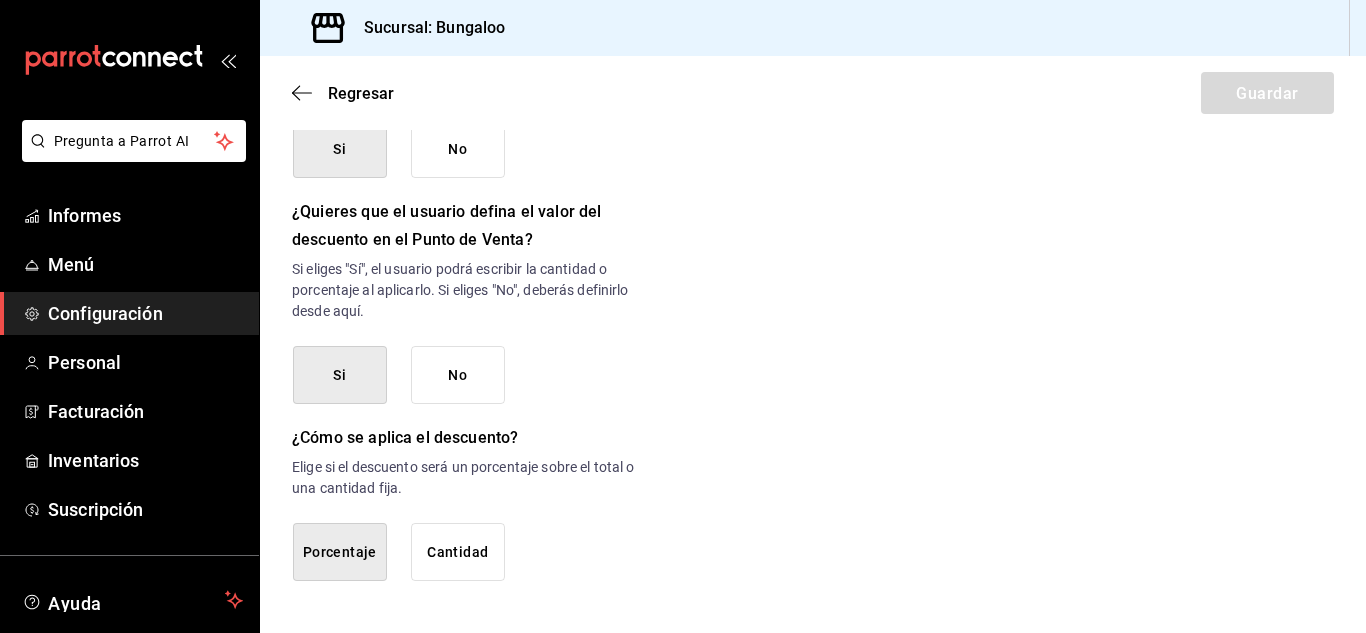 click on "Porcentaje" at bounding box center (340, 552) 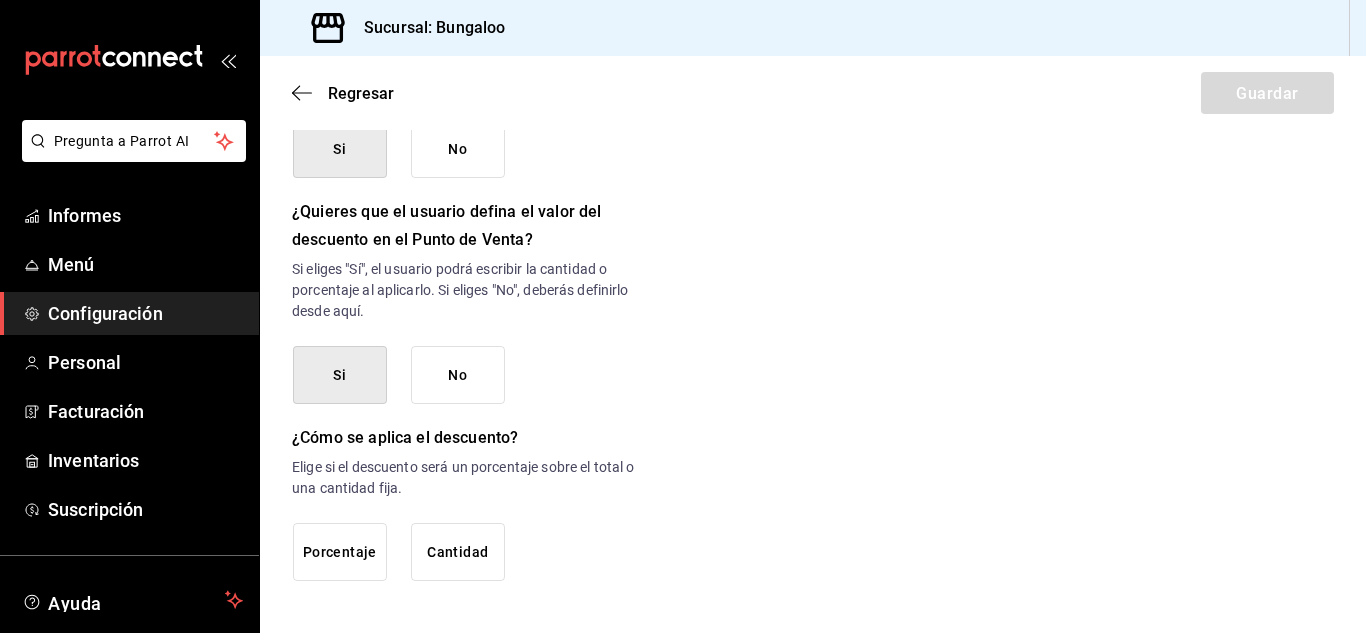 click on "Porcentaje" at bounding box center [340, 552] 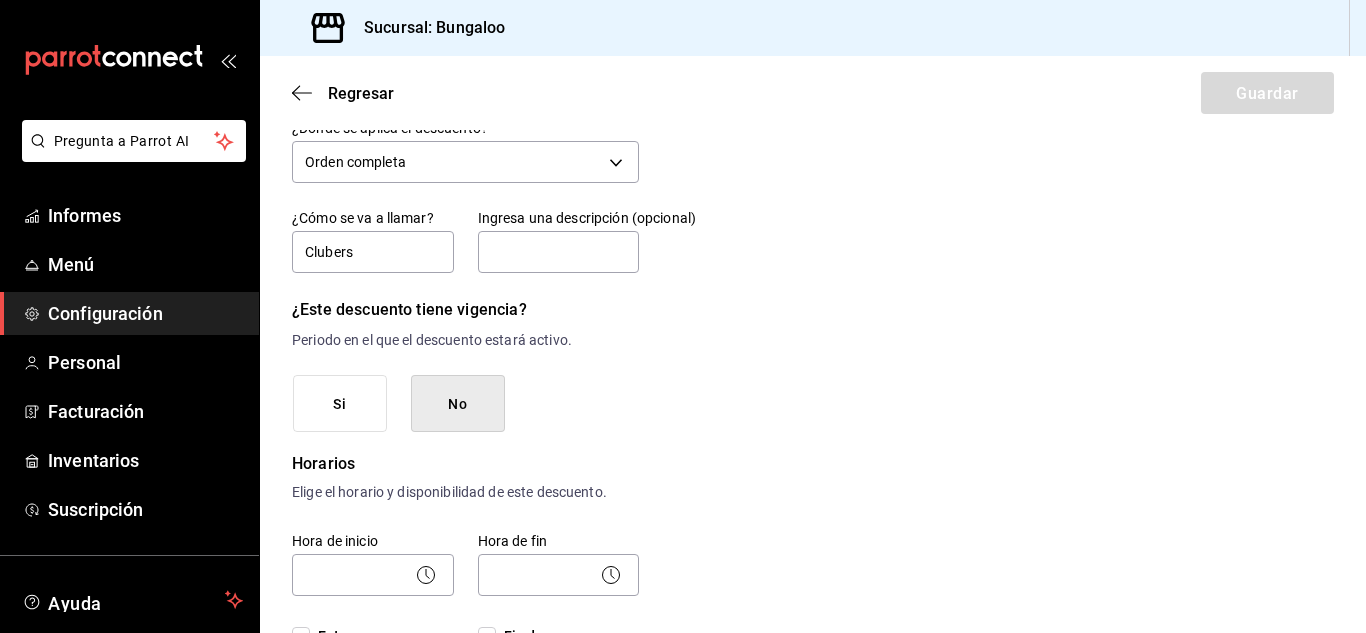 scroll, scrollTop: 0, scrollLeft: 0, axis: both 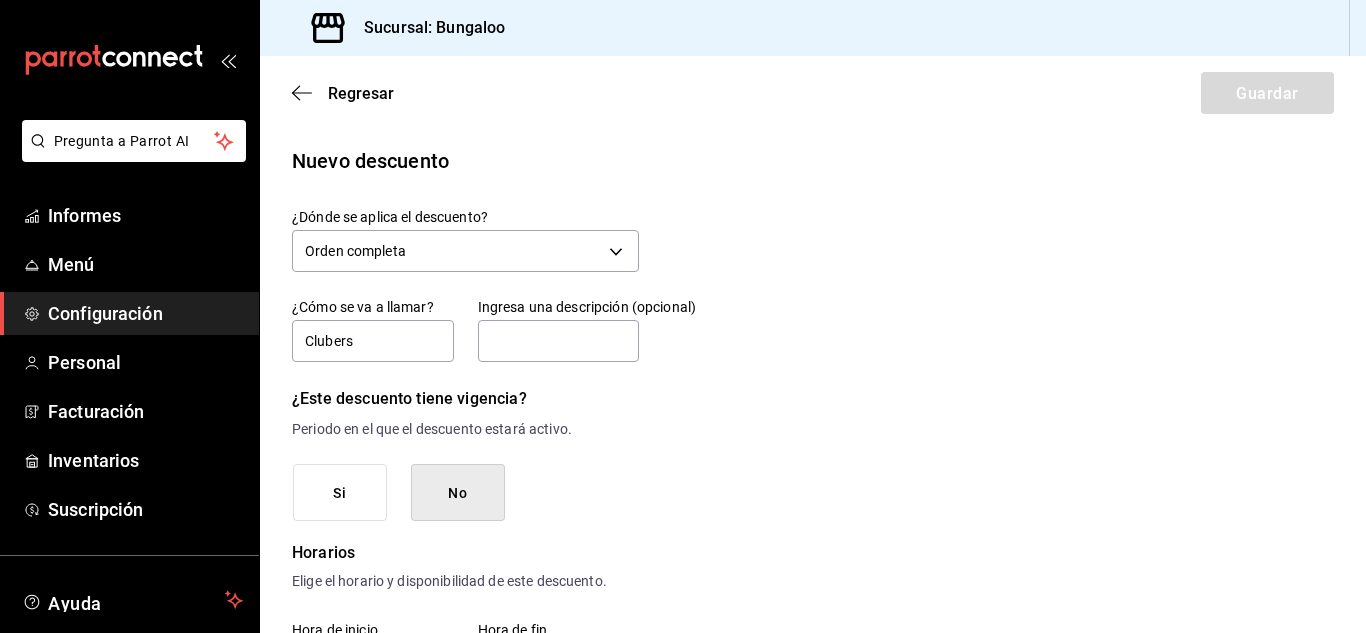 click on "No" at bounding box center (458, 493) 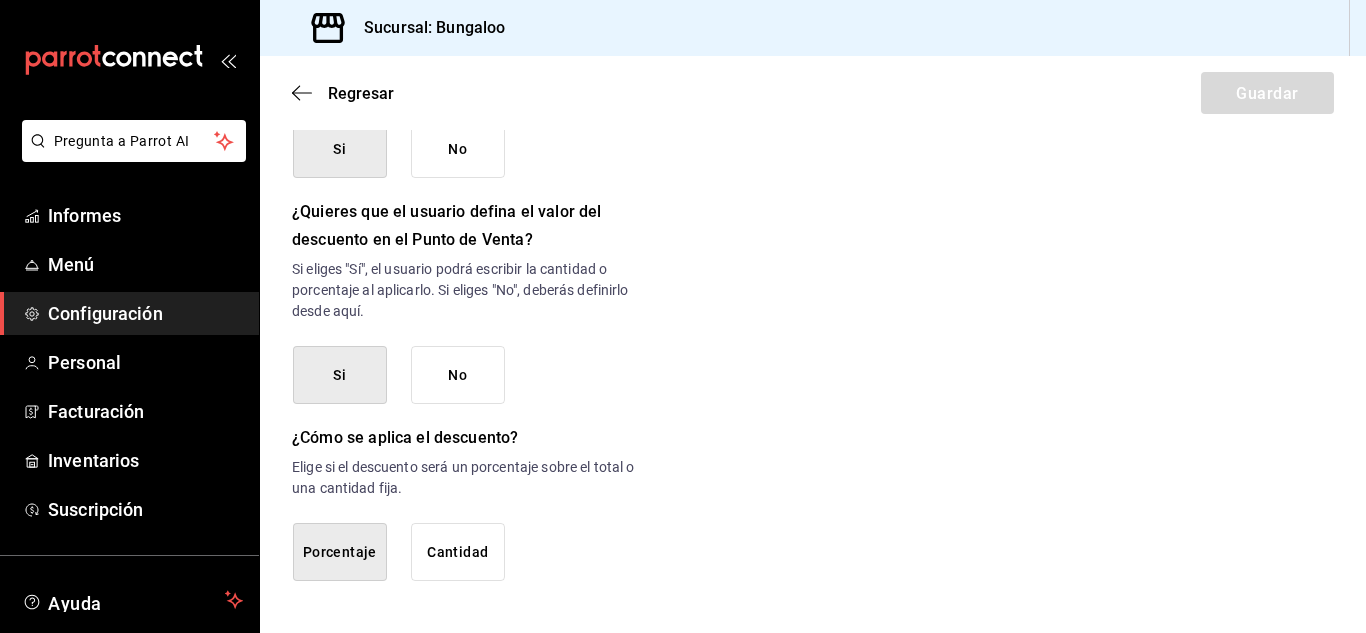 scroll, scrollTop: 1018, scrollLeft: 0, axis: vertical 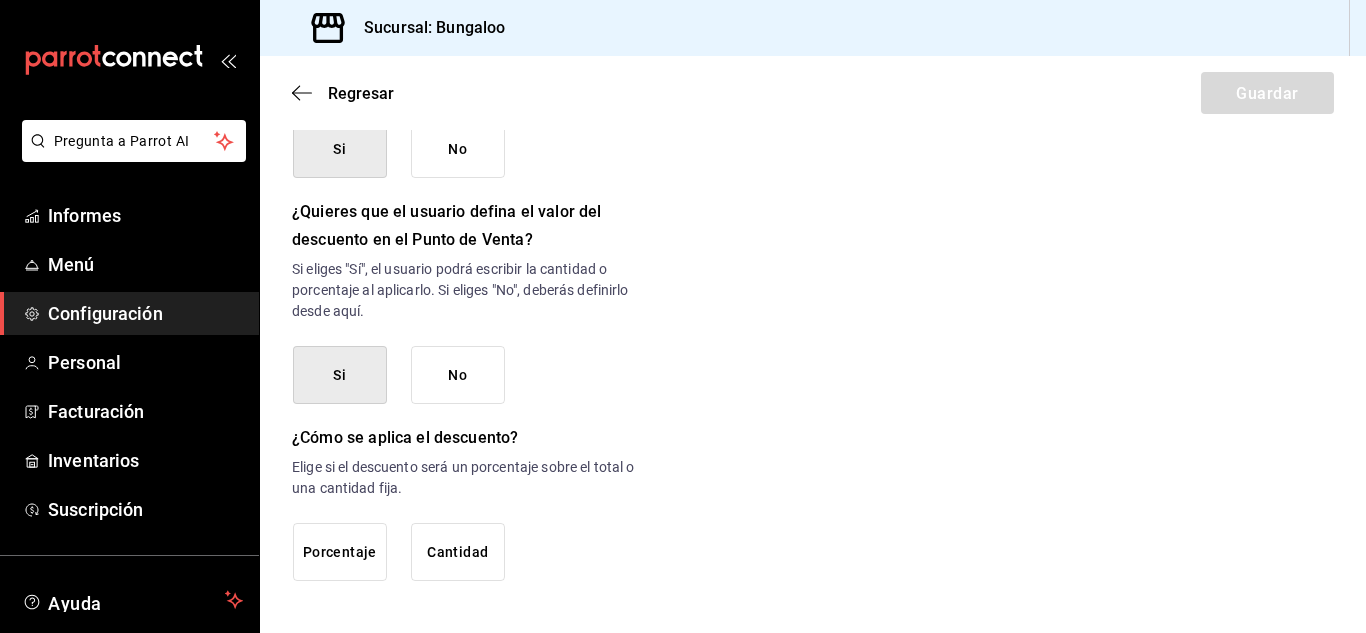 click on "Porcentaje" at bounding box center [340, 552] 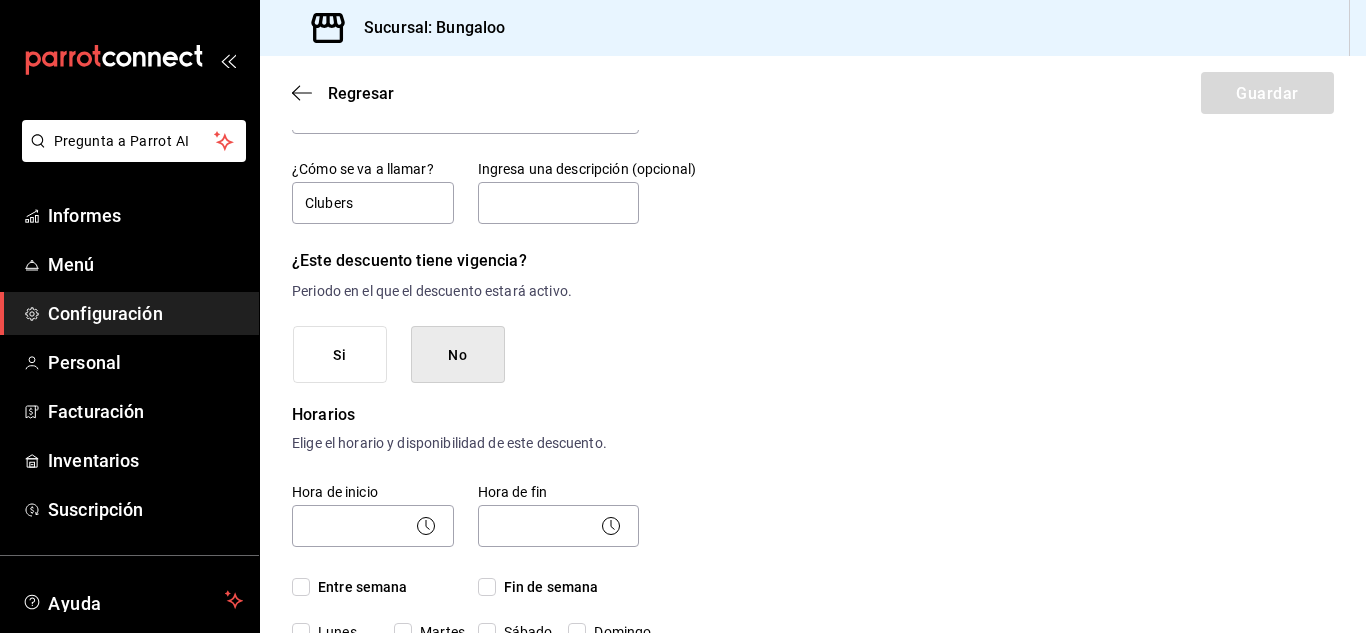 scroll, scrollTop: 0, scrollLeft: 0, axis: both 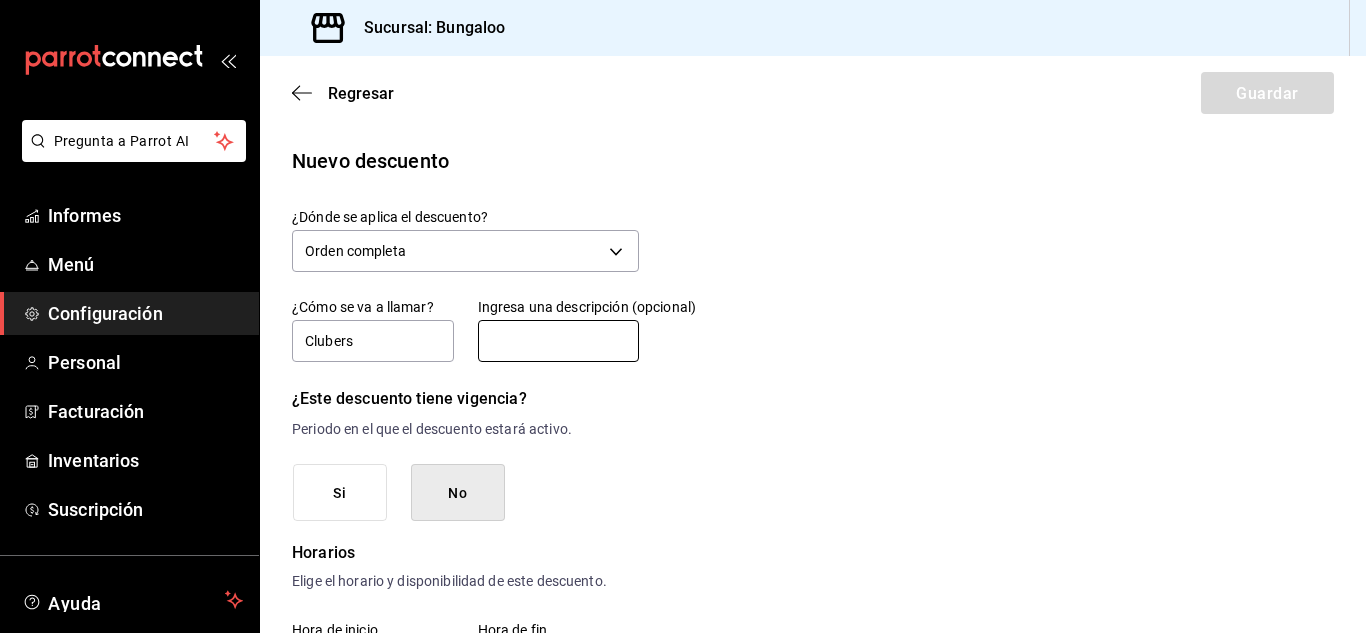 click at bounding box center [559, 341] 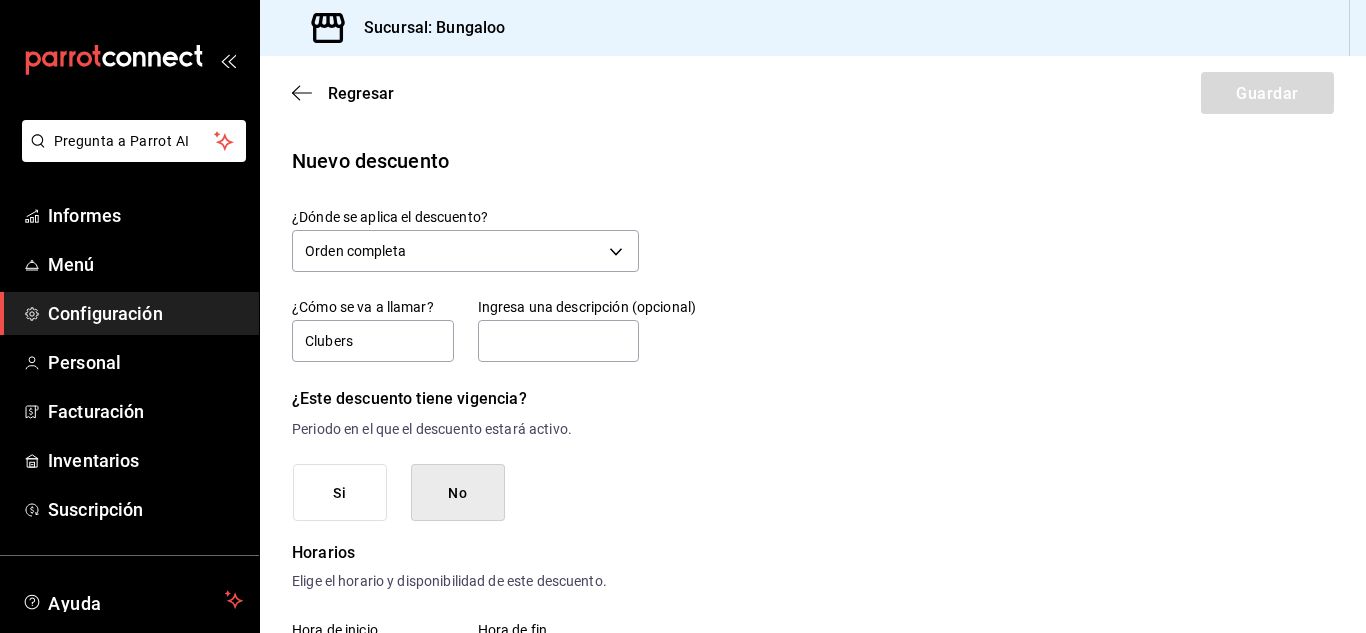 click on "Nuevo descuento ¿Dónde se aplica el descuento? Orden completa ORDER ¿Cómo se va a llamar? Clubers Ingresa una descripción (opcional) ¿Este descuento tiene vigencia? Periodo en el que el descuento estará activo. Si No Horarios Elige el horario y disponibilidad de este descuento. Hora de inicio ​ Entre semana Lunes Martes Miércoles Jueves Viernes Hora de fin ​ Fin de semana Sábado Domingo Agregar horario 1 de 5 horarios ¿Este descuento requiere un permiso especial para aplicar? Solo los usuarios con el permiso de "Aplicar descuento" podrán usar este descuento en el Punto de Venta. Si No ¿Quieres que el usuario defina el valor del descuento en el Punto de Venta? Si eliges "Sí", el usuario podrá escribir la cantidad o porcentaje al aplicarlo. Si eliges "No", deberás definirlo desde aquí. Si No ¿Cómo se aplica el descuento? Elige si el descuento será un porcentaje sobre el total o una cantidad fija. Porcentaje Cantidad" at bounding box center [813, 874] 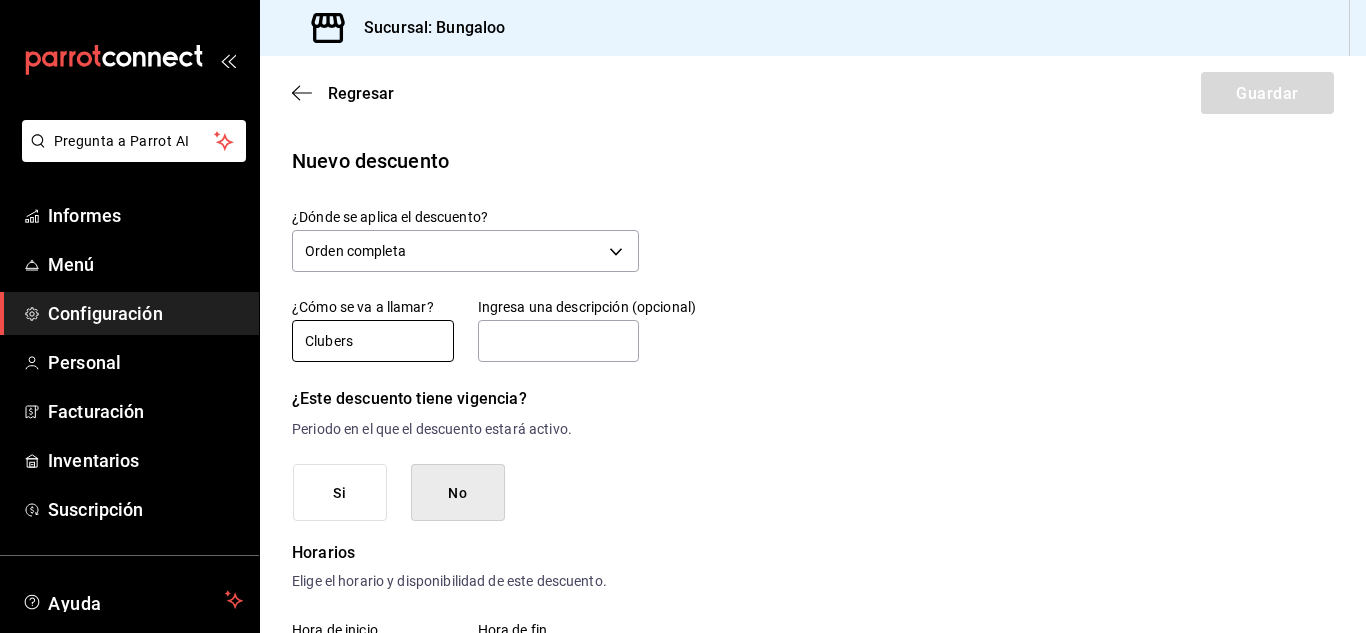 click on "Clubers" at bounding box center (373, 341) 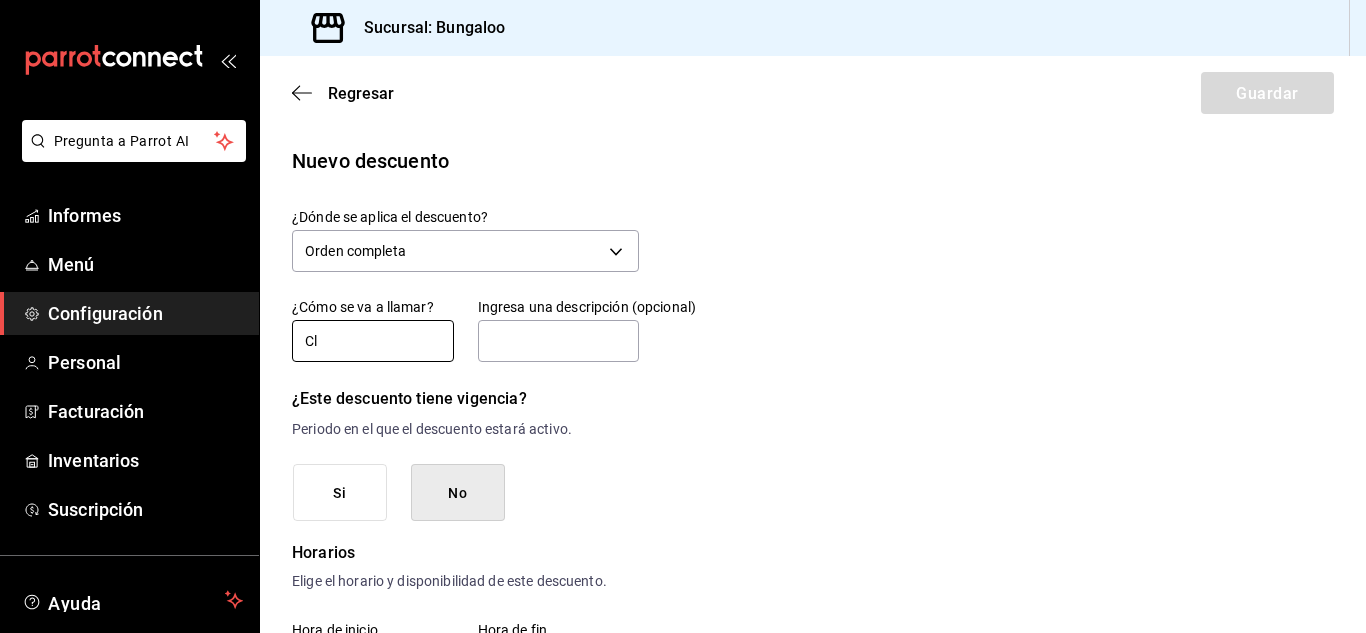 type on "C" 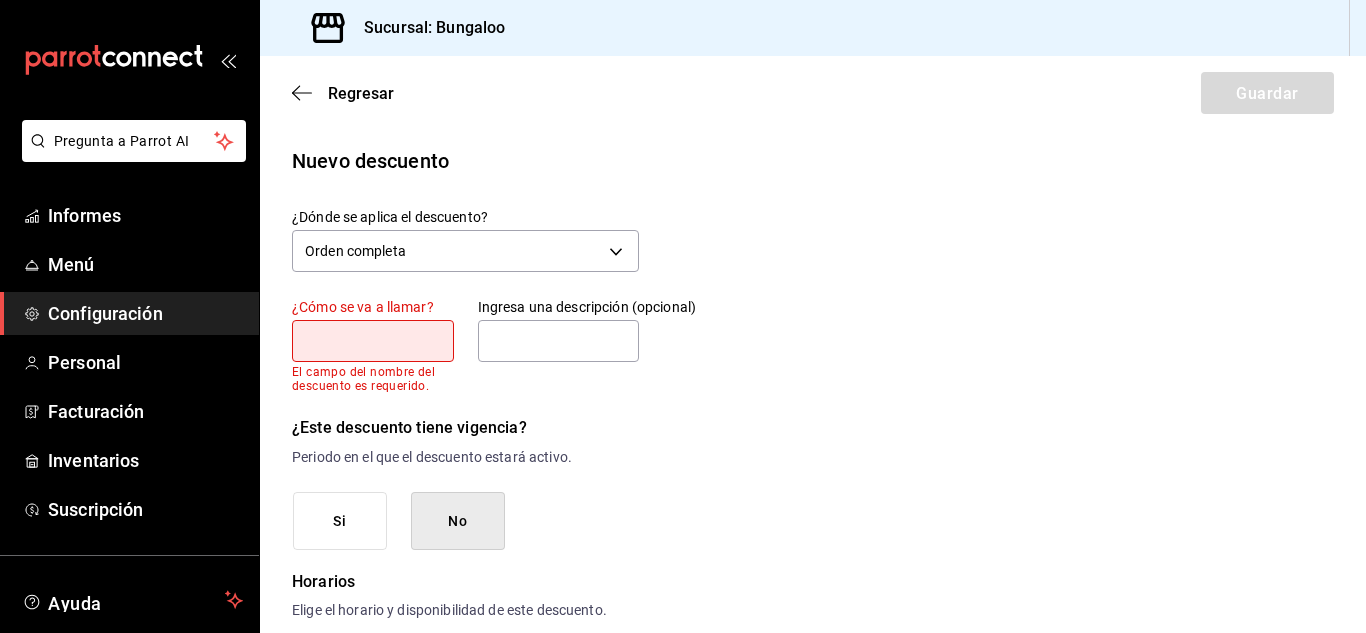 type on "B" 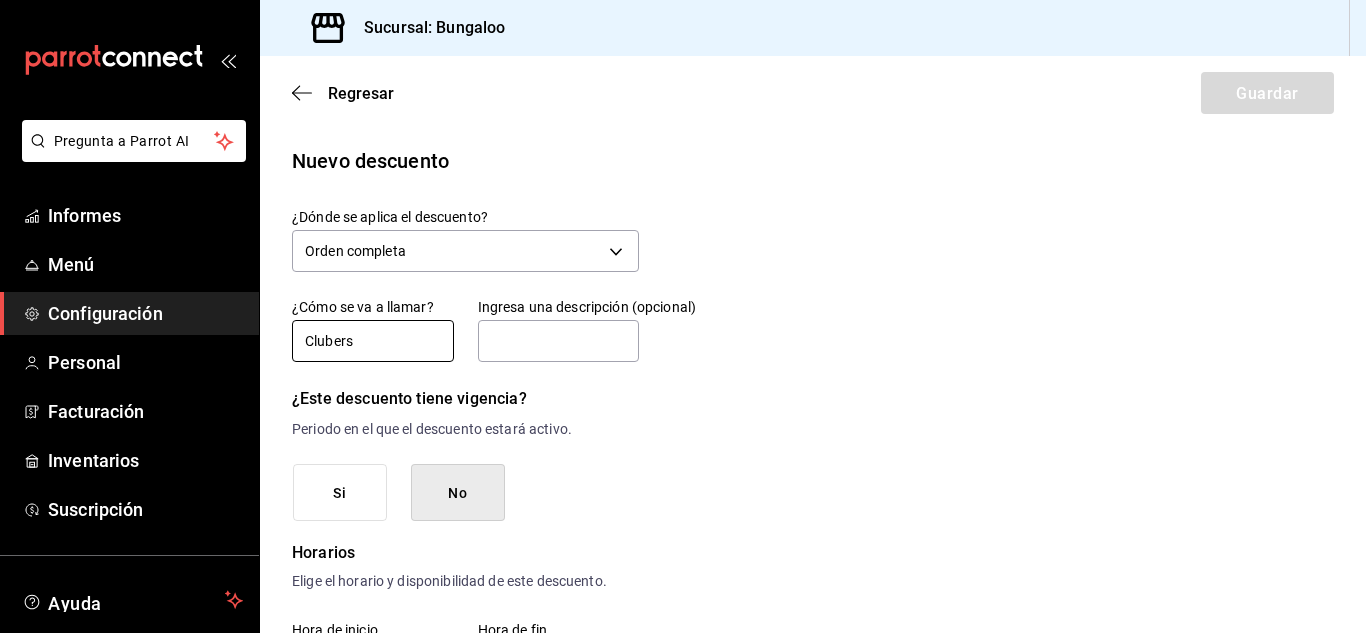 type on "Clubers" 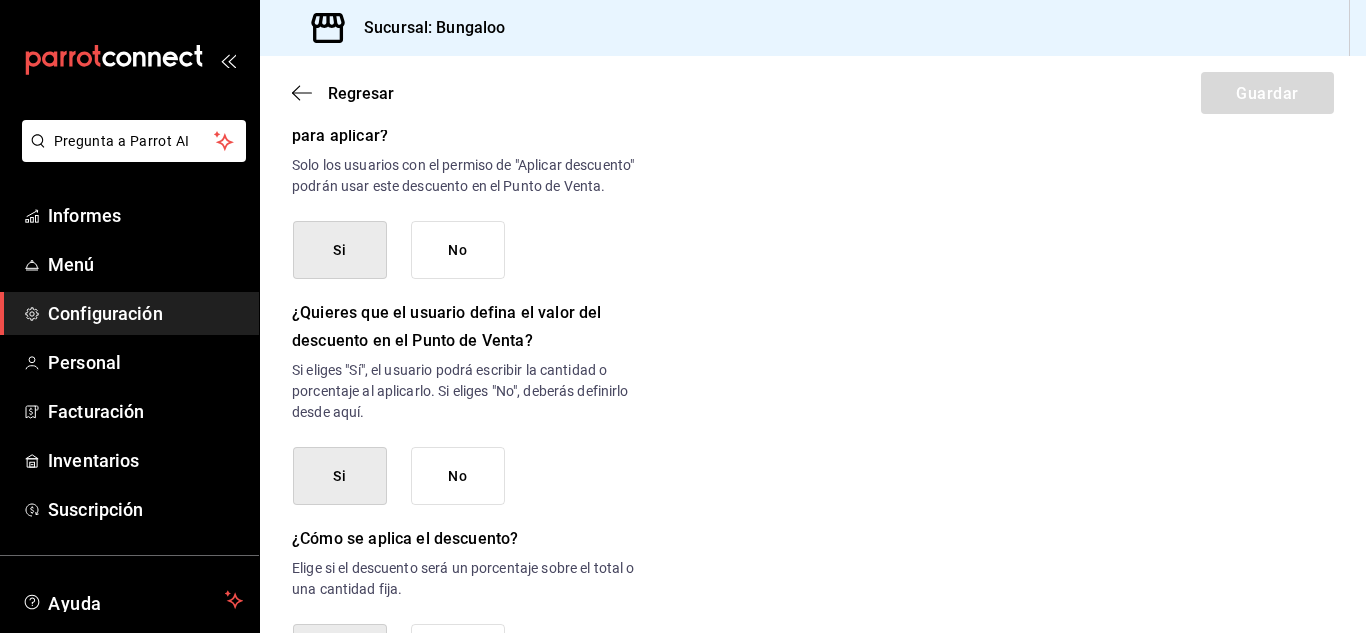 scroll, scrollTop: 1018, scrollLeft: 0, axis: vertical 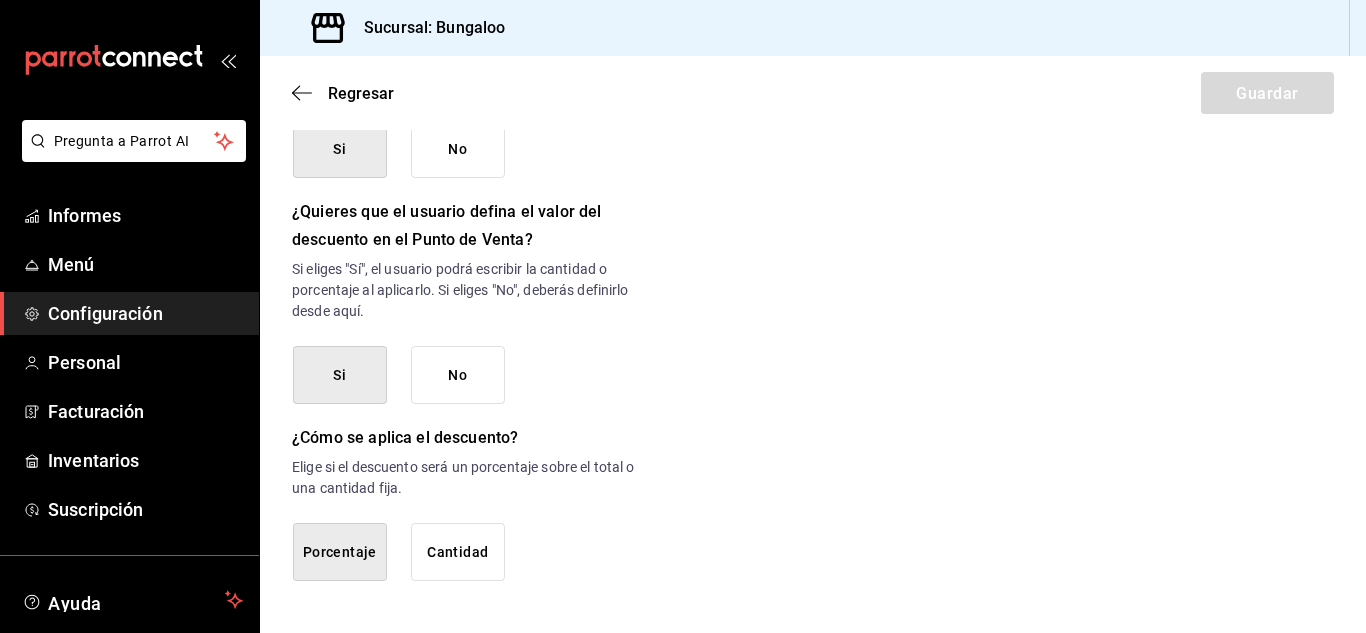 click on "Porcentaje" at bounding box center (340, 552) 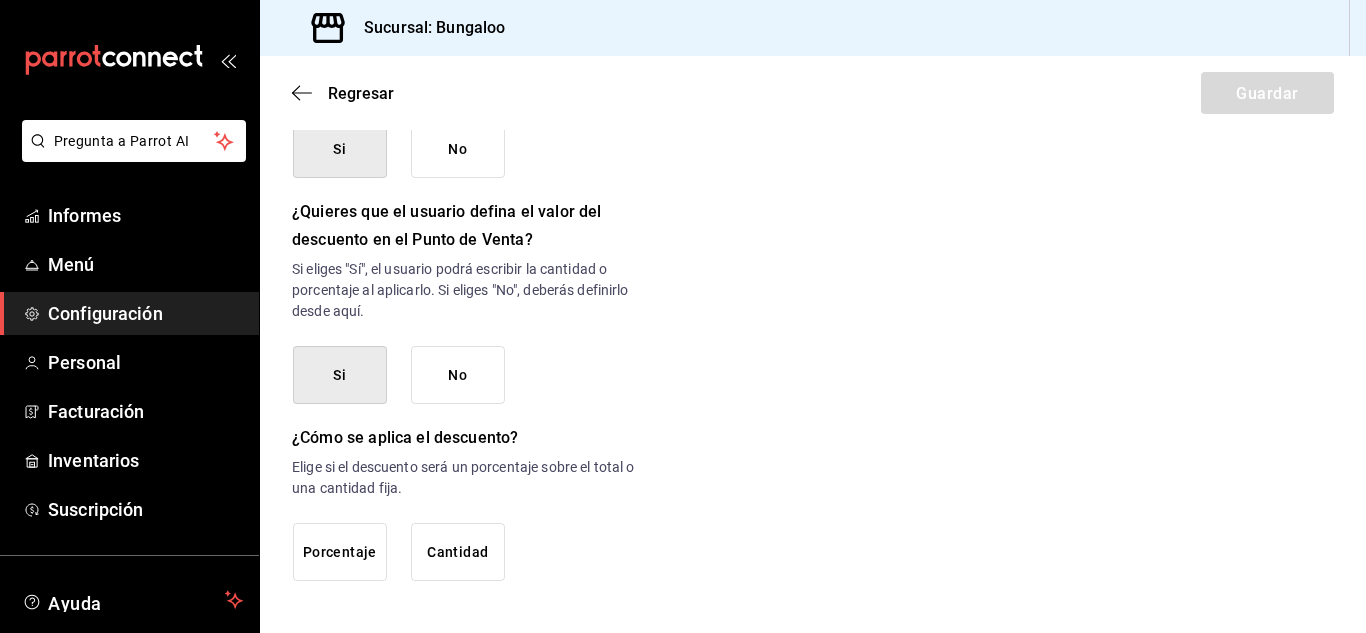click on "Porcentaje" at bounding box center (340, 552) 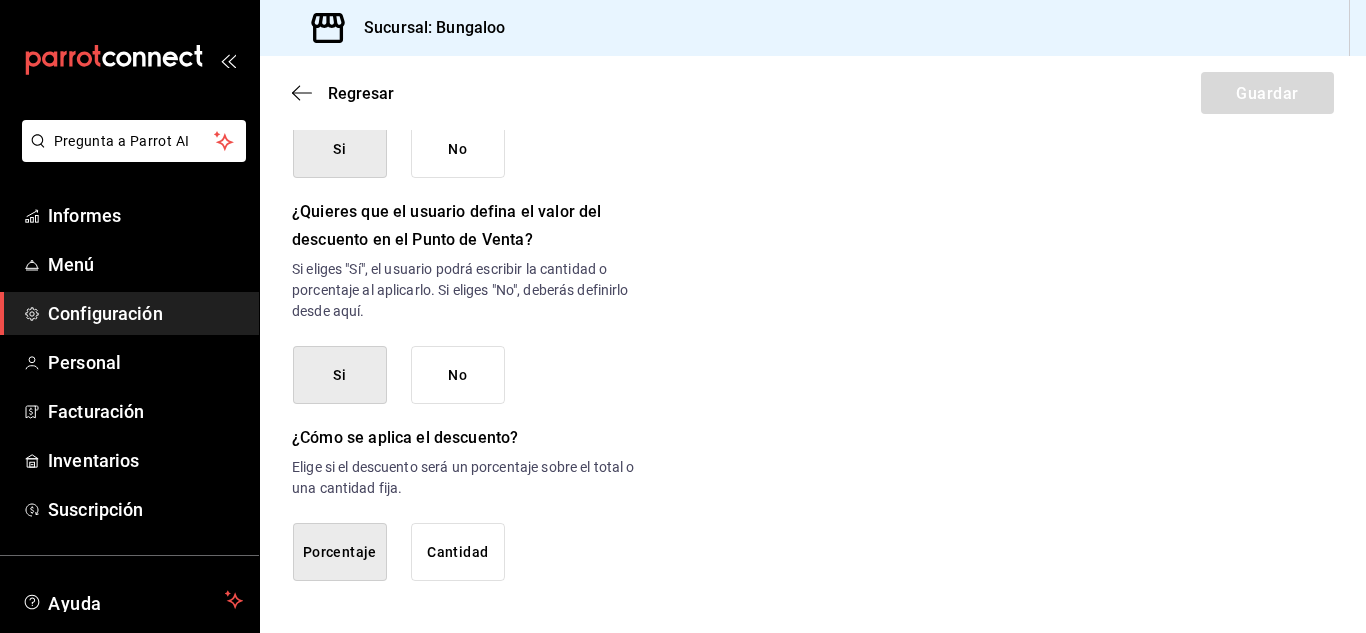 click on "Cantidad" at bounding box center (457, 552) 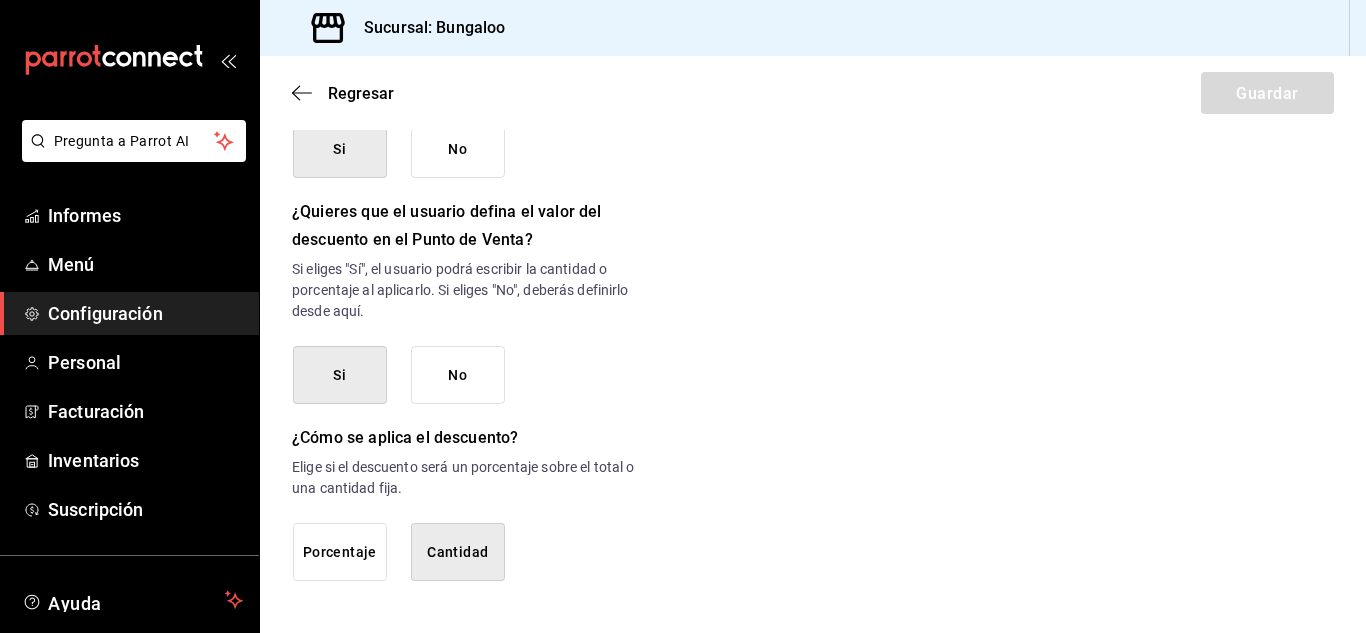 click on "Porcentaje" at bounding box center [340, 552] 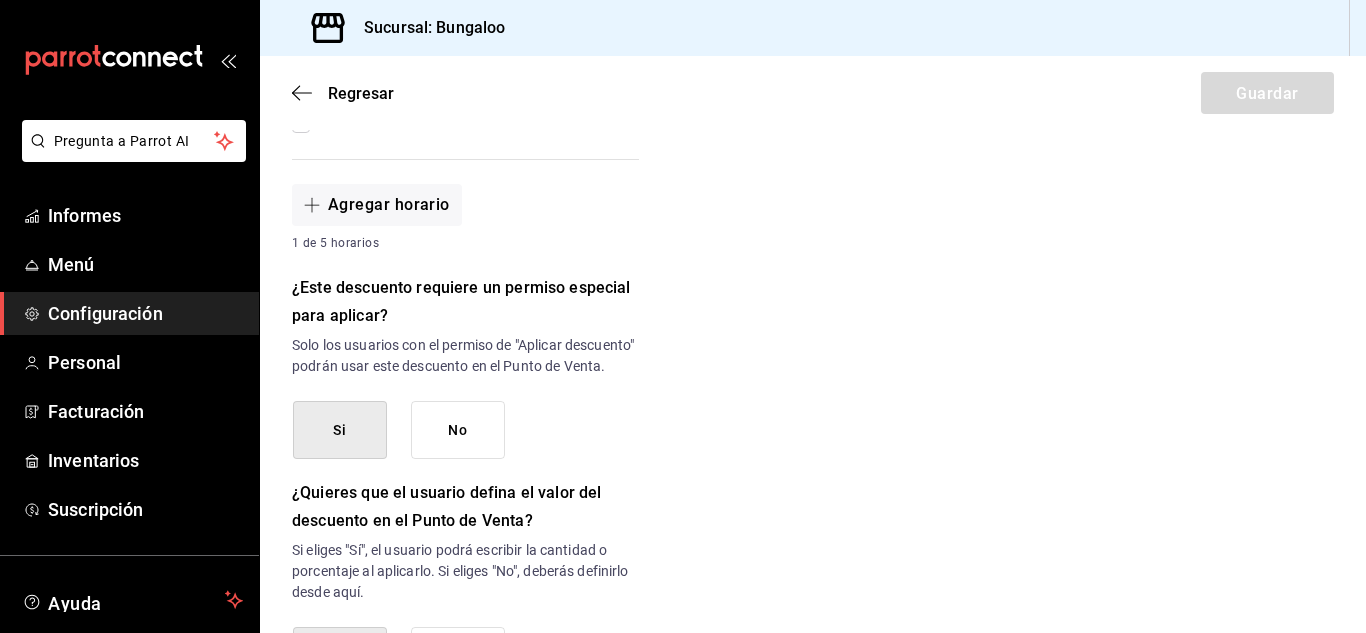 scroll, scrollTop: 718, scrollLeft: 0, axis: vertical 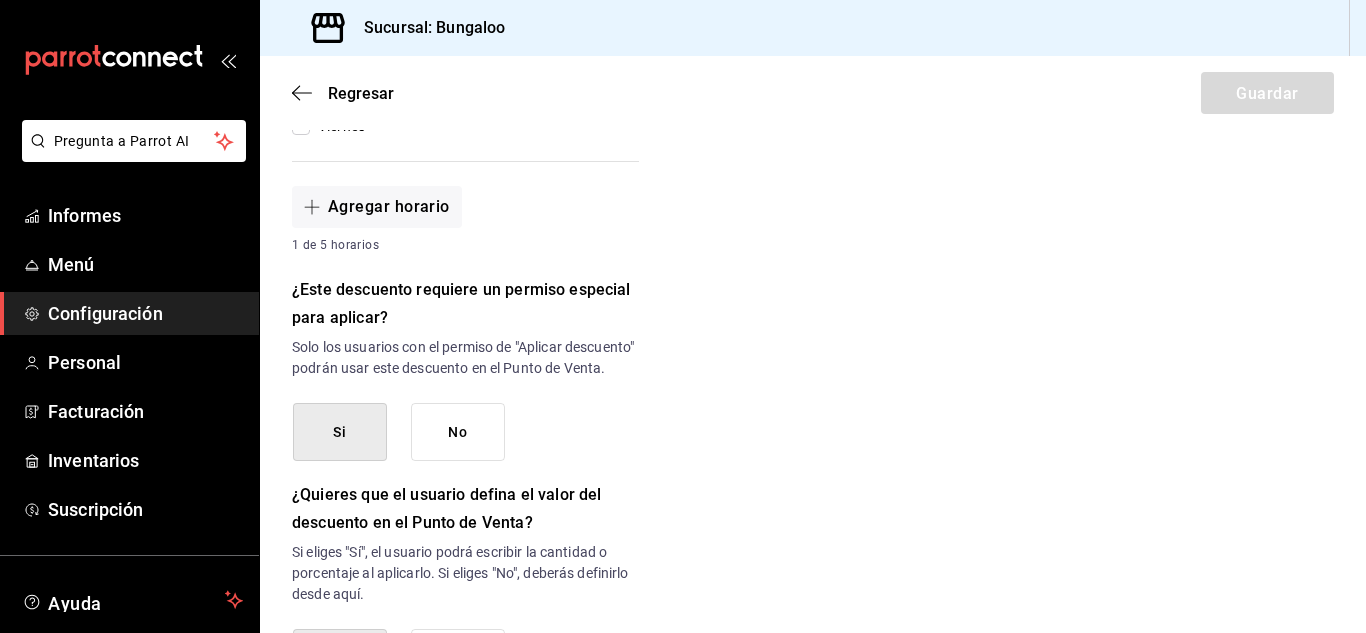 click on "Regresar Guardar" at bounding box center [813, 93] 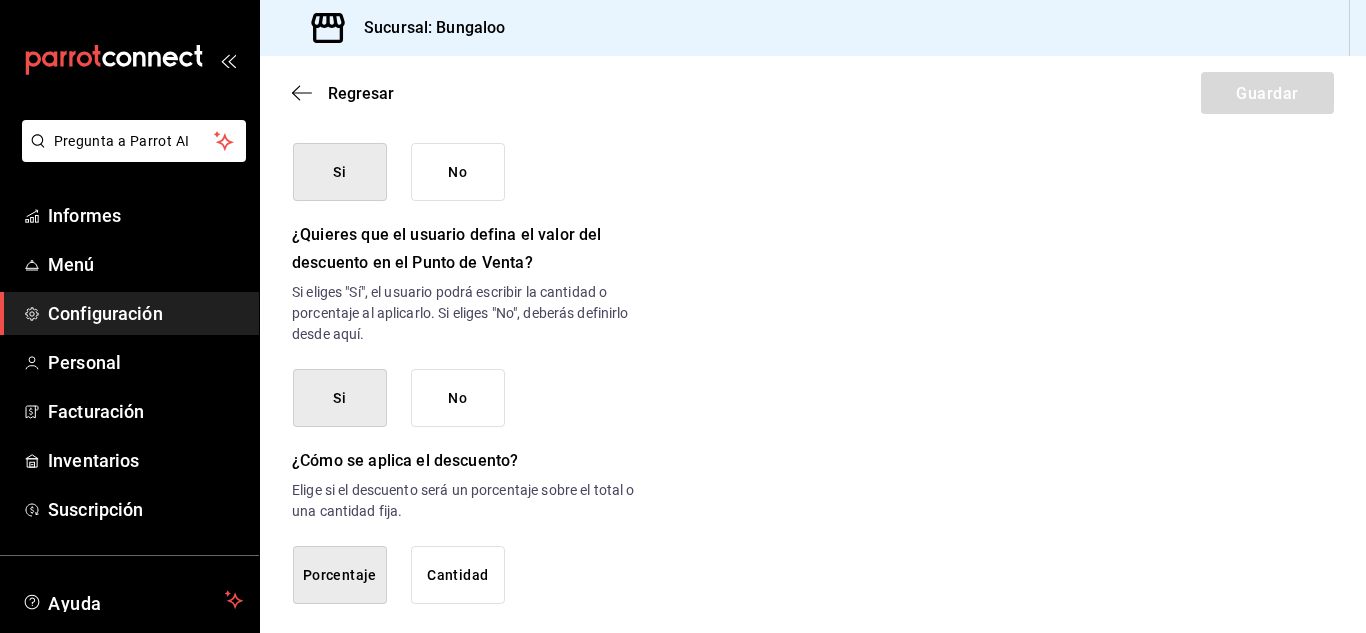 scroll, scrollTop: 1018, scrollLeft: 0, axis: vertical 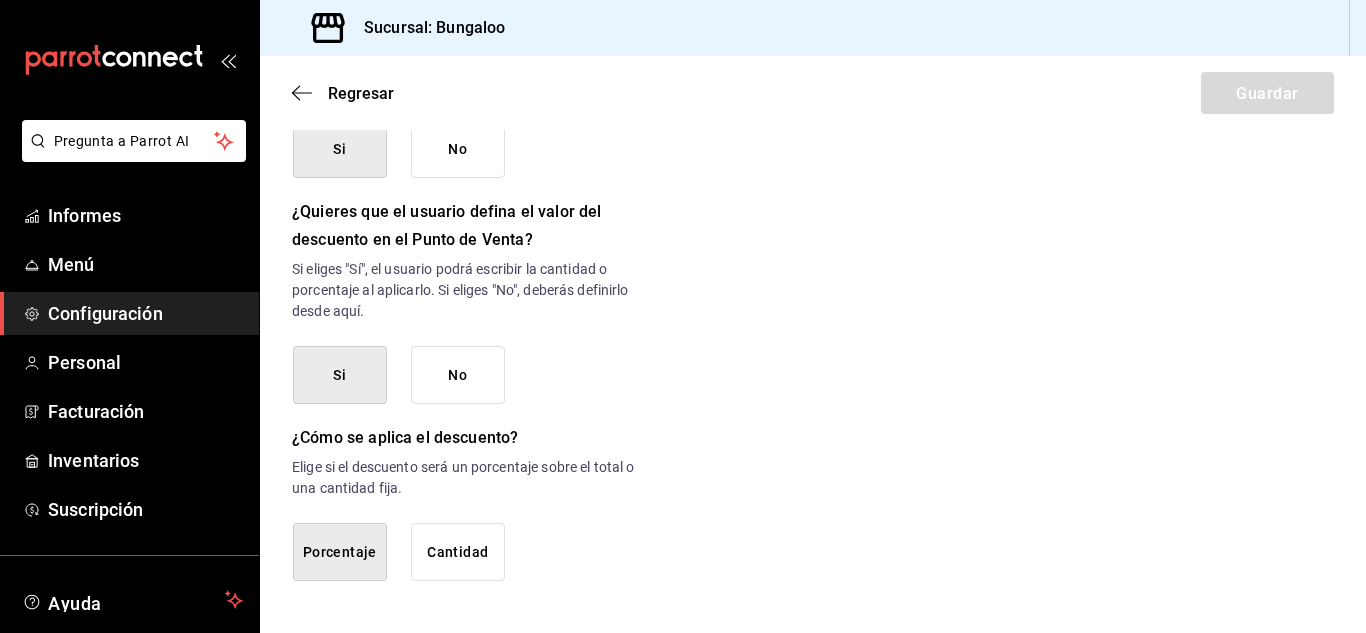 click on "No" at bounding box center [458, 375] 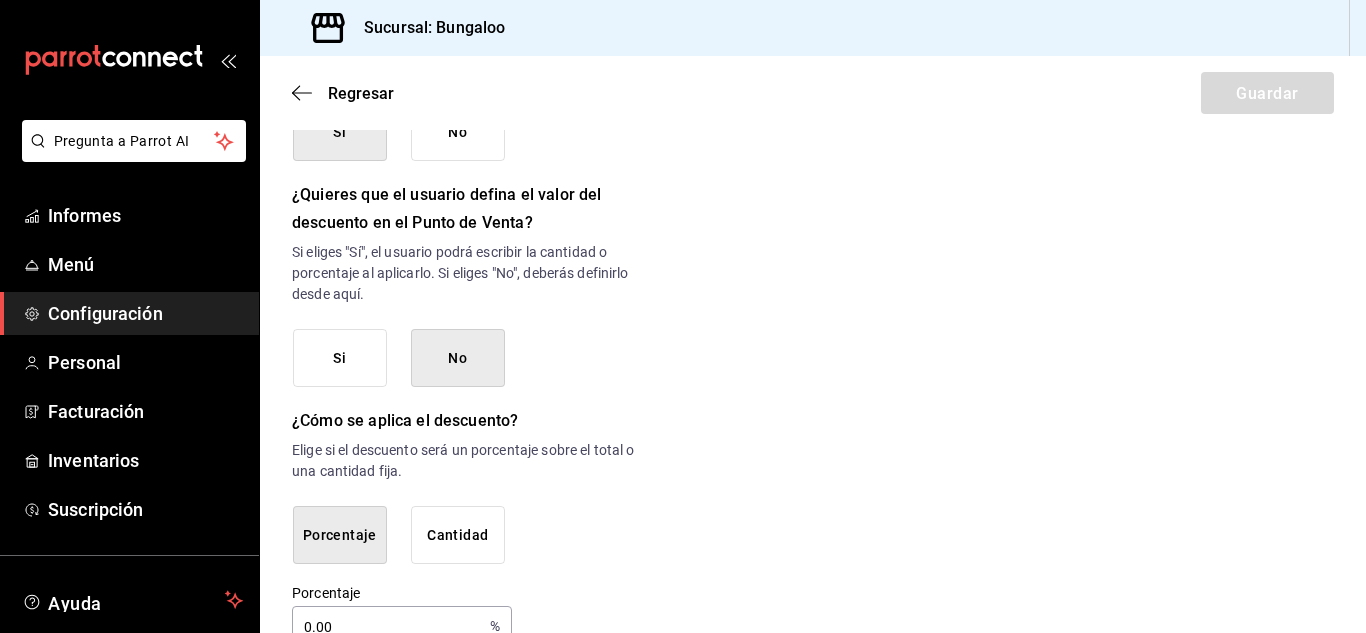 click on "Porcentaje" at bounding box center (340, 535) 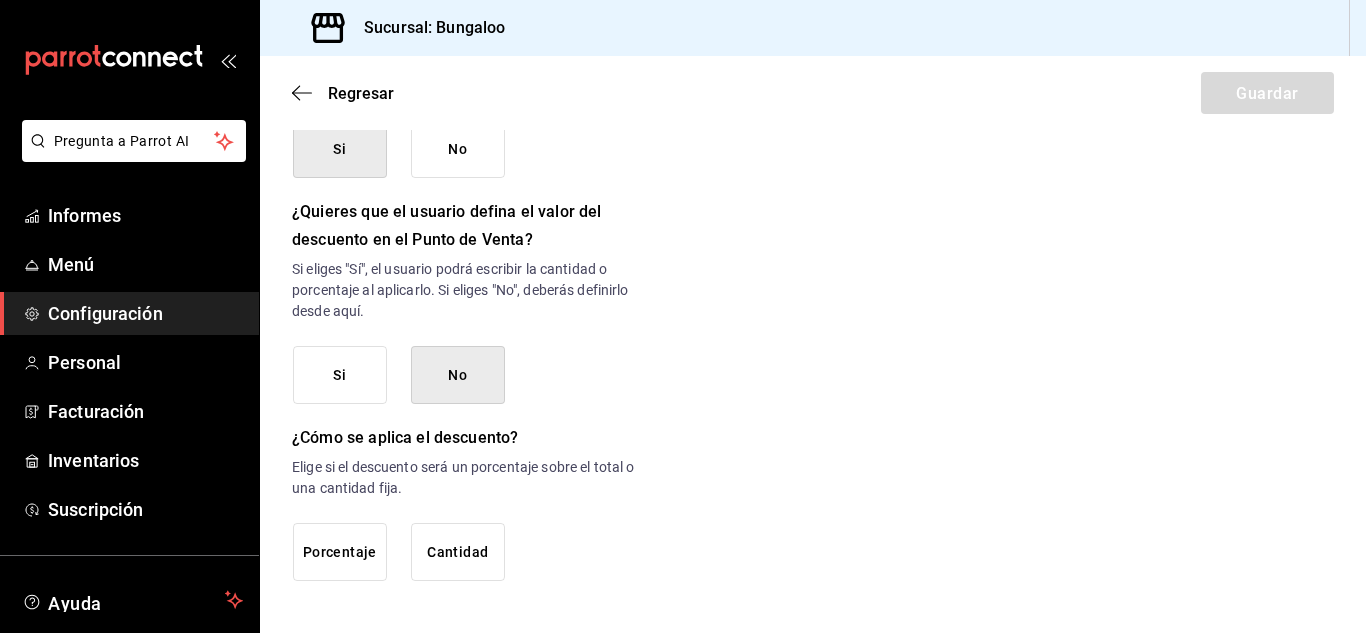 click on "Porcentaje" at bounding box center [340, 552] 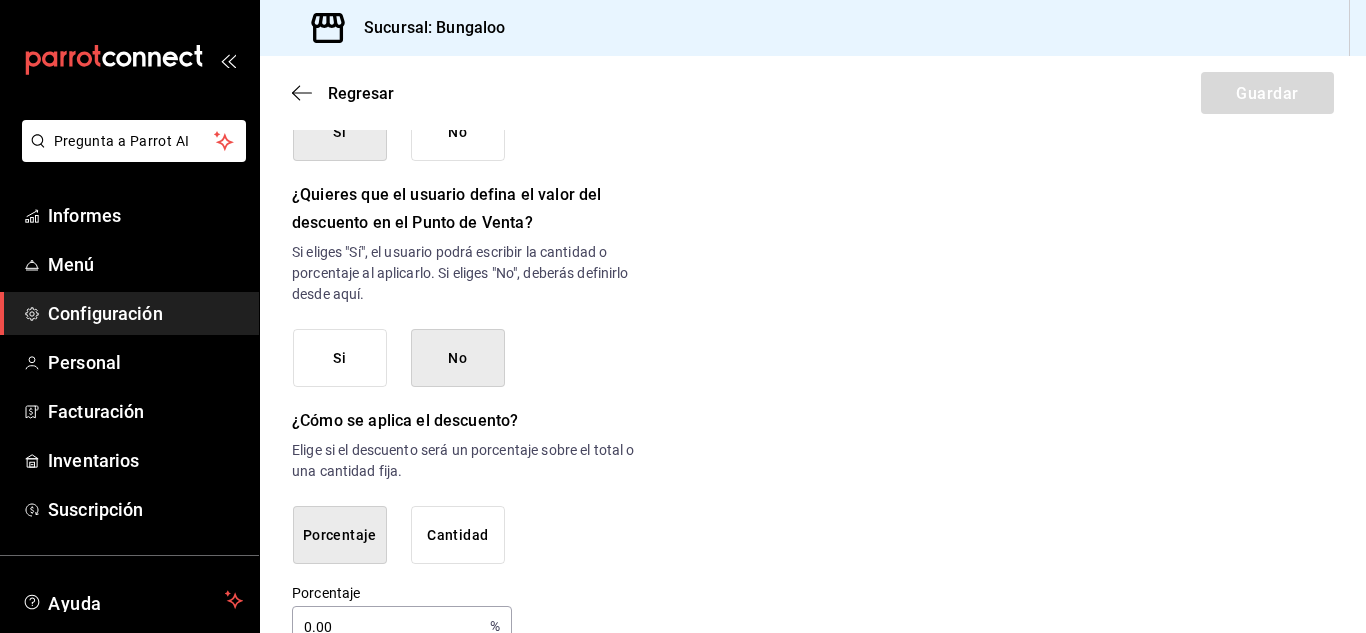 scroll, scrollTop: 1082, scrollLeft: 0, axis: vertical 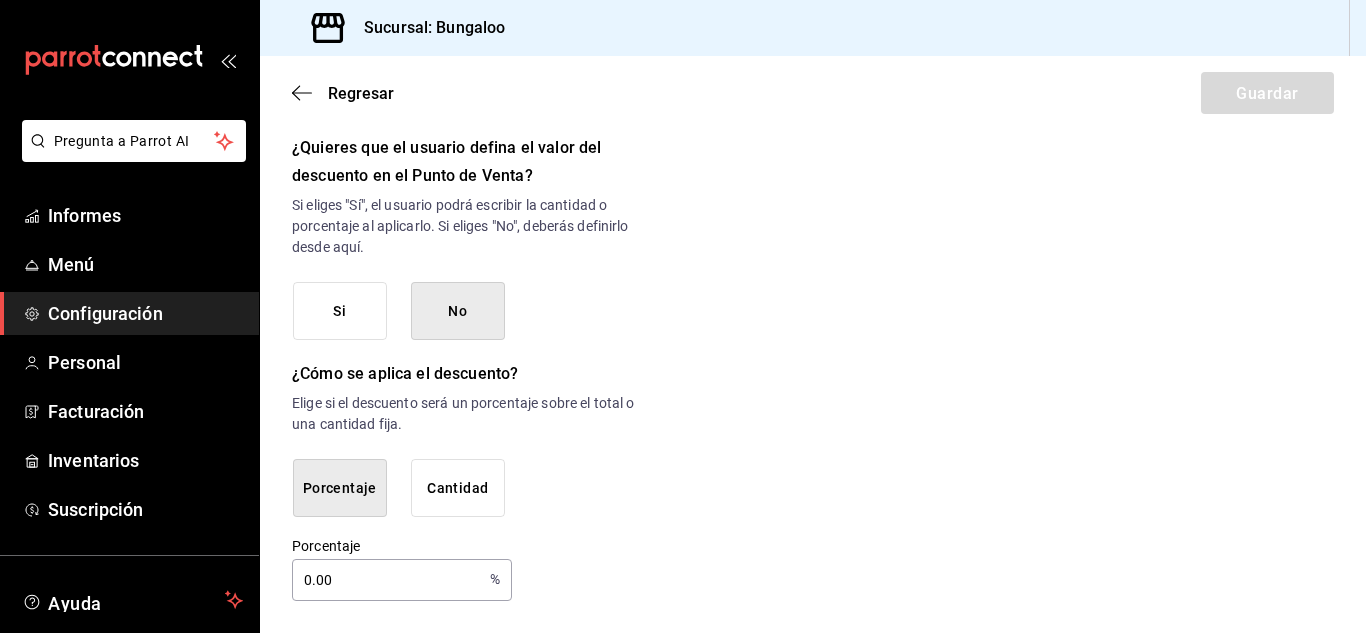 click on "0.00" at bounding box center [387, 580] 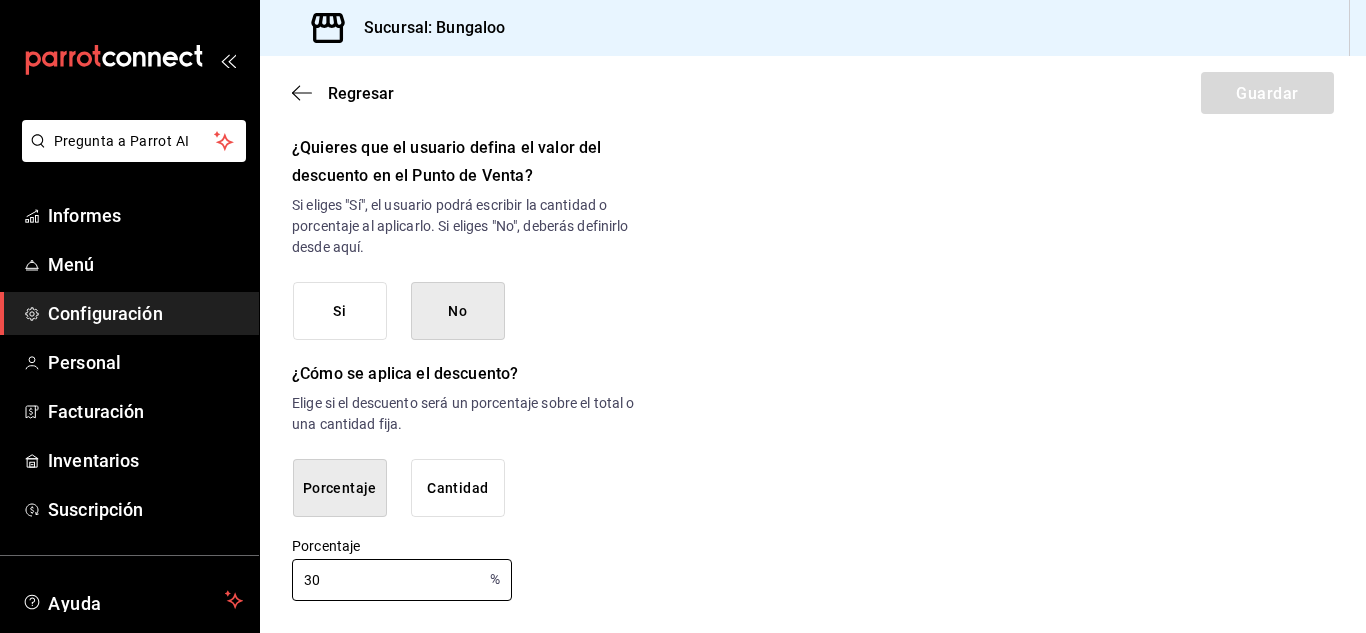 type on "30" 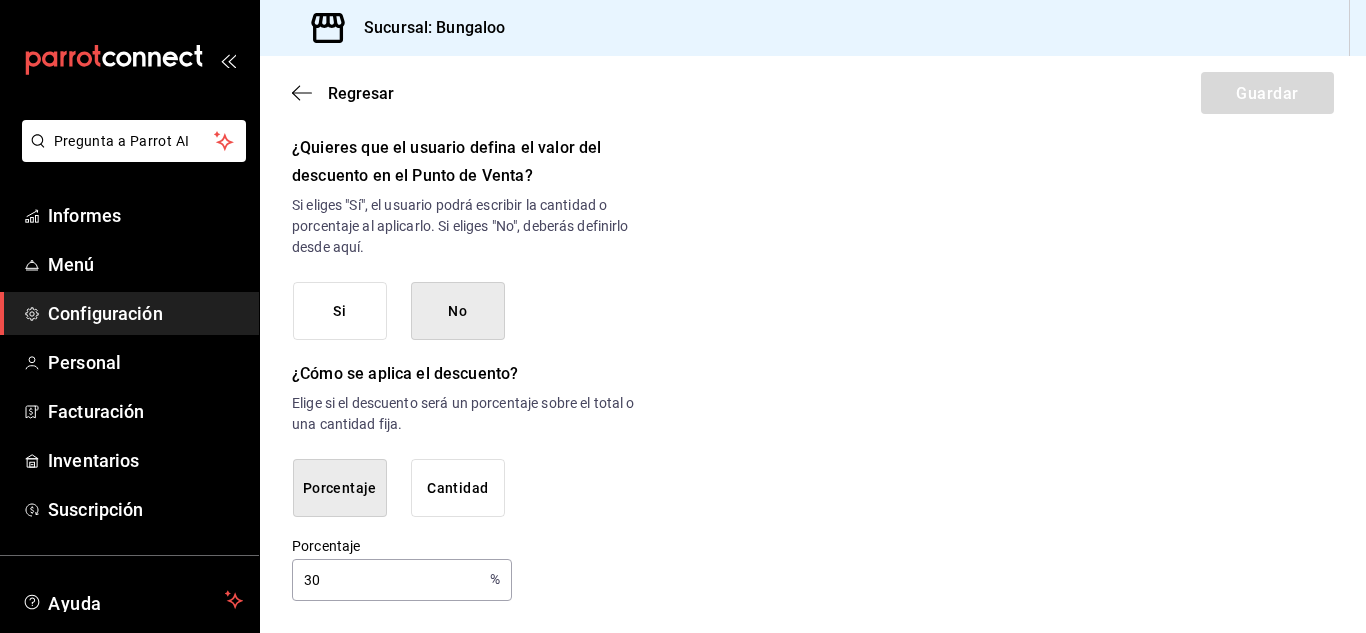 click on "Si" at bounding box center (339, 311) 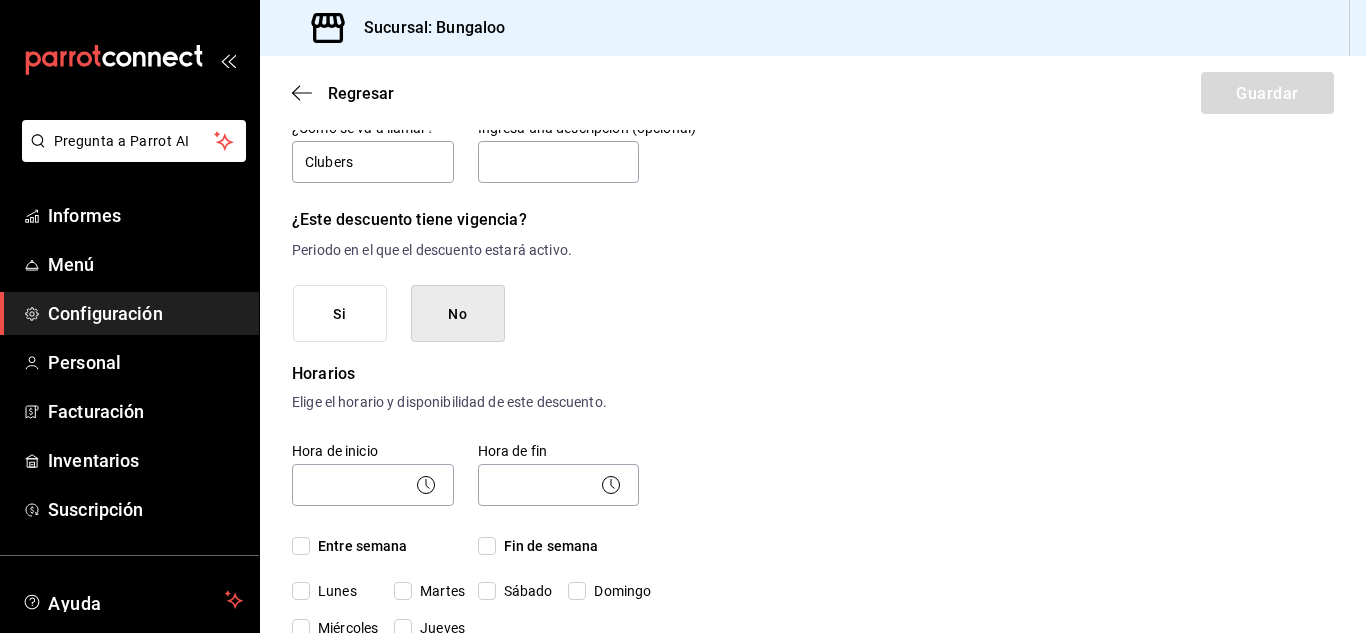 scroll, scrollTop: 0, scrollLeft: 0, axis: both 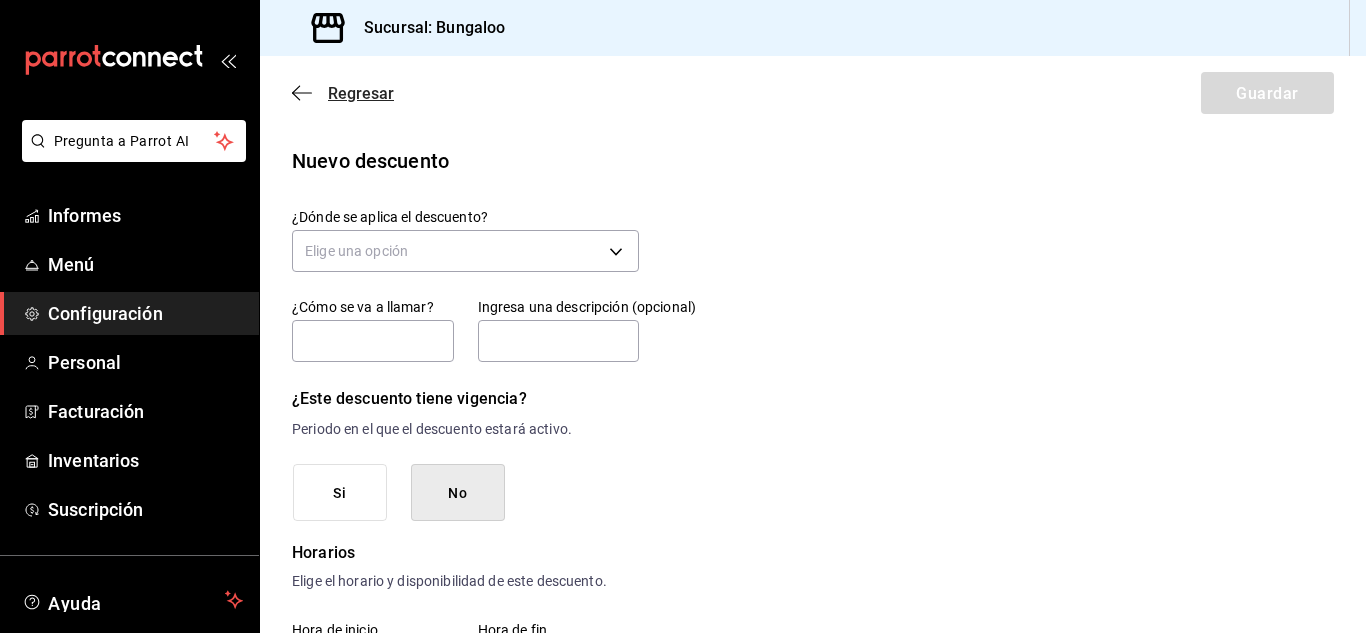 click 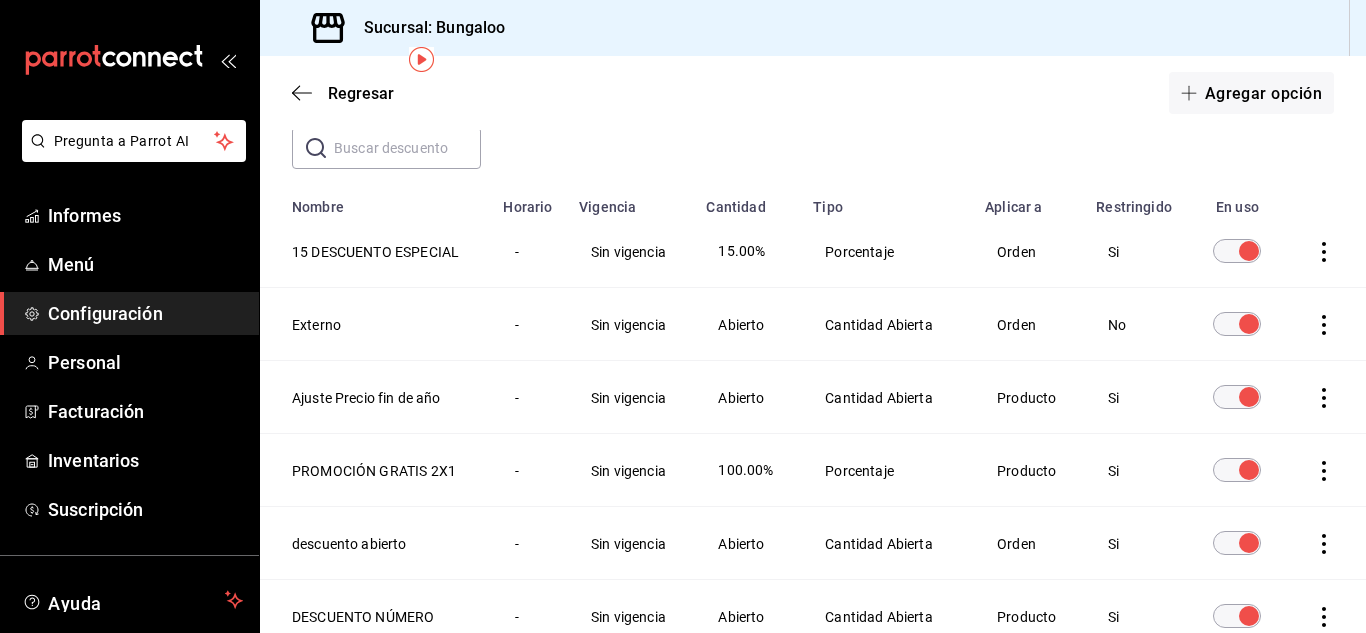 scroll, scrollTop: 0, scrollLeft: 0, axis: both 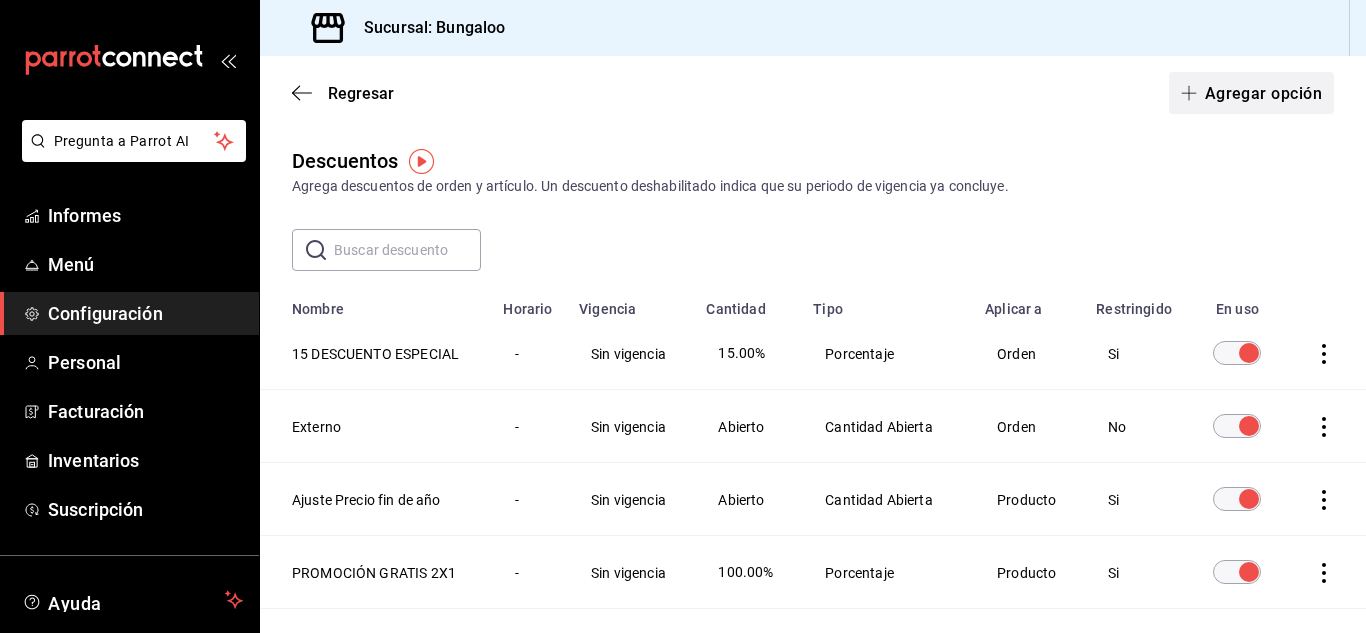 click on "Agregar opción" at bounding box center [1263, 92] 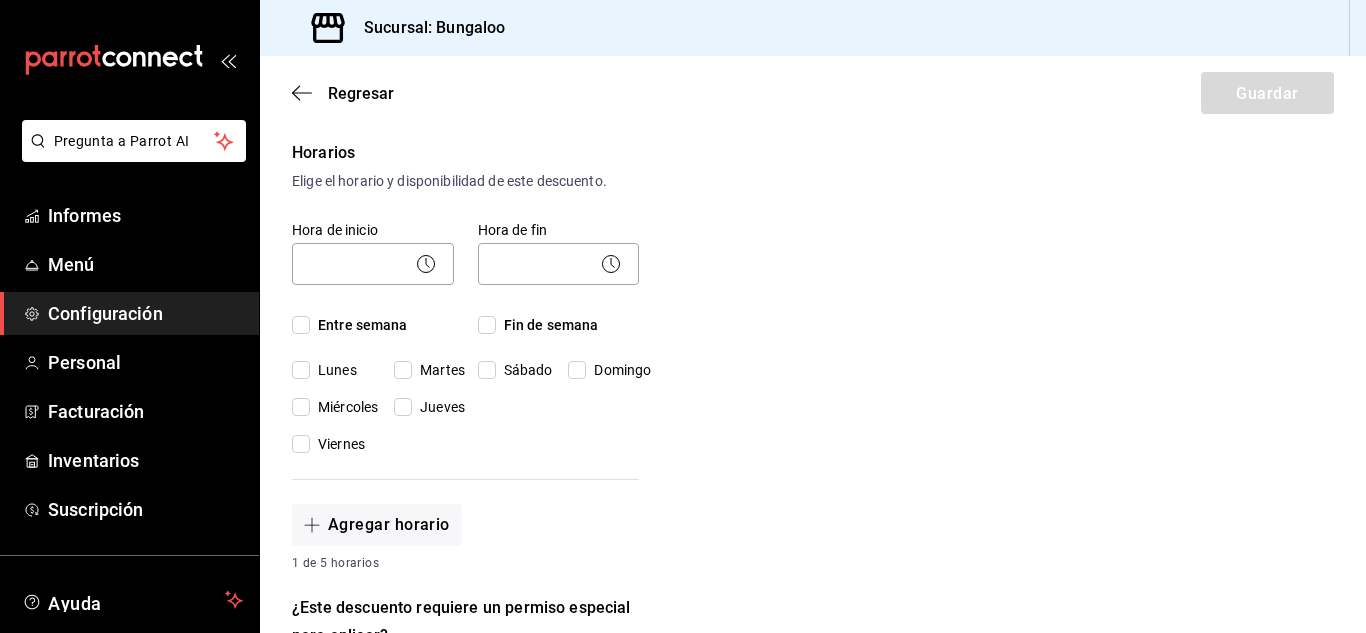 scroll, scrollTop: 0, scrollLeft: 0, axis: both 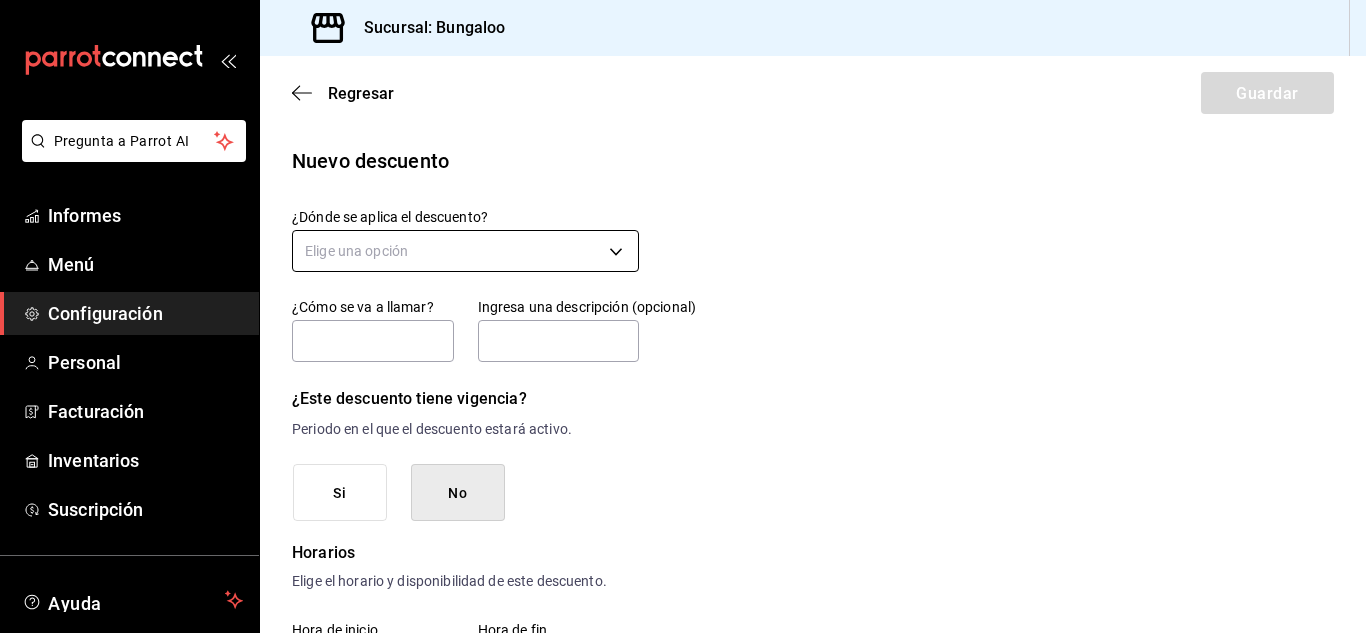 click on "Pregunta a Parrot AI Informes   Menú   Configuración   Personal   Facturación   Inventarios   Suscripción   Ayuda Recomendar loro   Gerencia Bungalo   Sugerir nueva función   Sucursal: Bungaloo Regresar Guardar Nuevo descuento ¿Dónde se aplica el descuento? Elige una opción ¿Cómo se va a llamar? Ingresa una descripción (opcional) ¿Este descuento tiene vigencia? Periodo en el que el descuento estará activo. Si No Horarios Elige el horario y disponibilidad de este descuento. Hora de inicio ​ Entre semana Lunes Martes Miércoles Jueves Viernes Hora de fin ​ Fin de semana Sábado Domingo Agregar horario 1 de 5 horarios ¿Este descuento requiere un permiso especial para aplicar? Solo los usuarios con el permiso de "Aplicar descuento" podrán usar este descuento en el Punto de Venta. Si No ¿Quieres que el usuario defina el valor del descuento en el Punto de Venta? Si eliges "Sí", el usuario podrá escribir la cantidad o porcentaje al aplicarlo. Si eliges "No", deberás definirlo desde aquí. Si %" at bounding box center [683, 316] 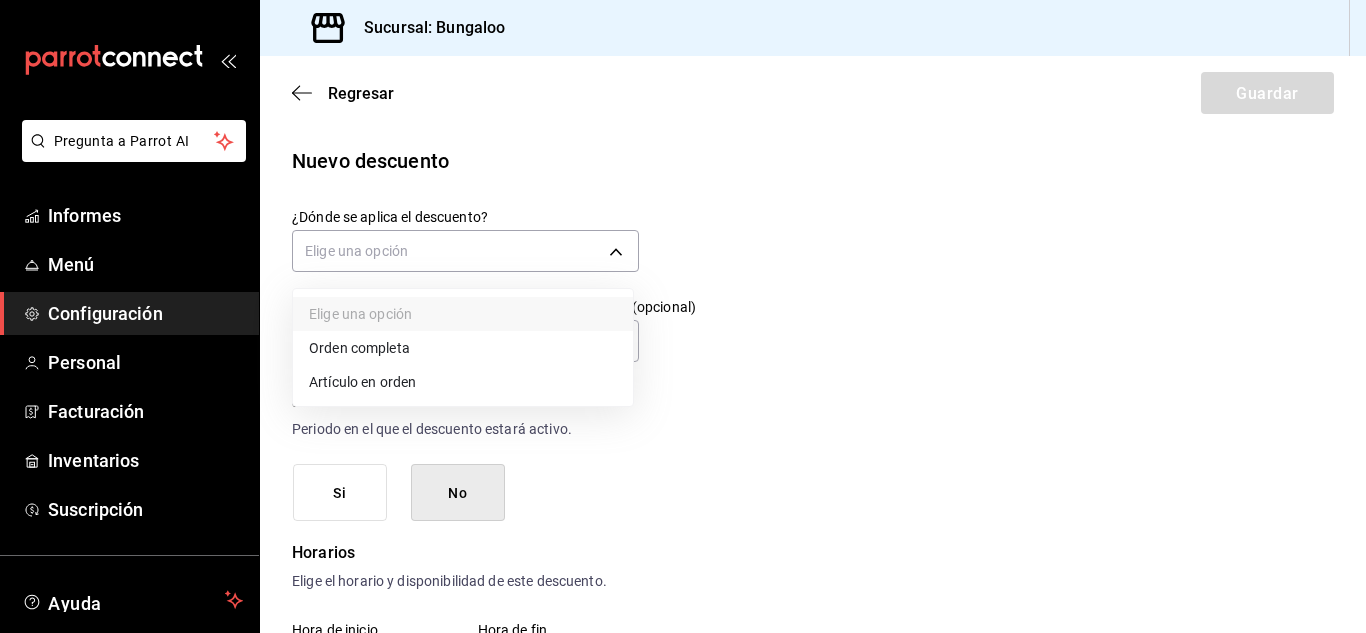 click on "Orden completa" at bounding box center (359, 348) 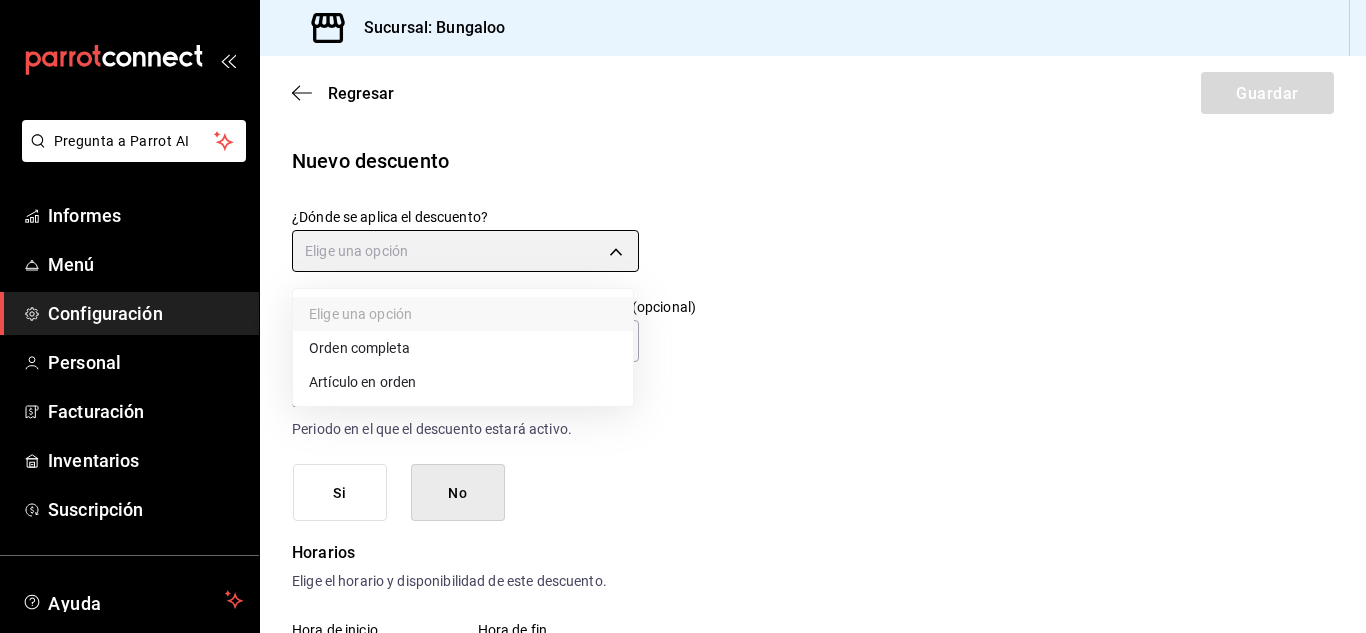 type on "ORDER" 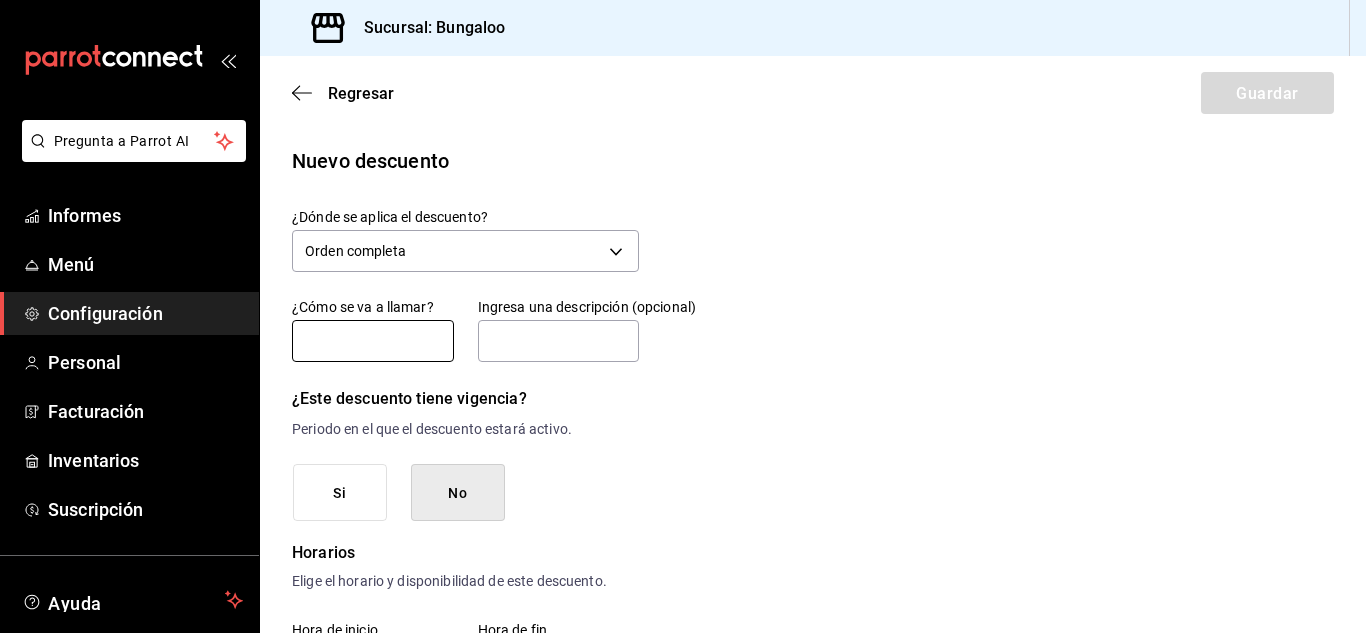 click at bounding box center (373, 341) 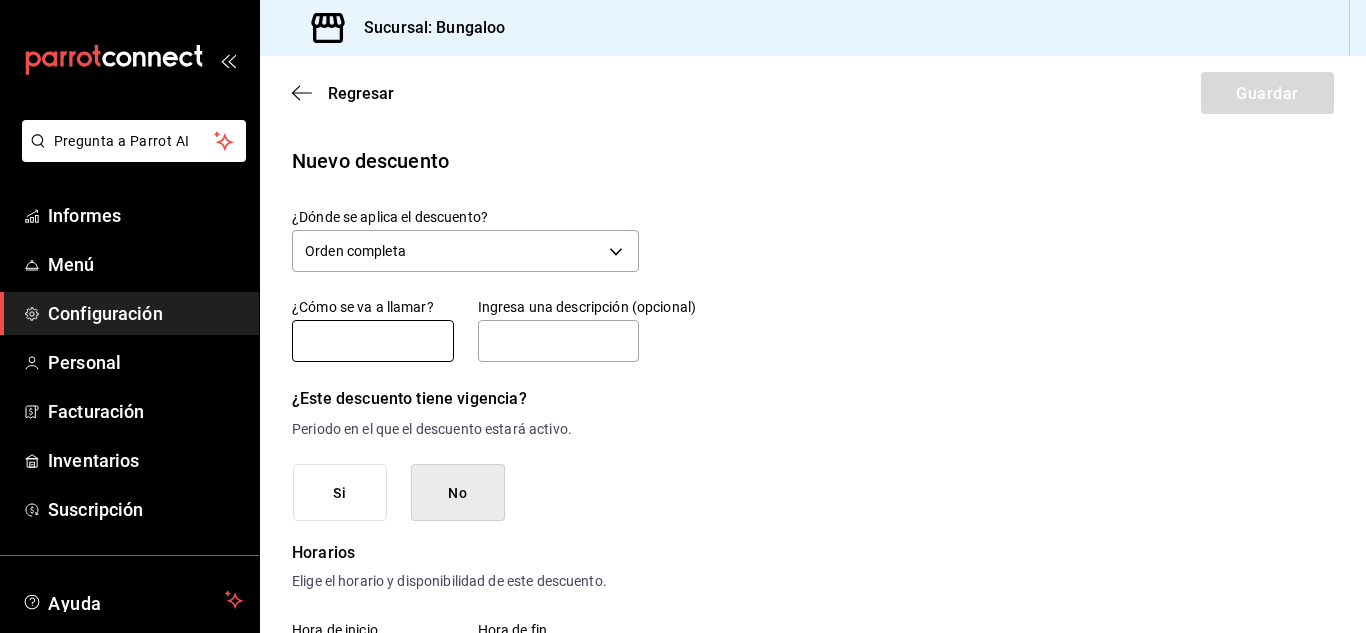 type on "Clubers" 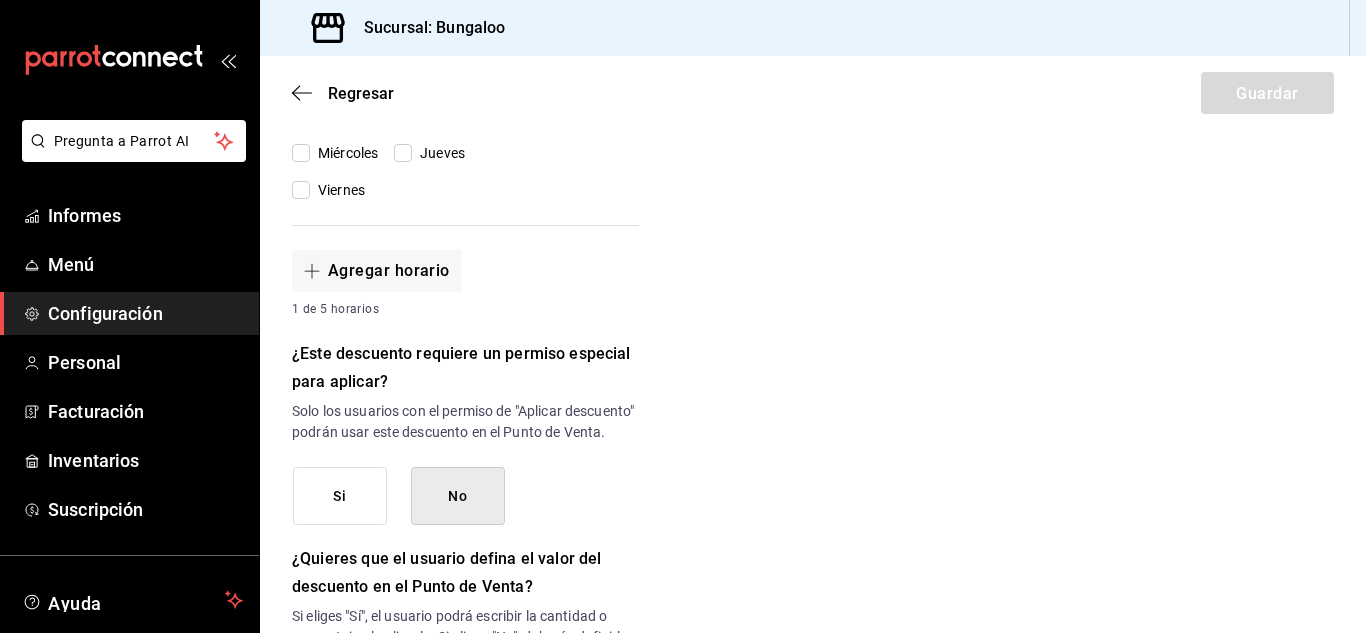 scroll, scrollTop: 700, scrollLeft: 0, axis: vertical 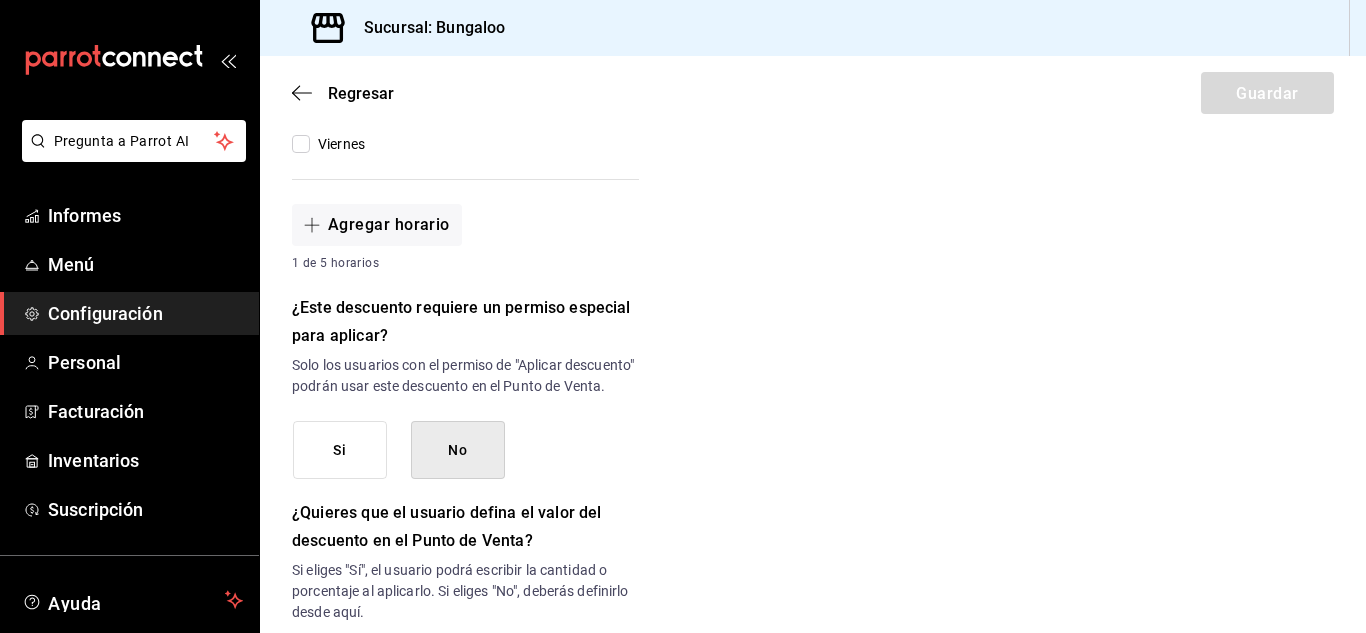 click on "Si" at bounding box center [340, 450] 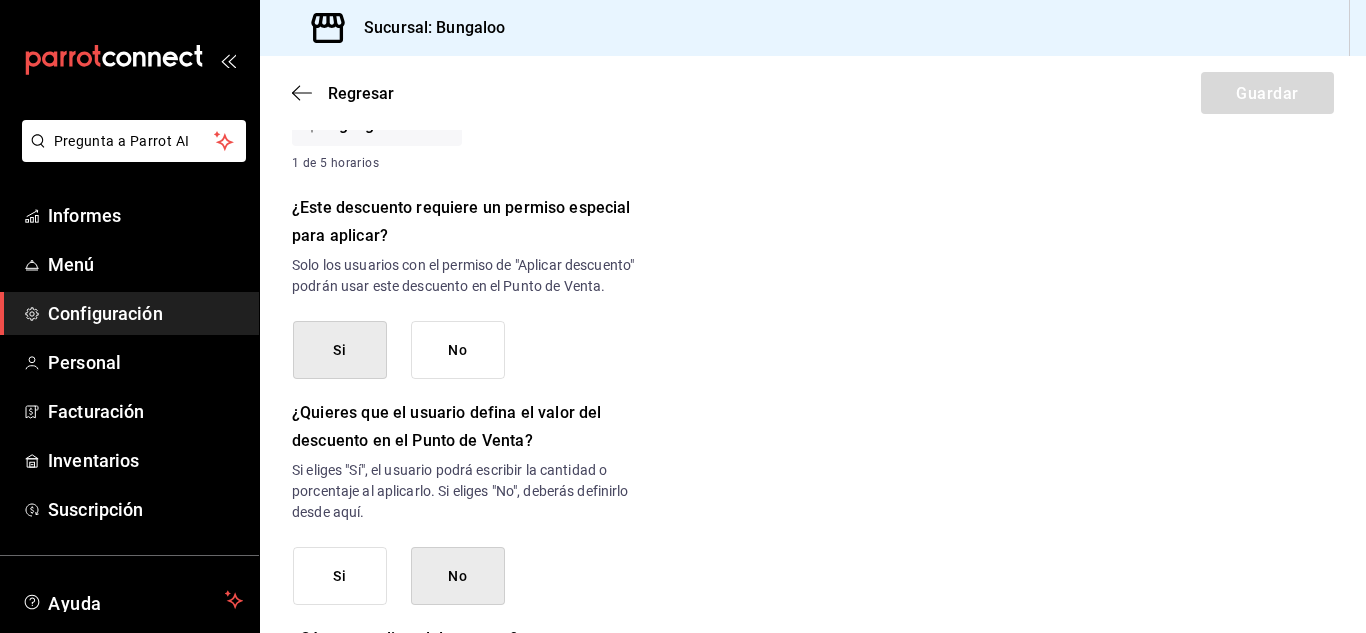 scroll, scrollTop: 900, scrollLeft: 0, axis: vertical 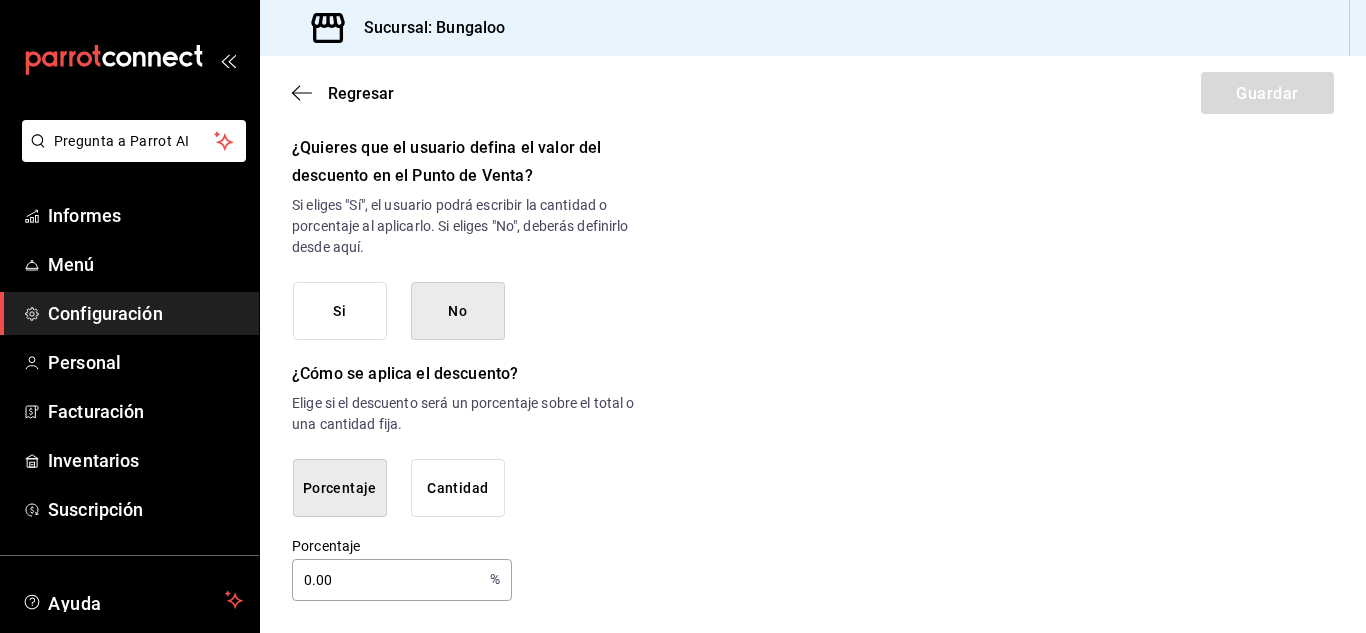 click on "Si" at bounding box center [340, 311] 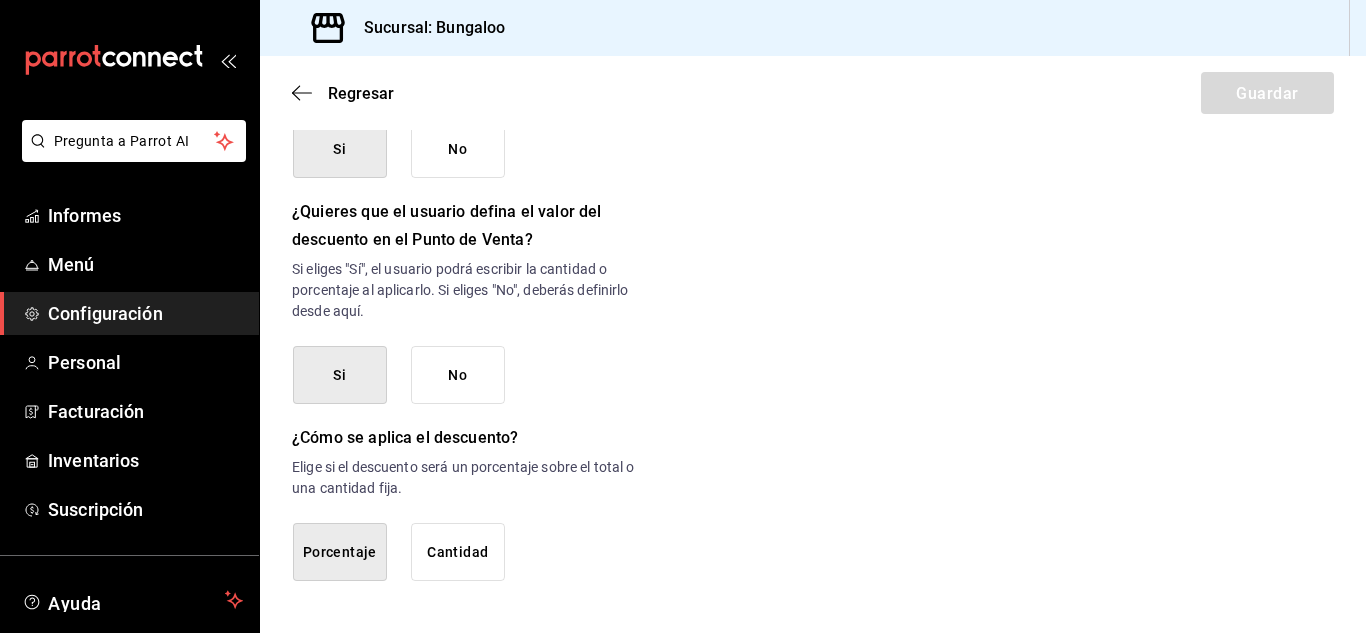 scroll, scrollTop: 1018, scrollLeft: 0, axis: vertical 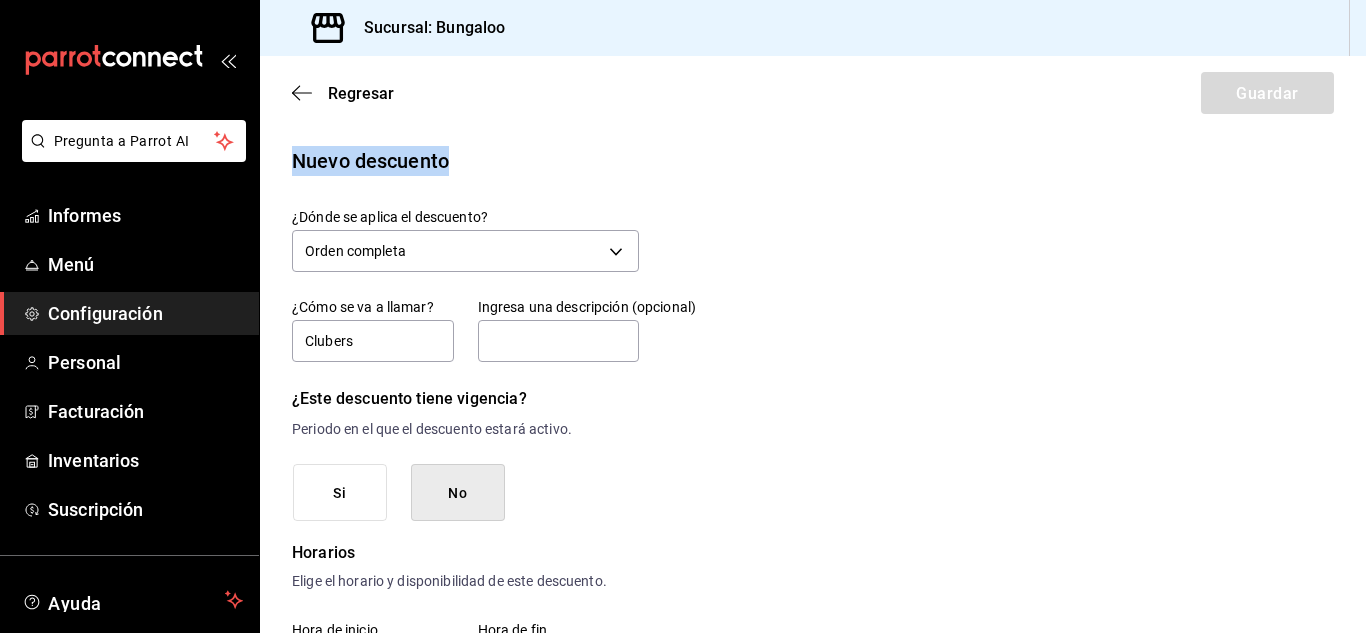 click on "Nuevo descuento" at bounding box center [370, 161] 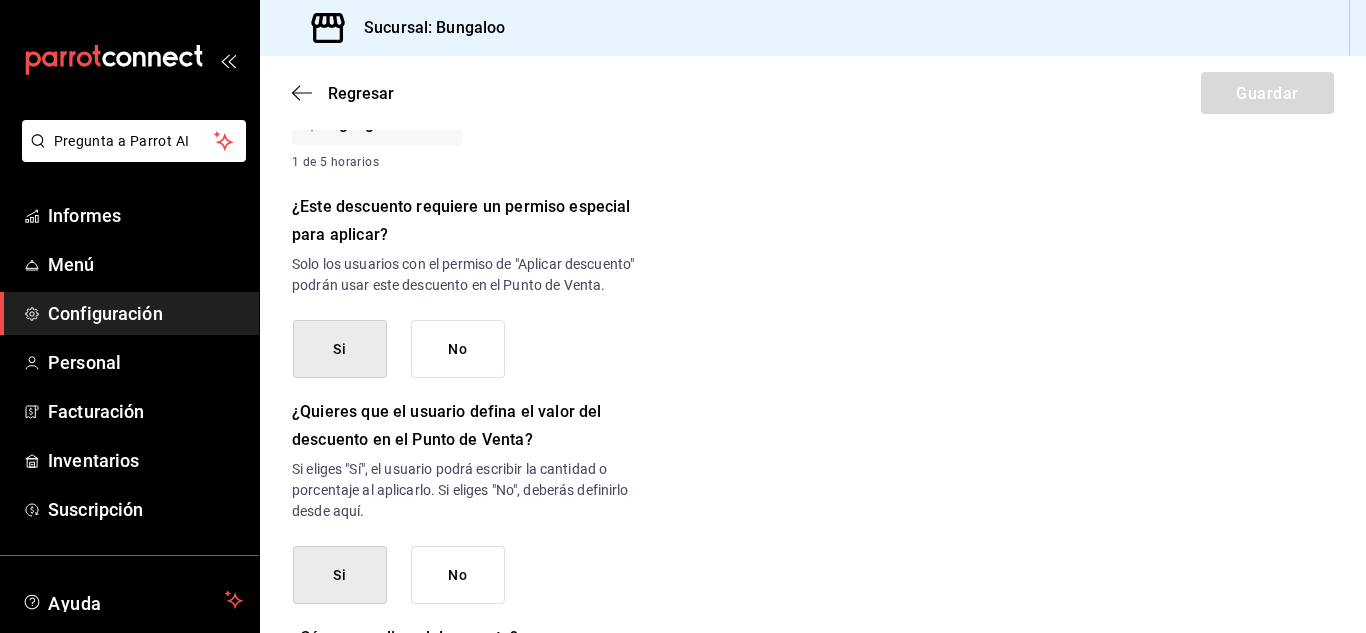 scroll, scrollTop: 718, scrollLeft: 0, axis: vertical 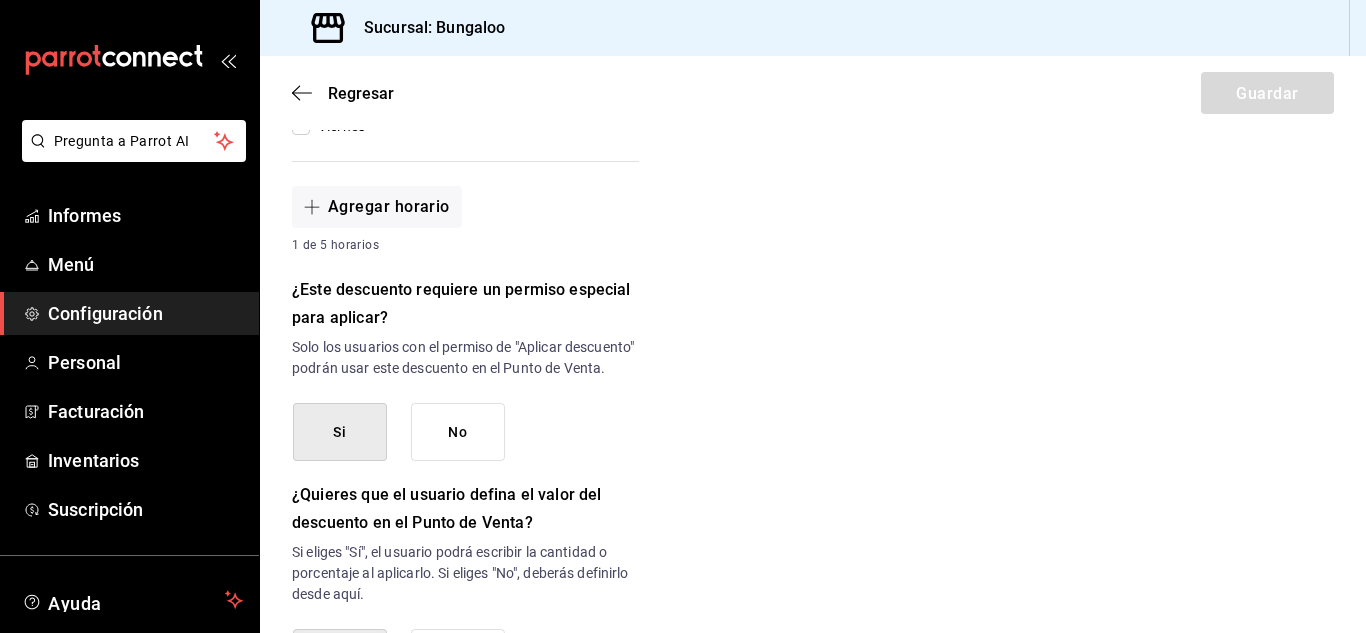 click on "Regresar Guardar" at bounding box center (813, 93) 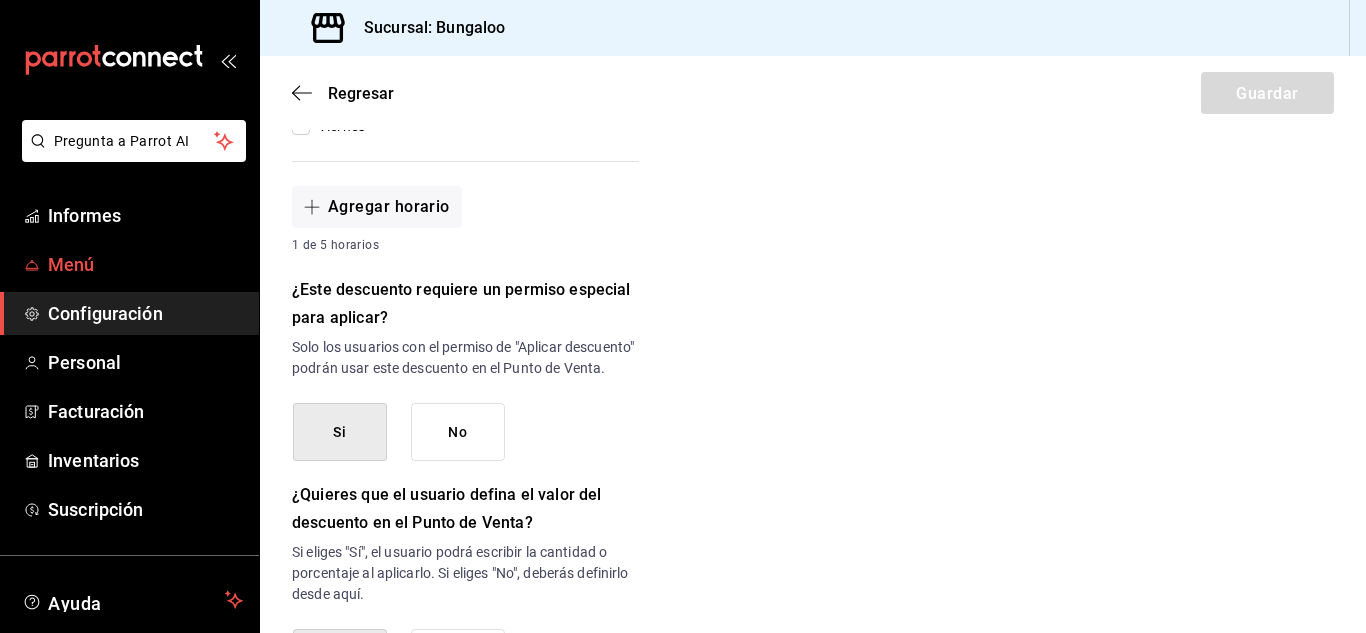 click on "Menú" at bounding box center (71, 264) 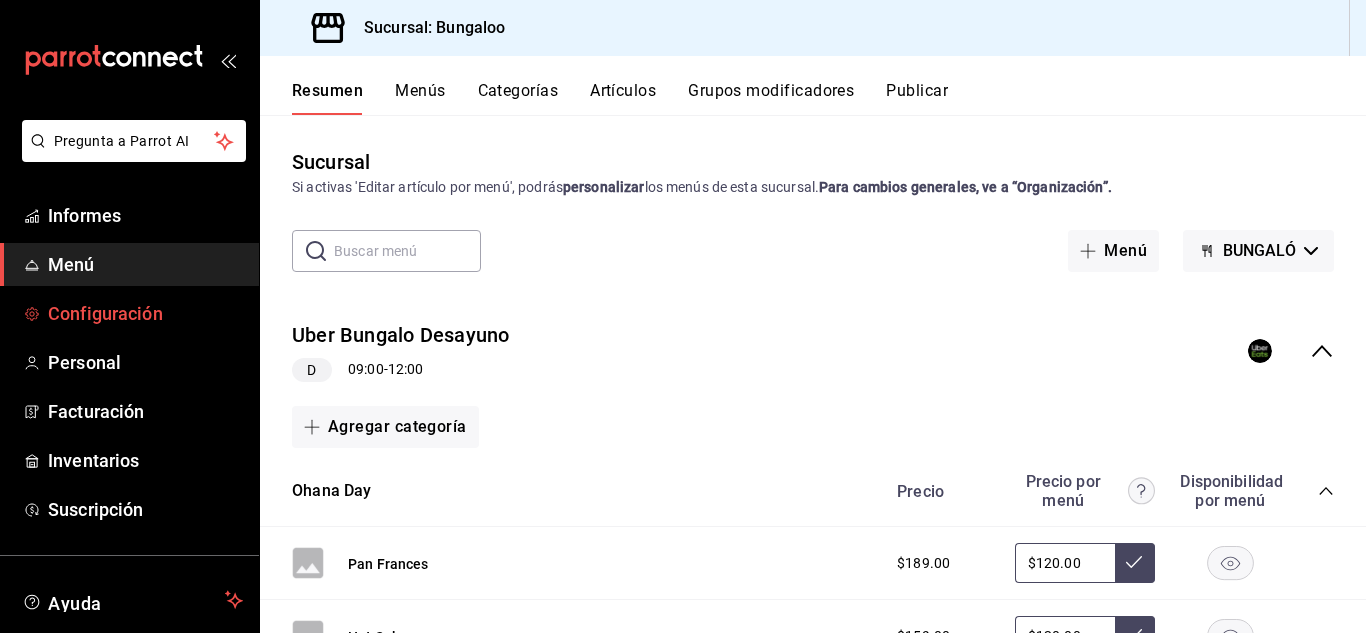 click on "Configuración" at bounding box center [105, 313] 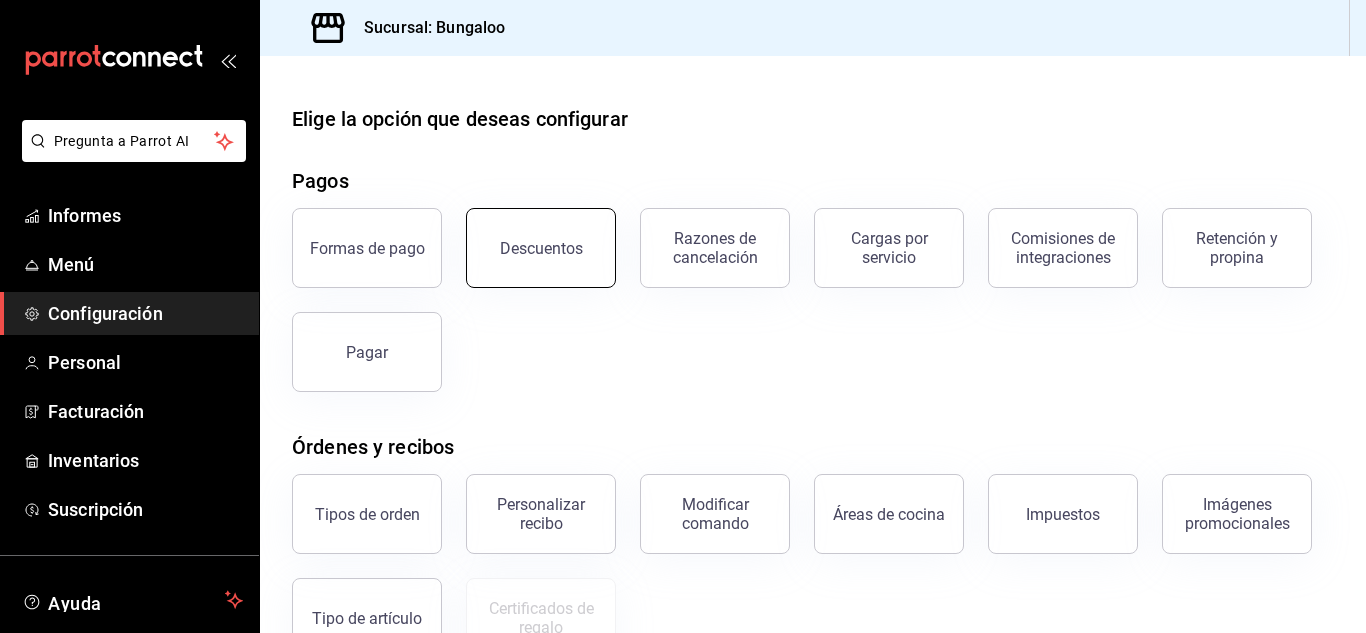click on "Descuentos" at bounding box center (541, 248) 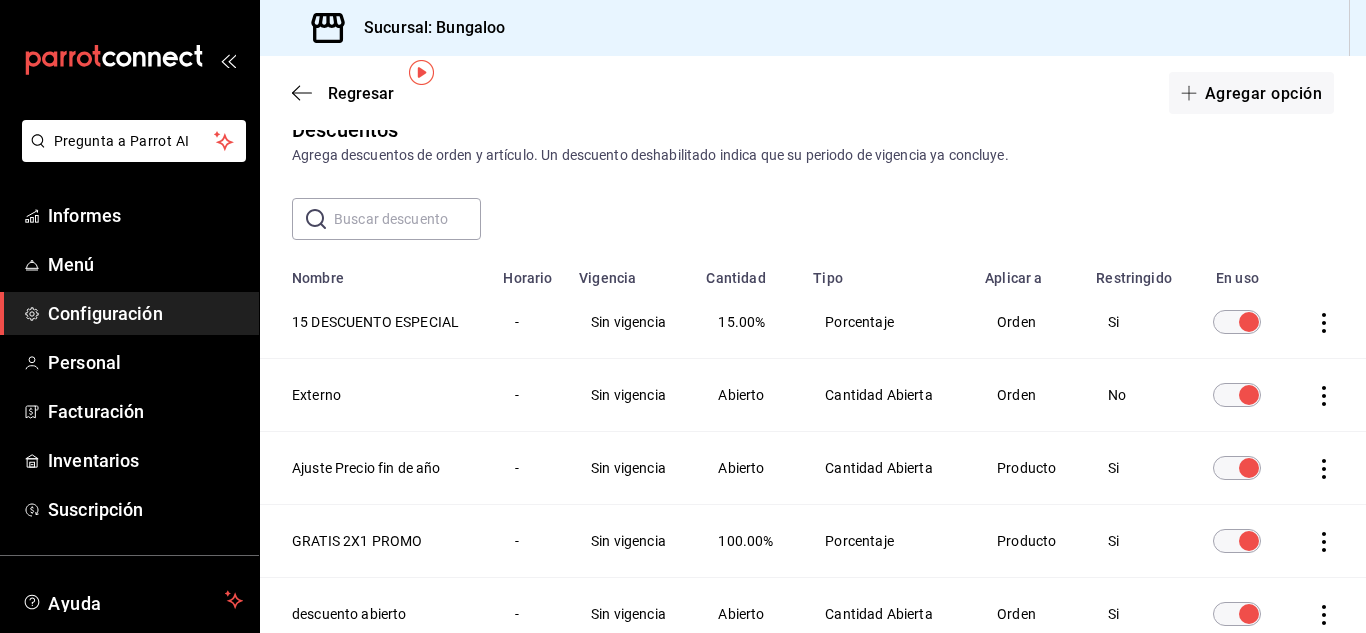 scroll, scrollTop: 0, scrollLeft: 0, axis: both 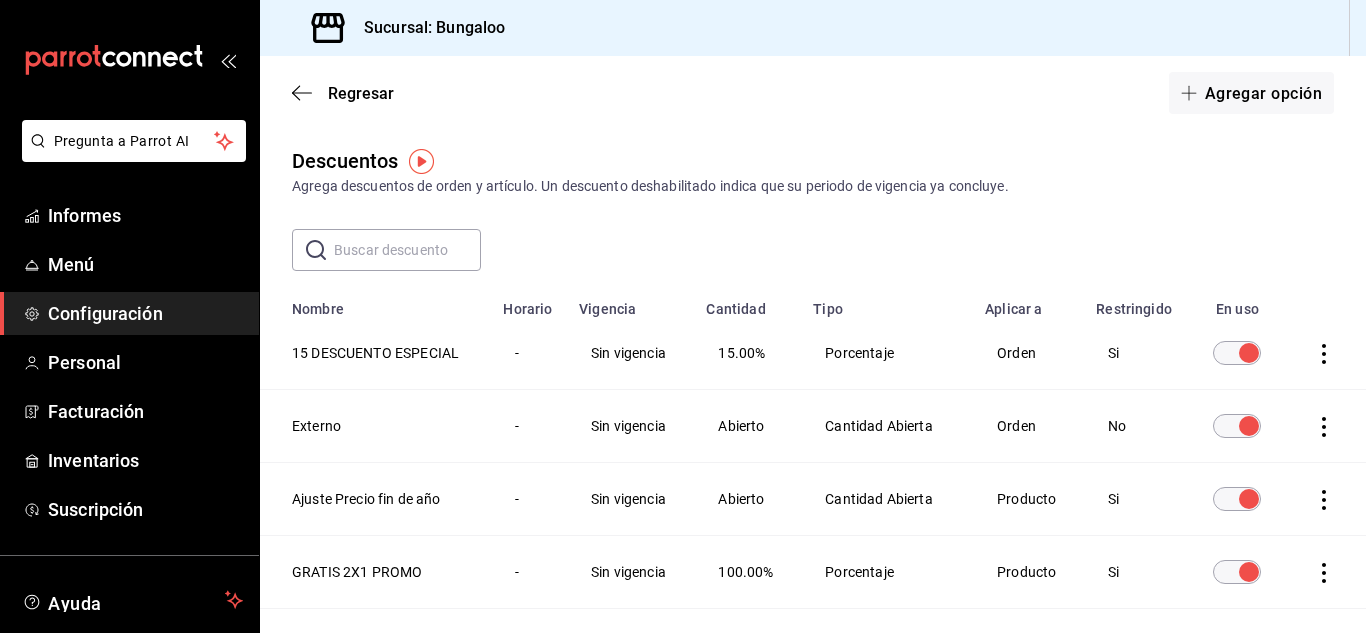 click 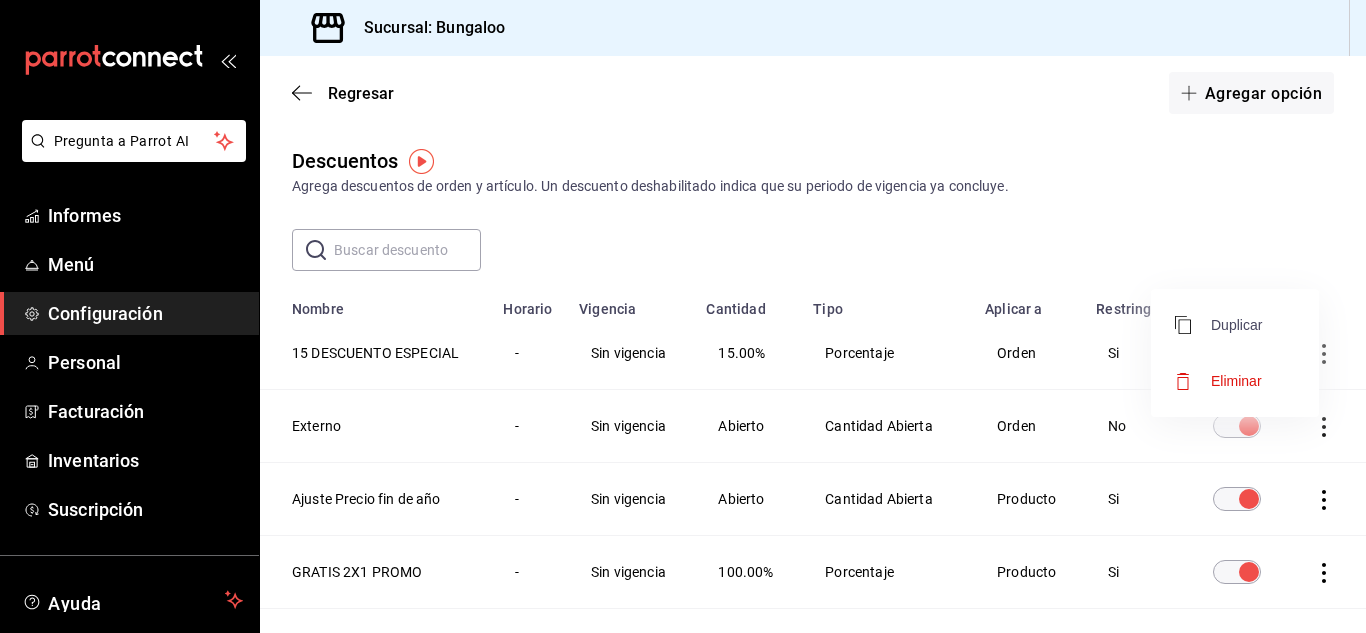 click on "Duplicar" at bounding box center (1236, 325) 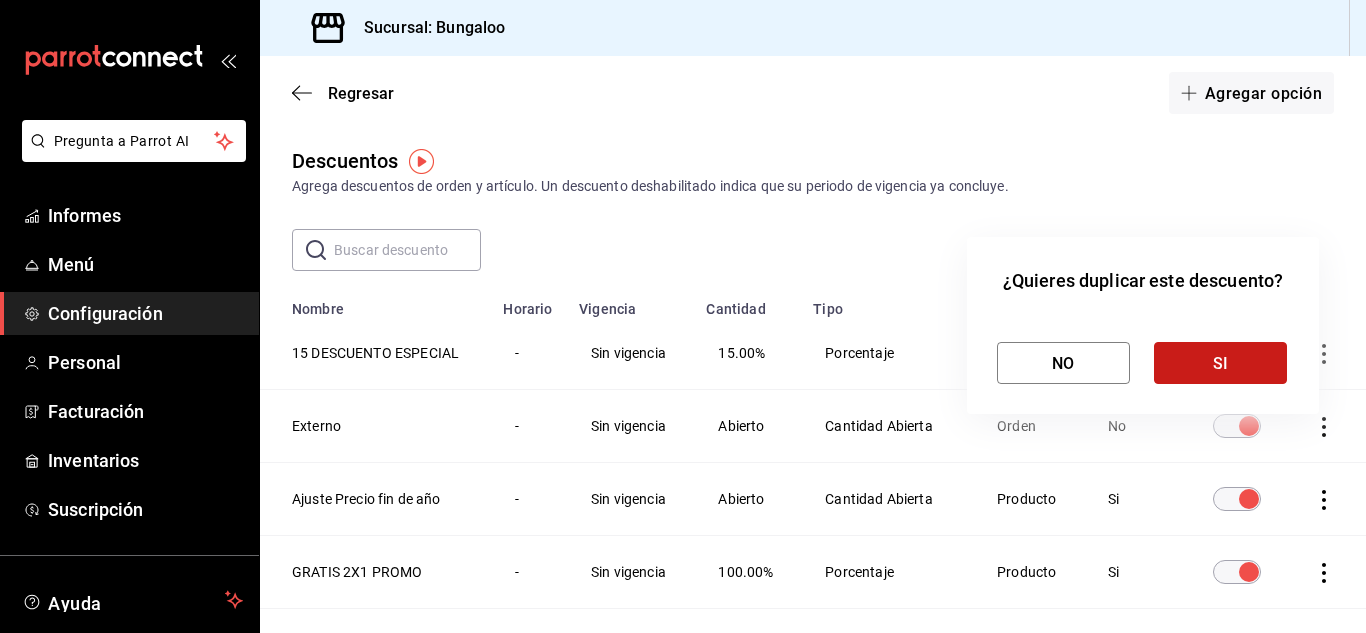 click on "SI" at bounding box center [1220, 363] 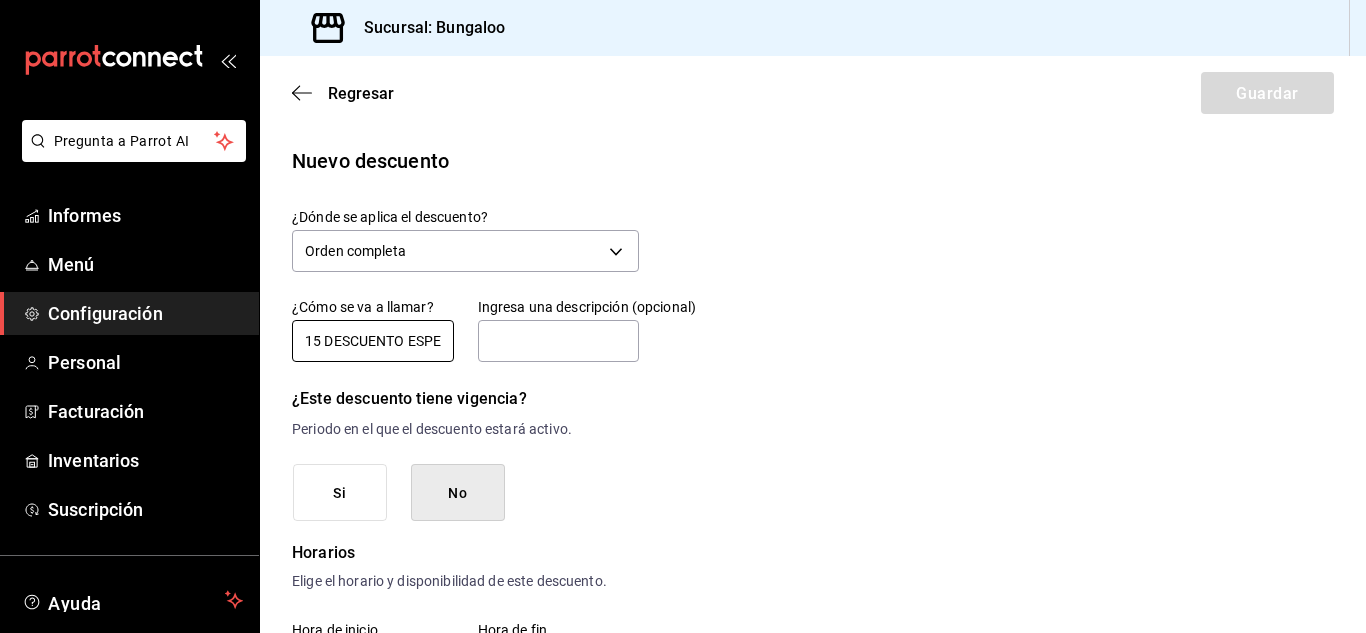 click on "15 DESCUENTO ESPECIAL - Copia" at bounding box center (373, 341) 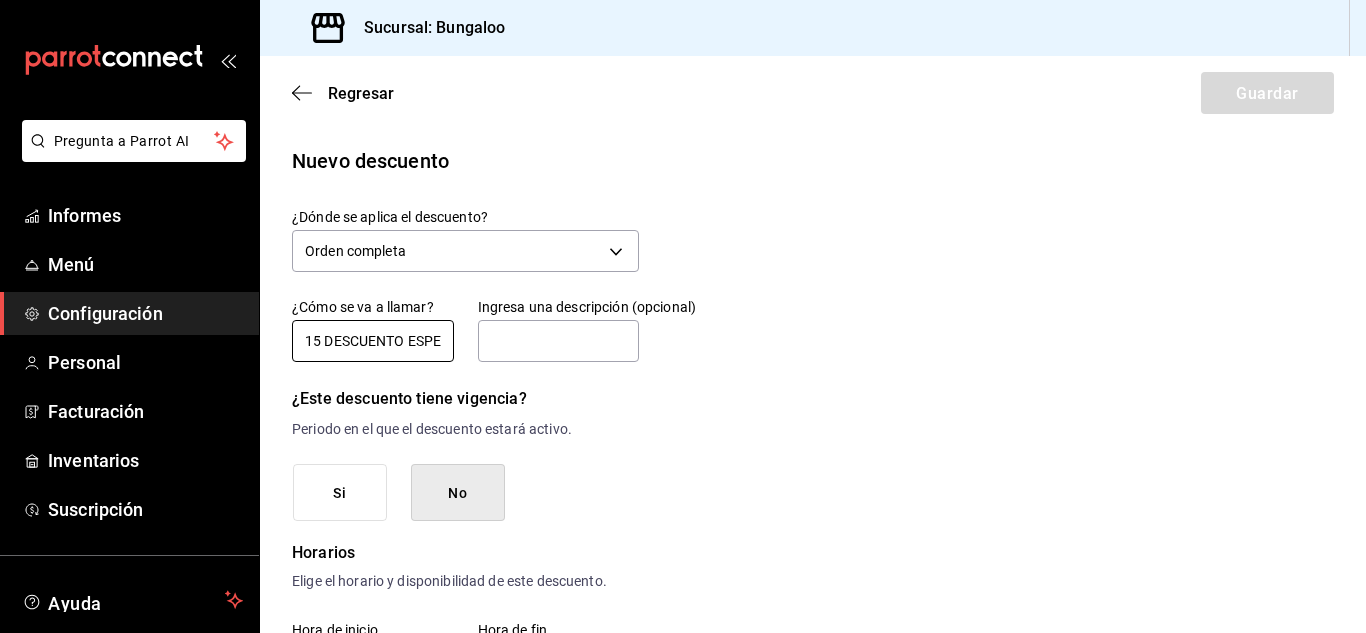 click on "15 DESCUENTO ESPECIAL - Copia" at bounding box center [373, 341] 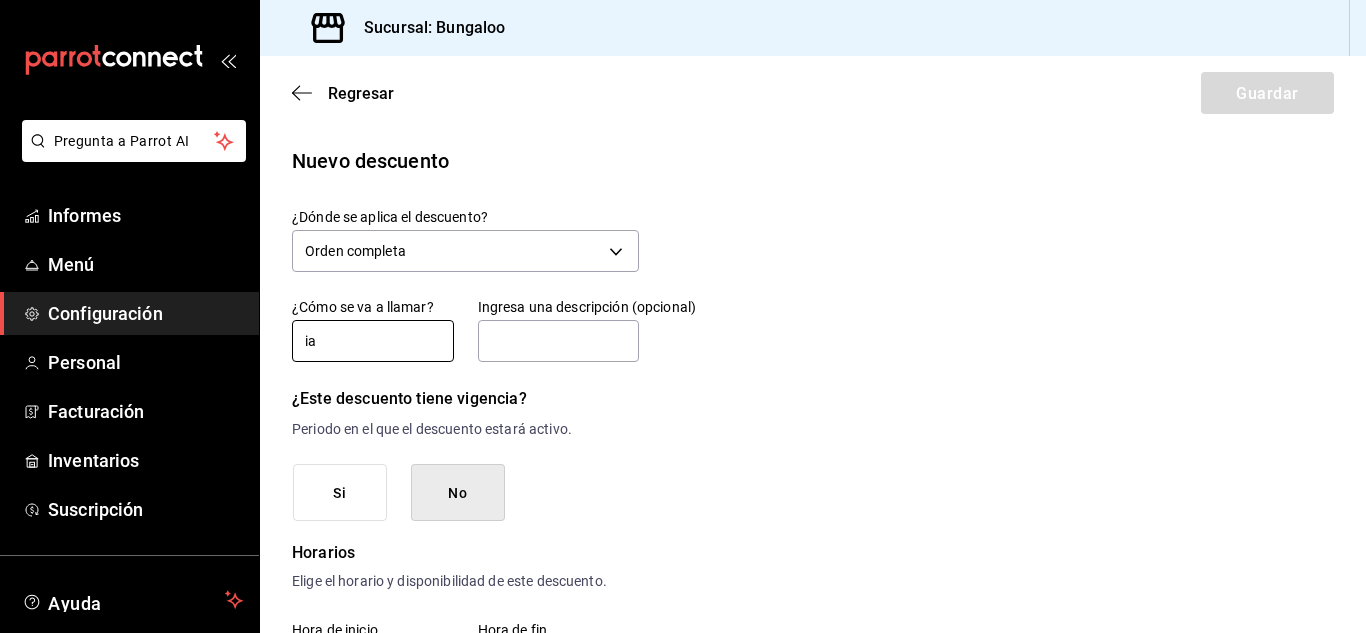 type on "a" 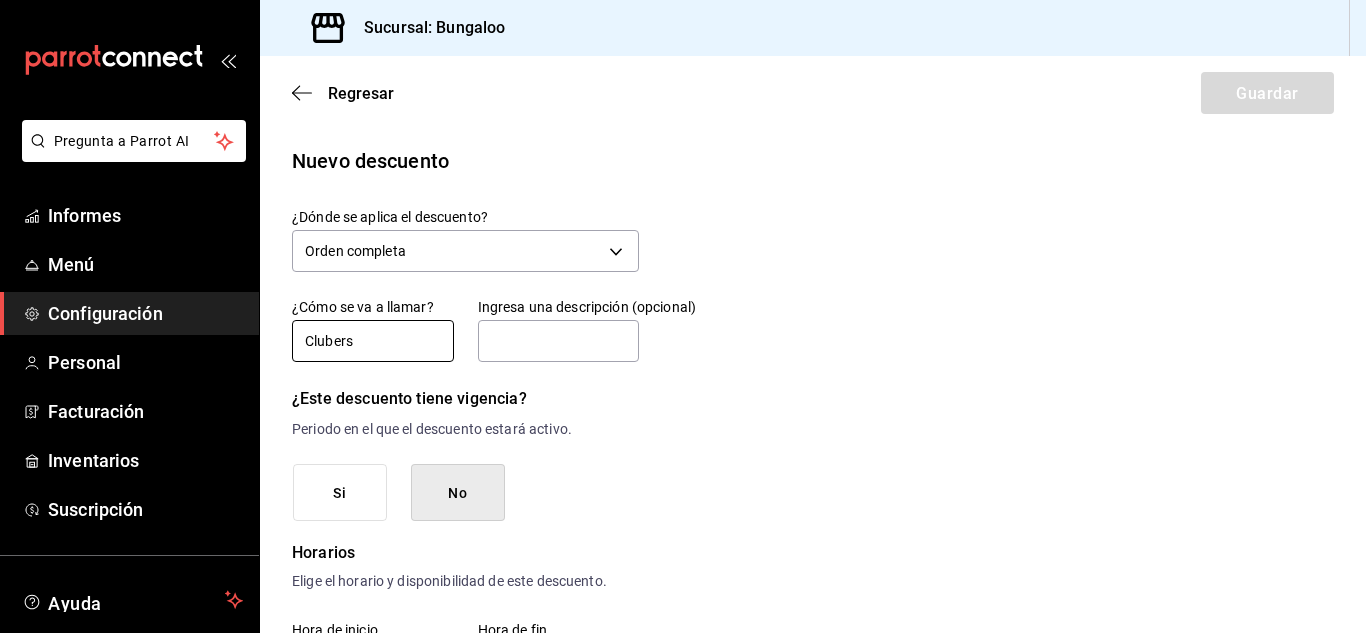 type on "Clubers" 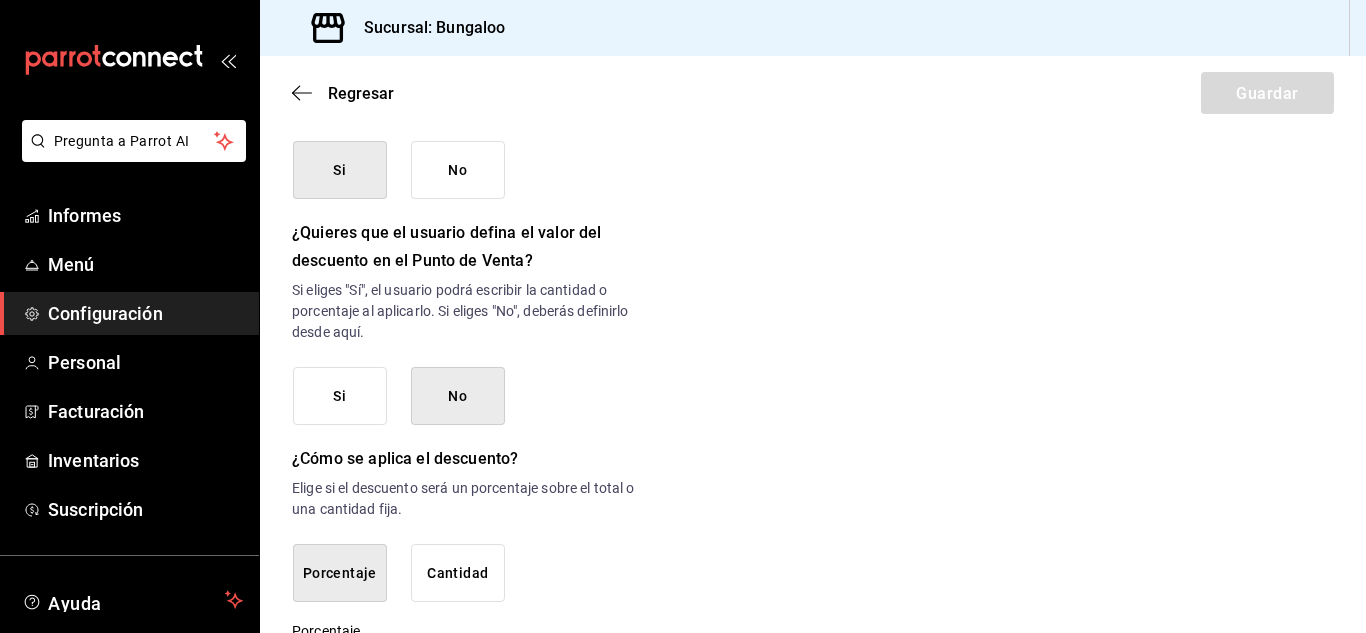 scroll, scrollTop: 1000, scrollLeft: 0, axis: vertical 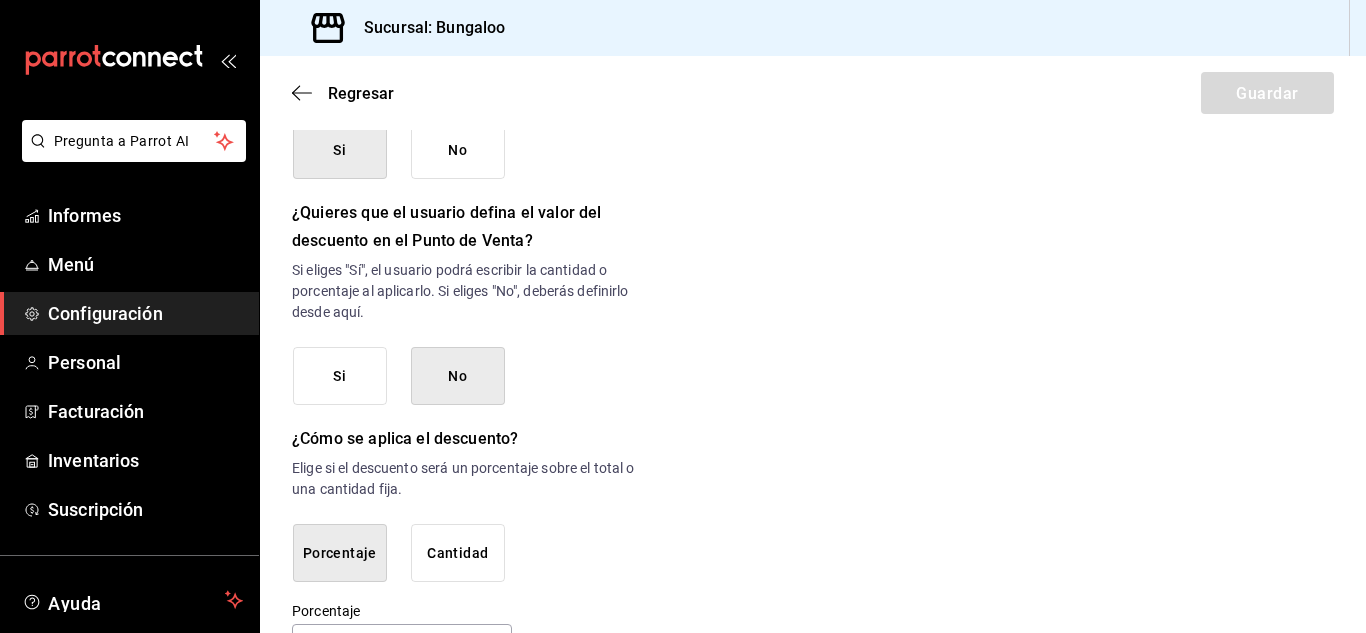click on "Si" at bounding box center (339, 376) 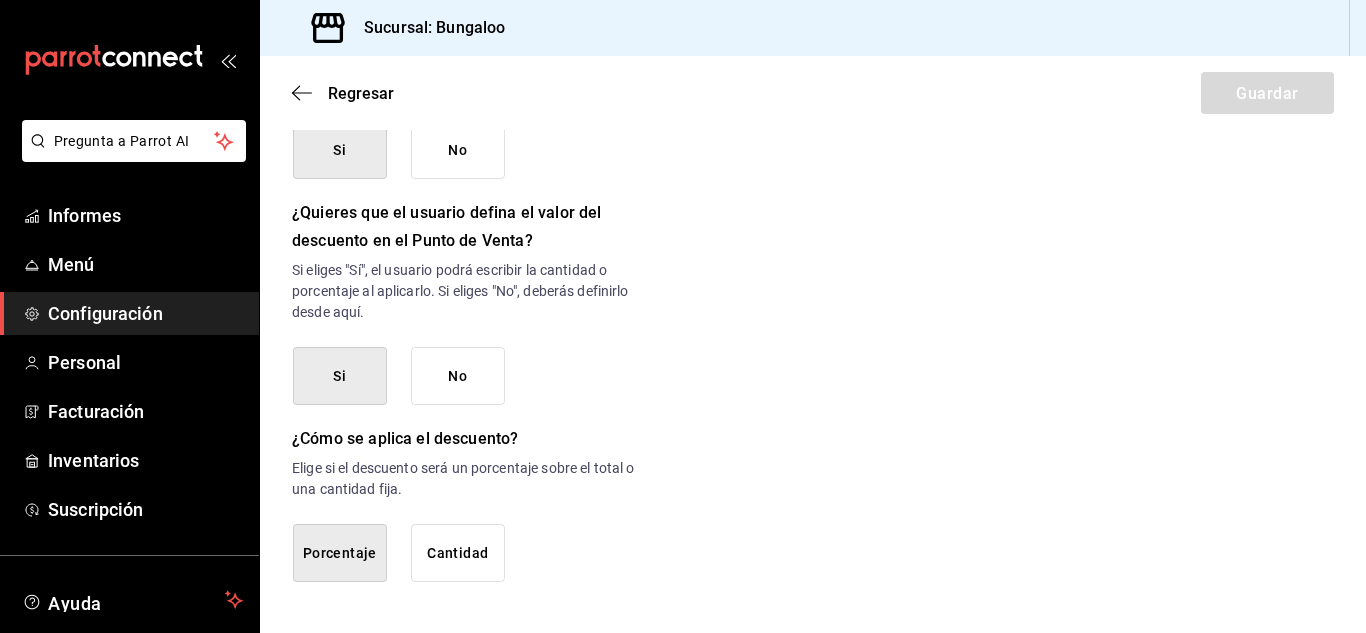 click on "Regresar Guardar" at bounding box center (813, 93) 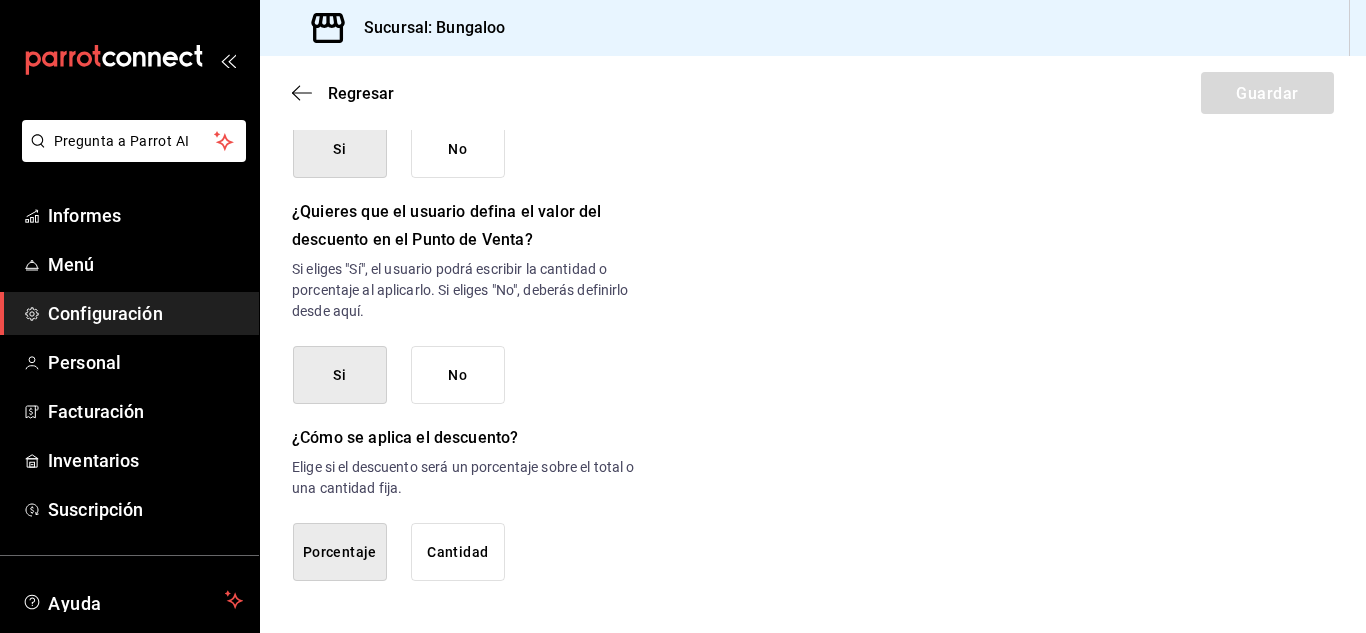 scroll, scrollTop: 1018, scrollLeft: 0, axis: vertical 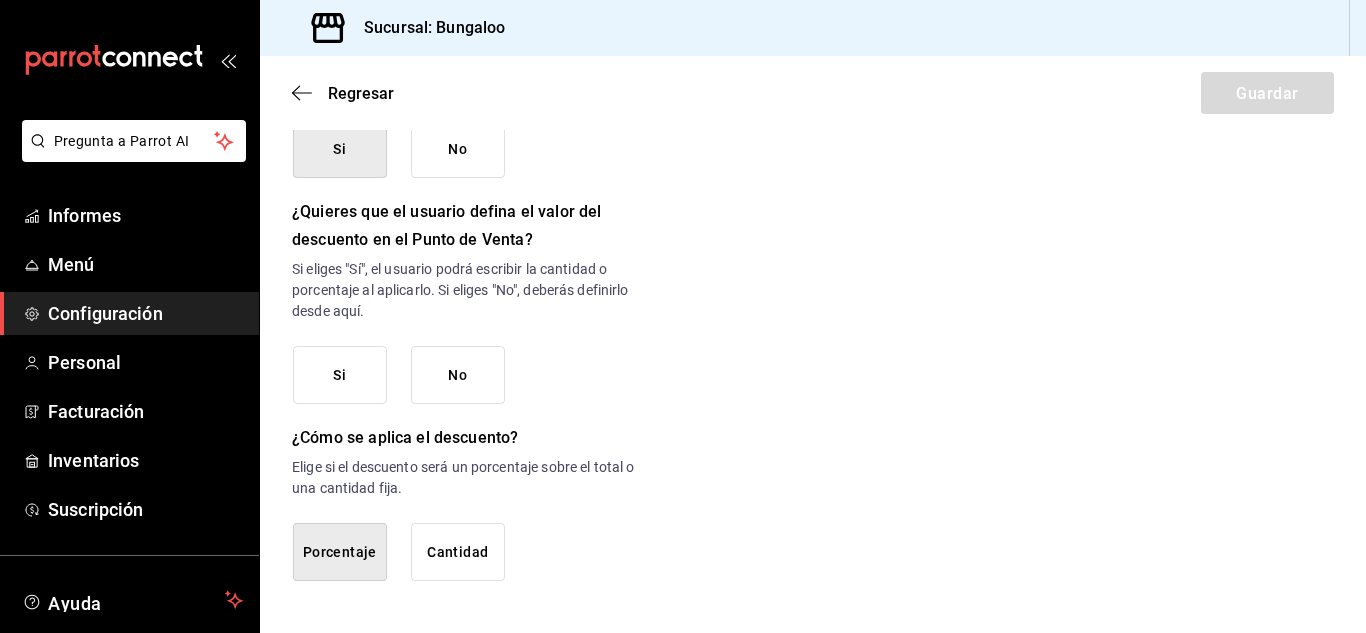 click on "Si" at bounding box center (340, 375) 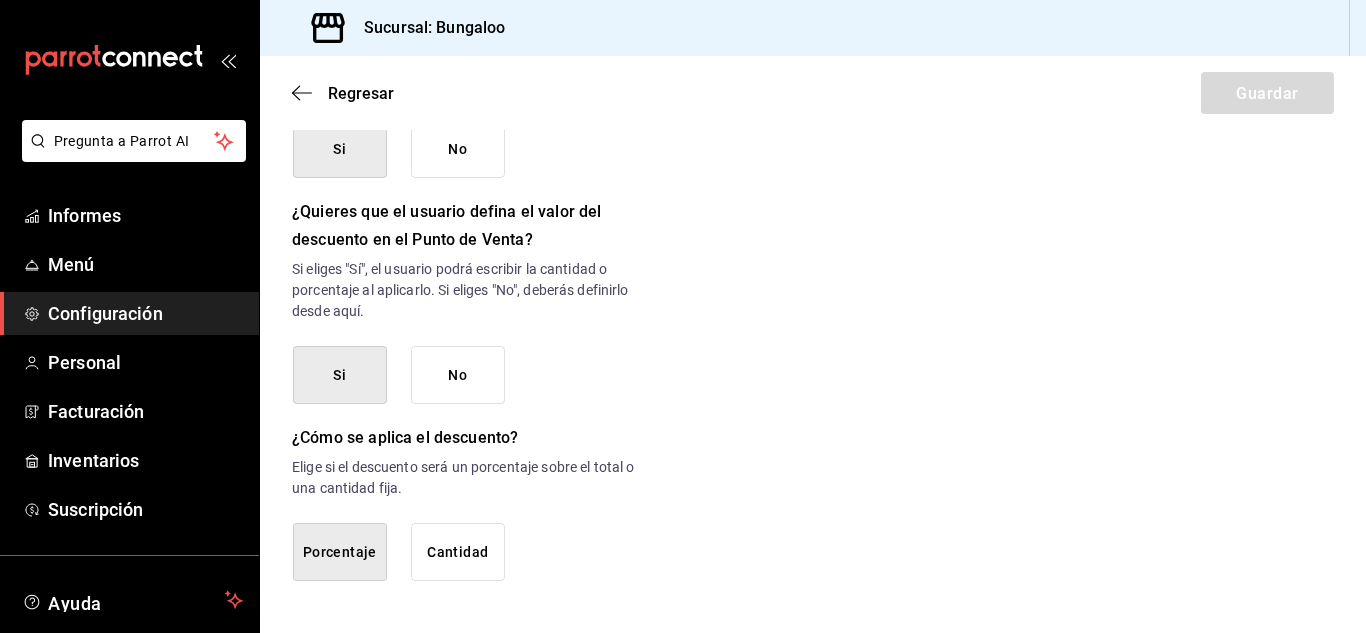 click on "Si" at bounding box center [340, 375] 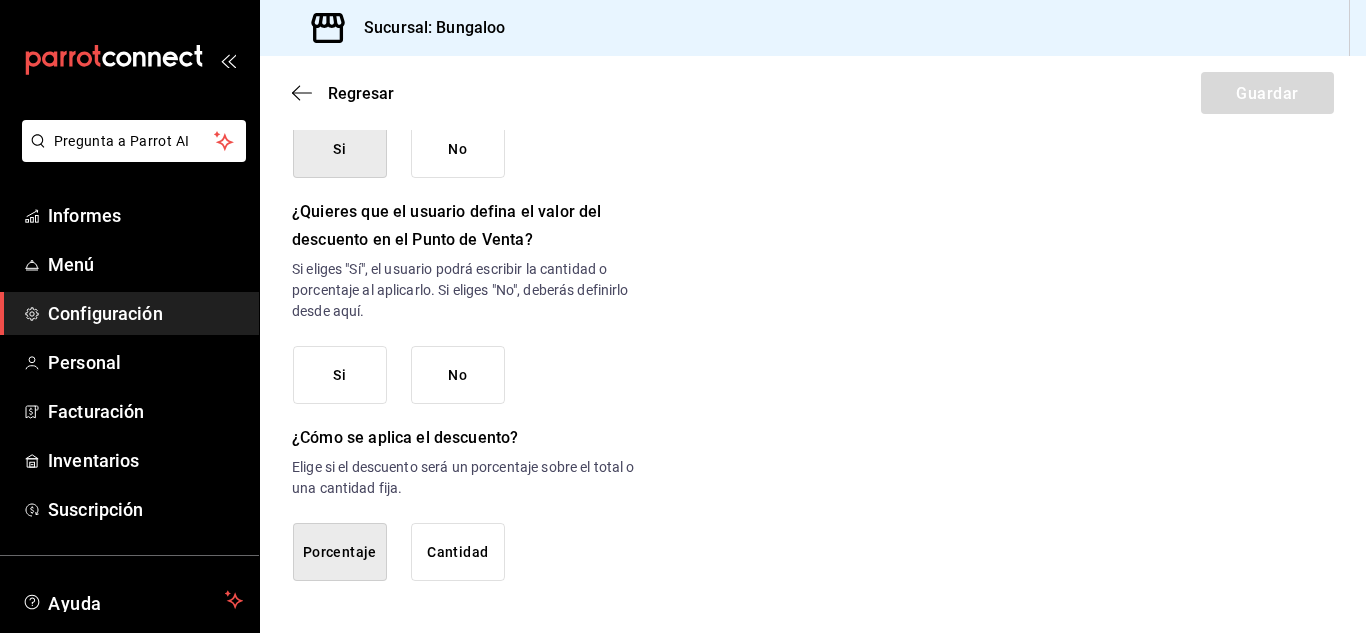 click on "Si" at bounding box center [340, 375] 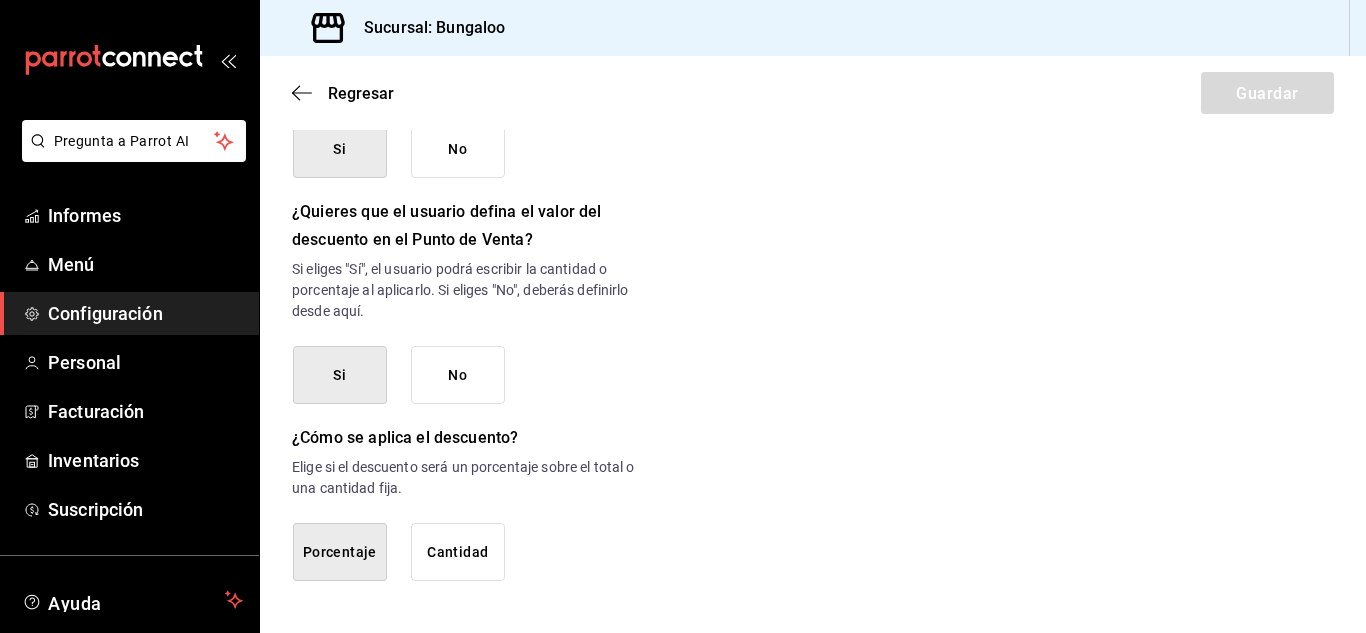 click on "No" at bounding box center [458, 375] 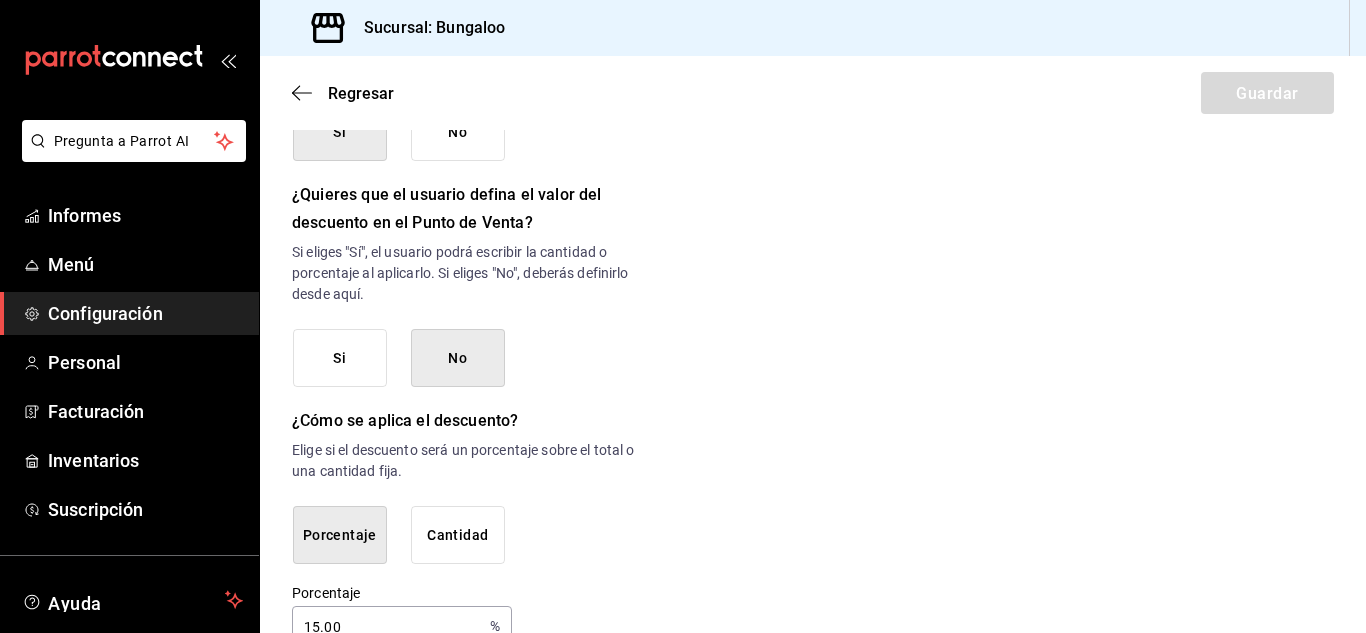scroll, scrollTop: 1082, scrollLeft: 0, axis: vertical 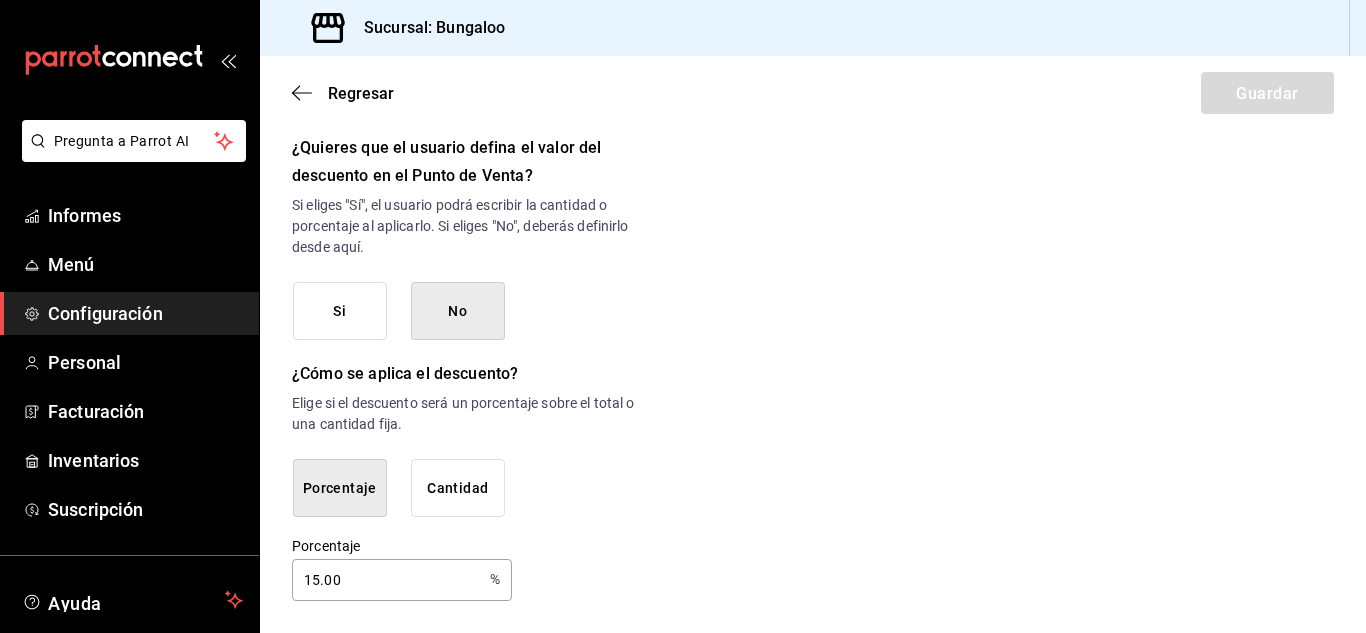 click on "Si" at bounding box center [339, 311] 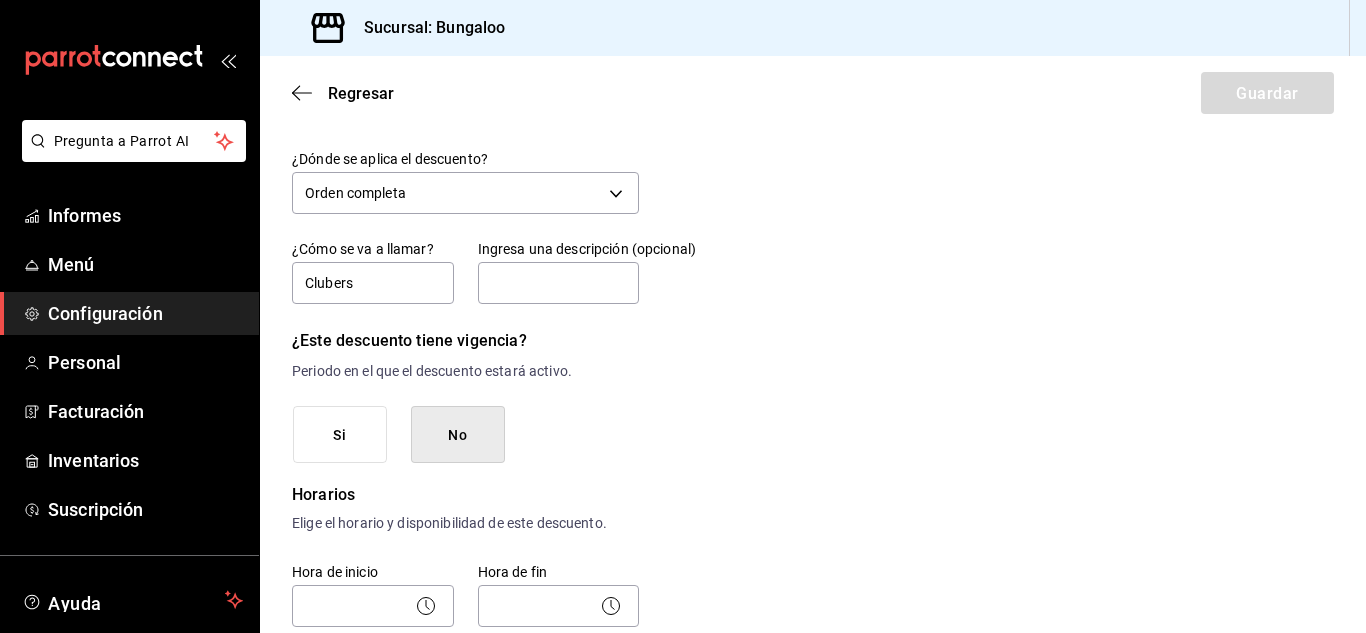 scroll, scrollTop: 0, scrollLeft: 0, axis: both 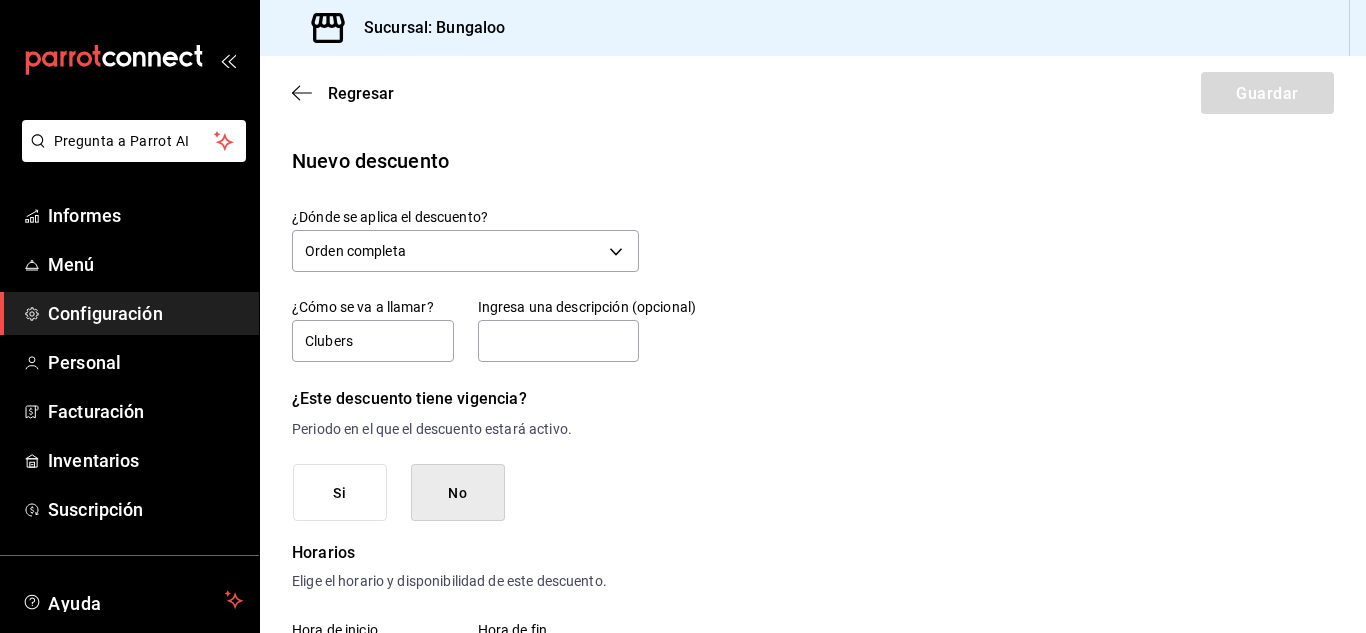 click on "Regresar Guardar" at bounding box center [813, 93] 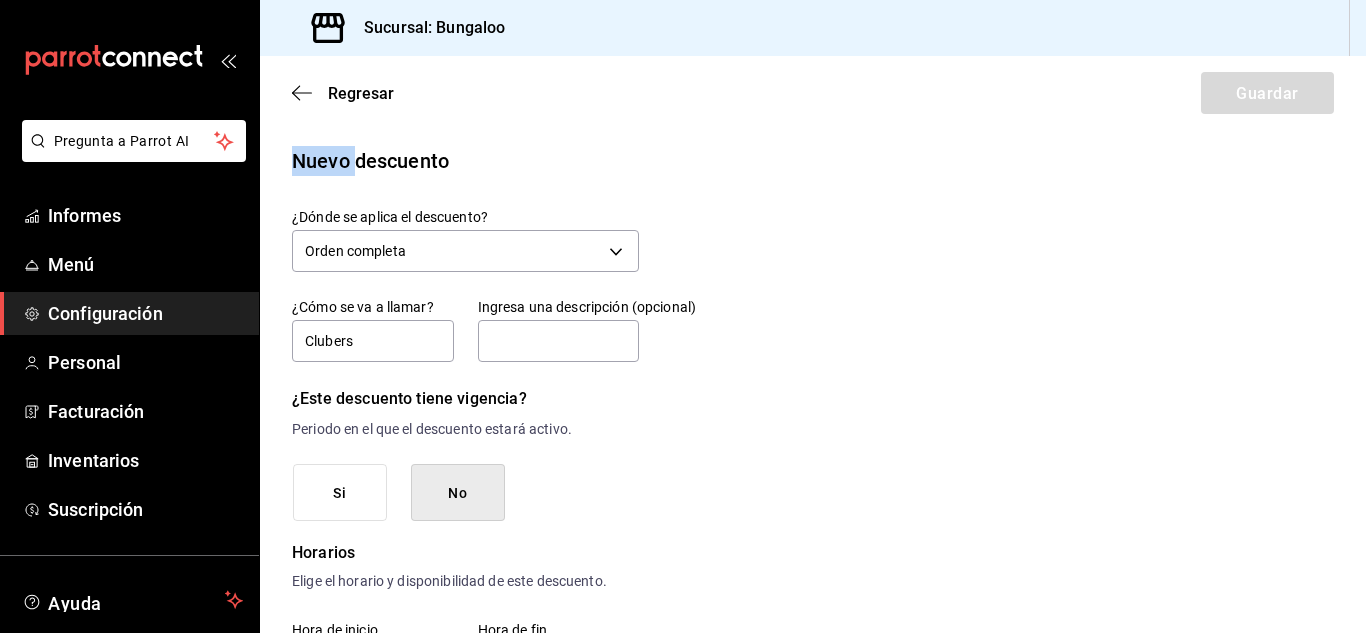 click on "Regresar Guardar" at bounding box center (813, 93) 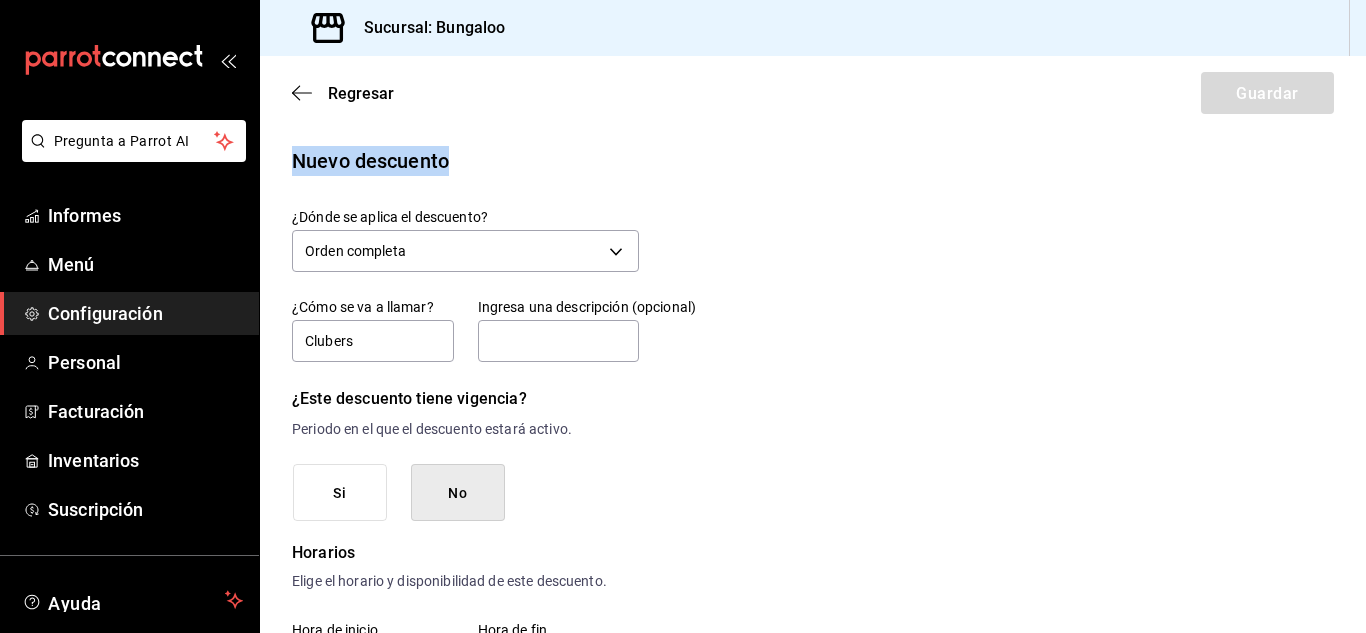 click on "Regresar Guardar" at bounding box center [813, 93] 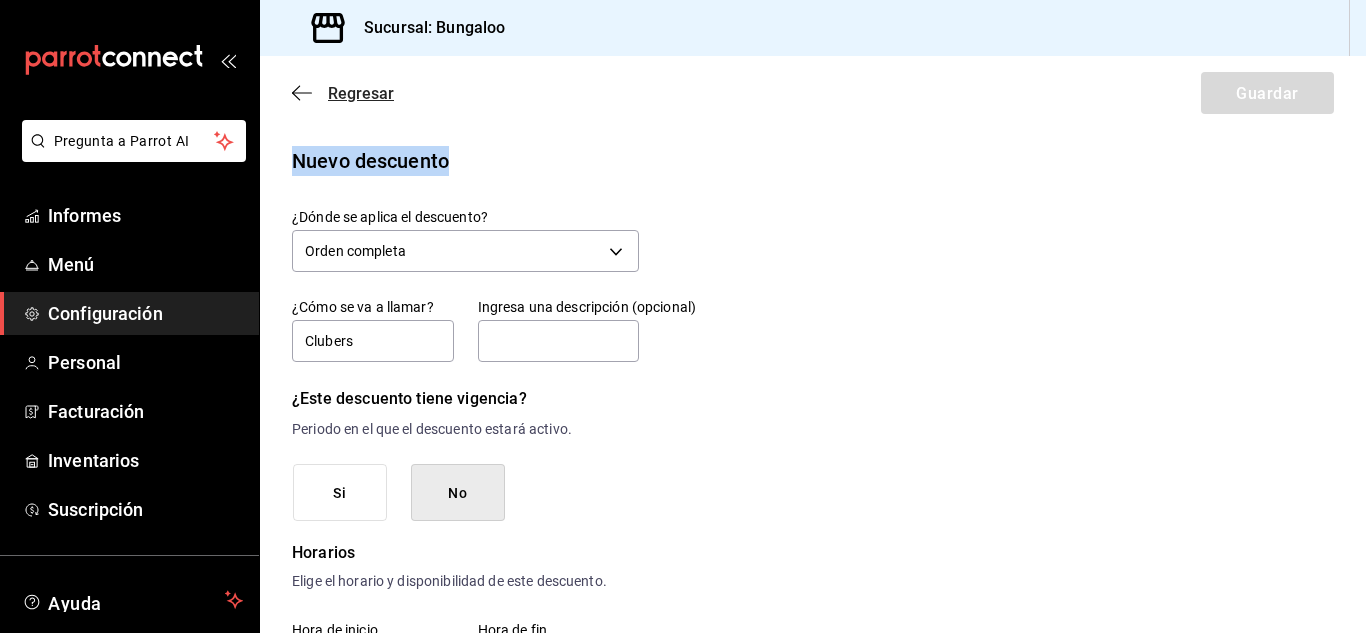 click 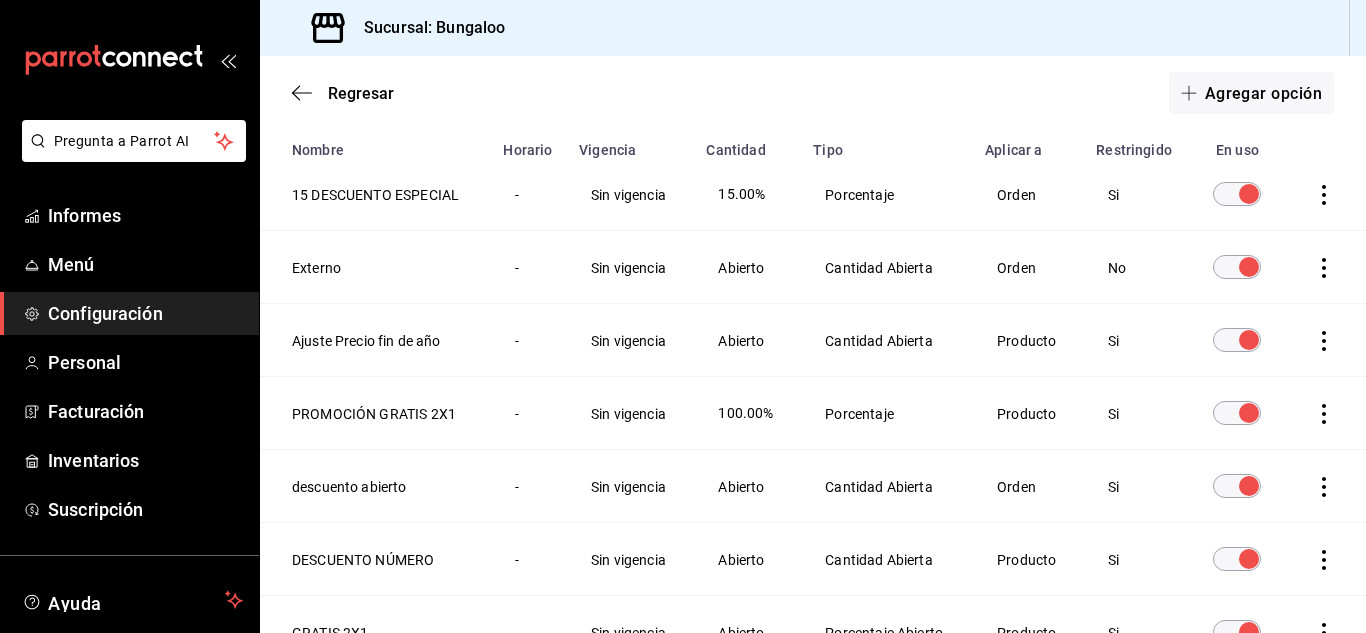 scroll, scrollTop: 200, scrollLeft: 0, axis: vertical 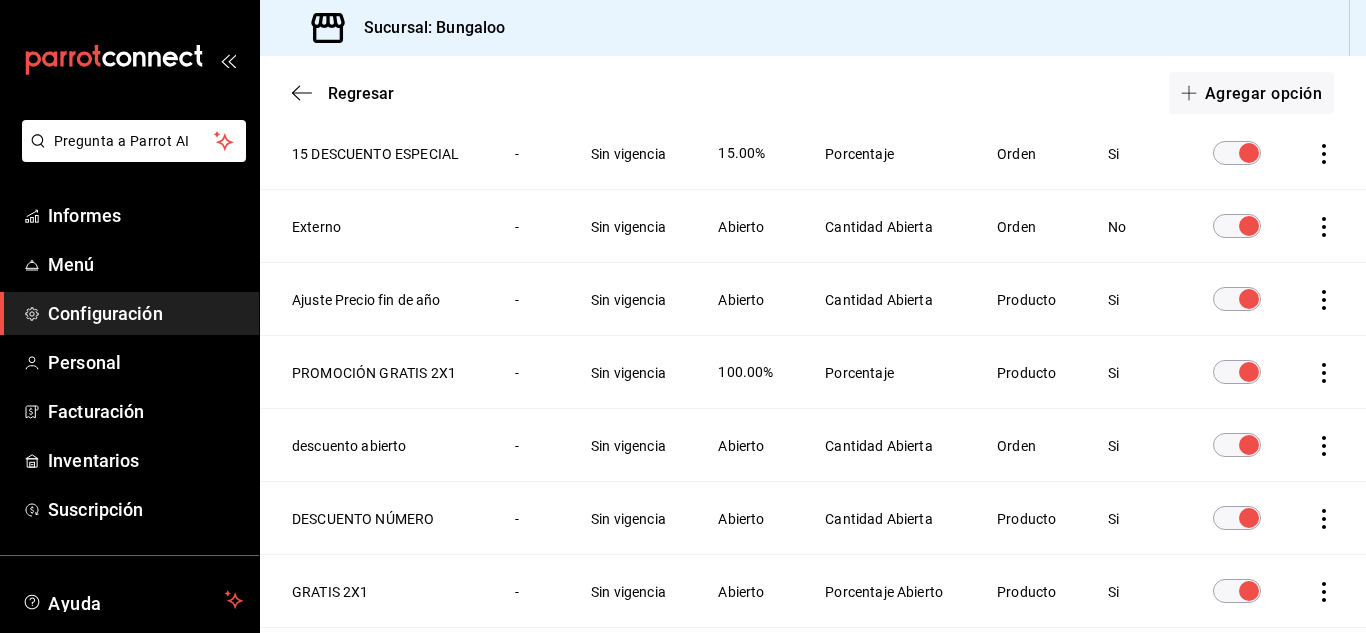 click 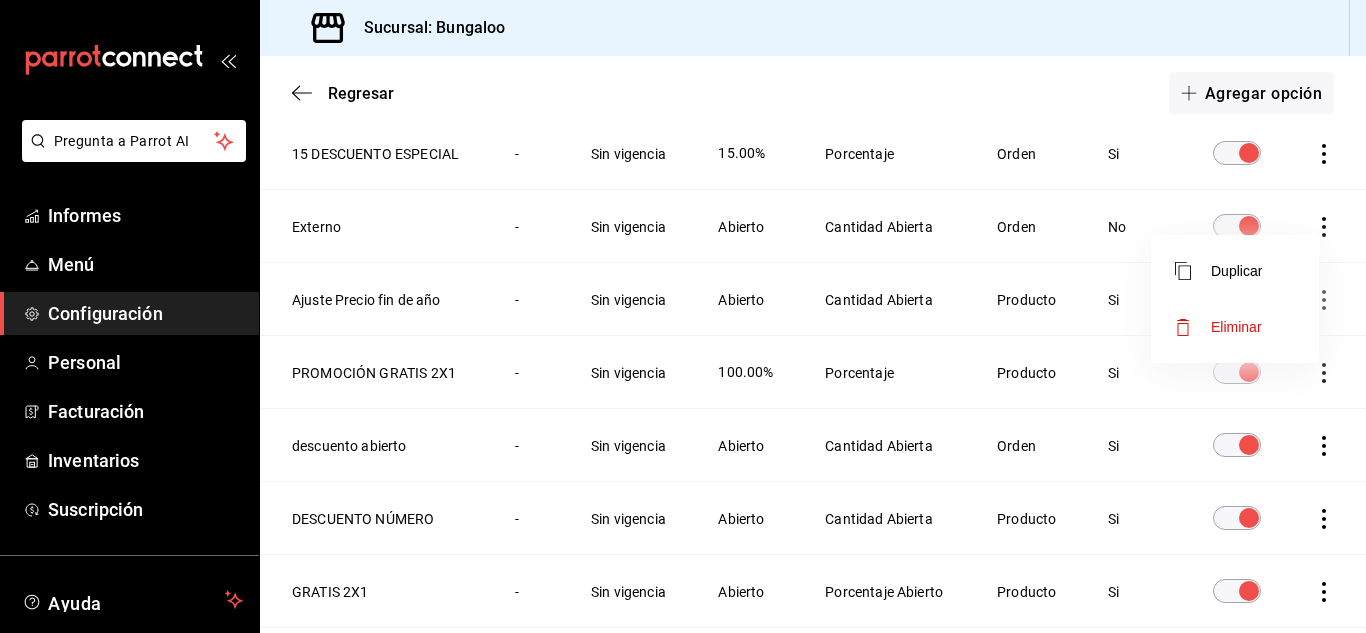 click on "Eliminar" at bounding box center (1236, 327) 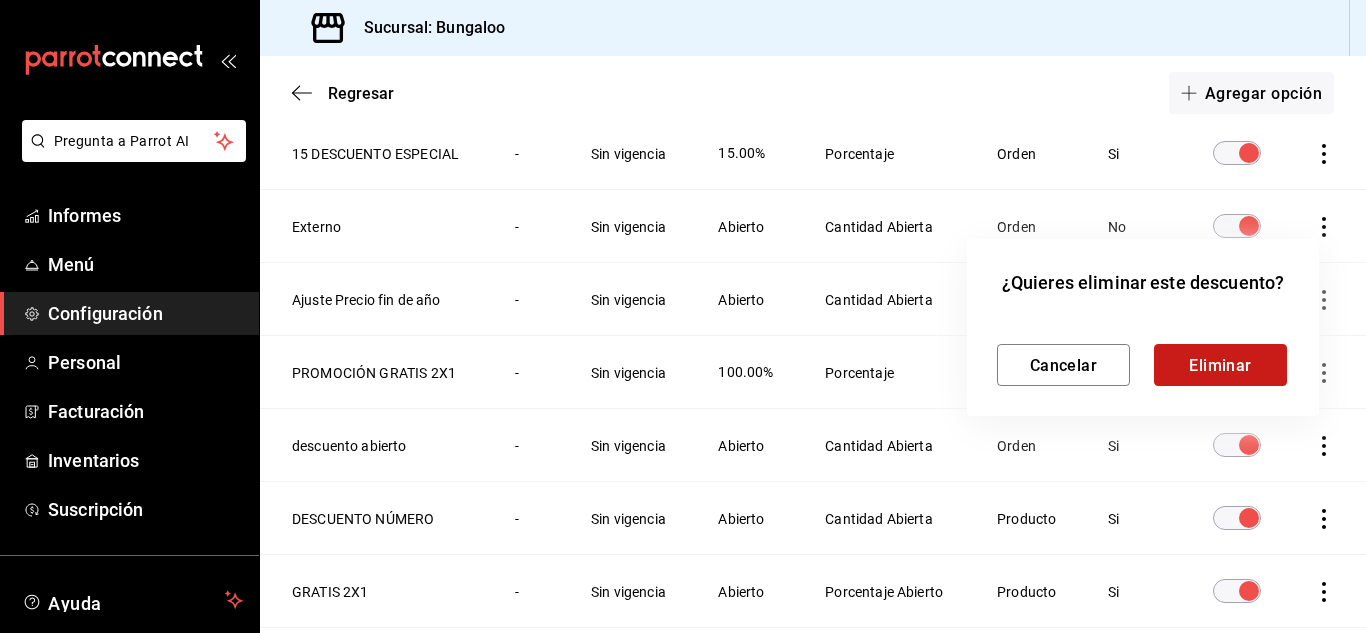 click on "Eliminar" at bounding box center [1220, 365] 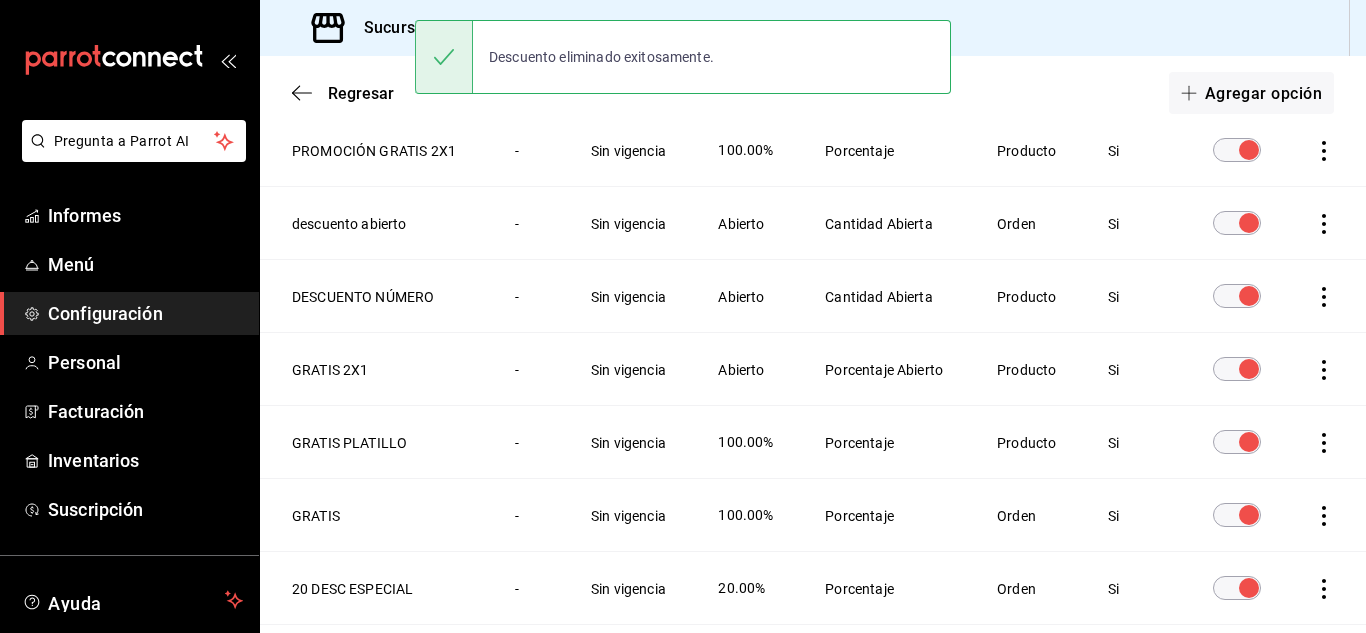 scroll, scrollTop: 500, scrollLeft: 0, axis: vertical 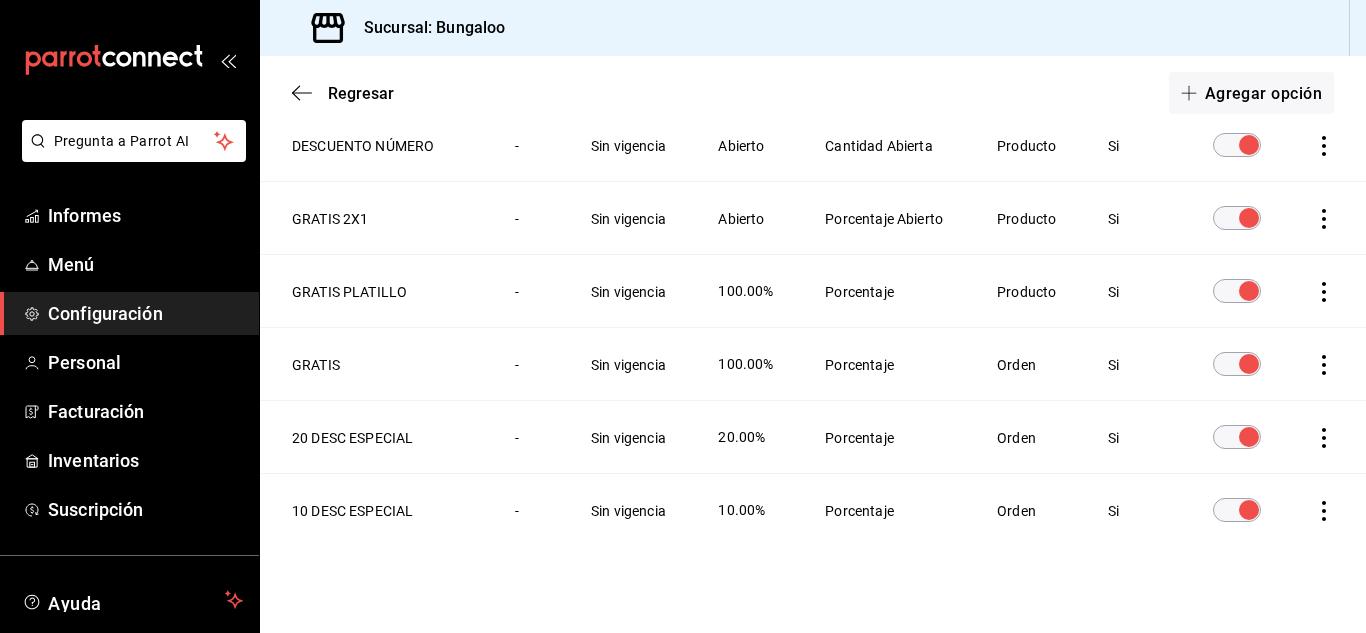 click 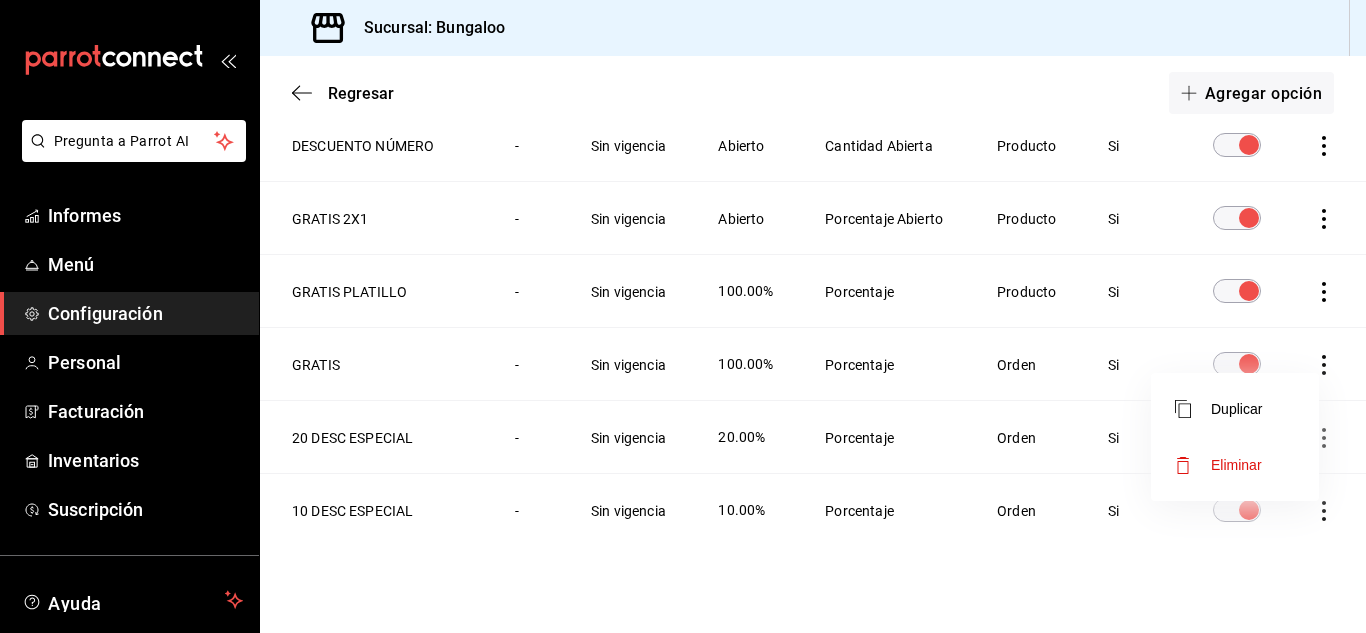 click on "Eliminar" at bounding box center [1236, 465] 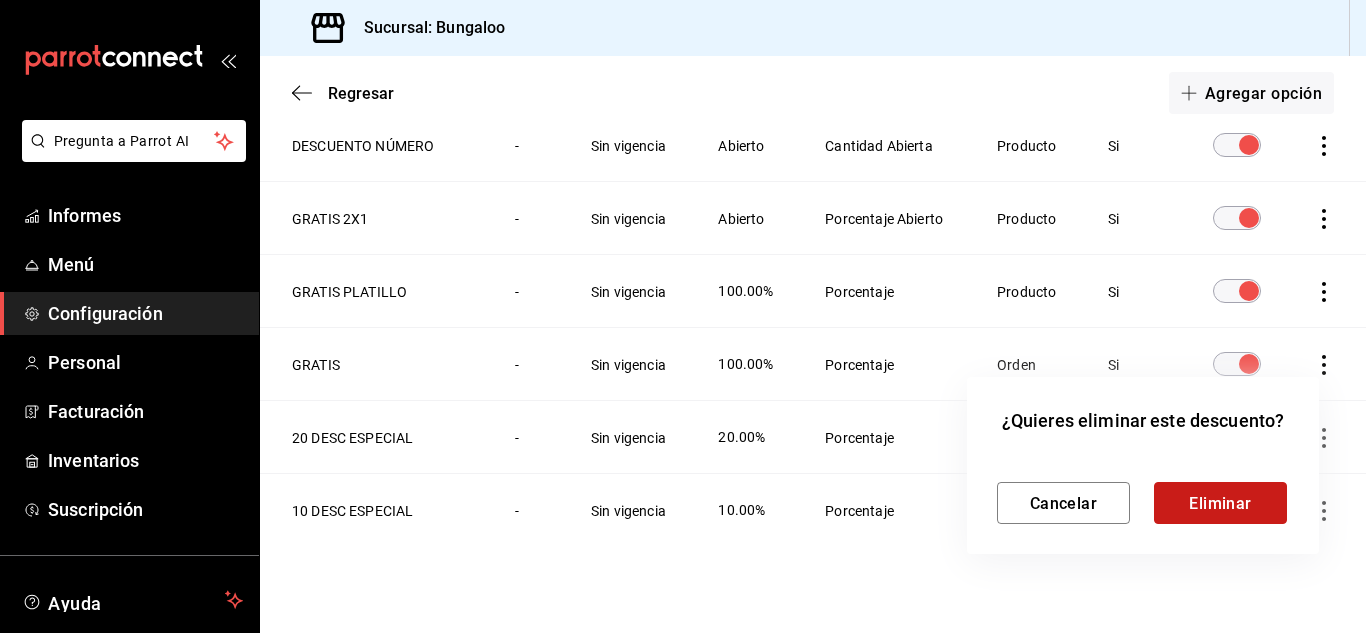 click on "Eliminar" at bounding box center (1220, 502) 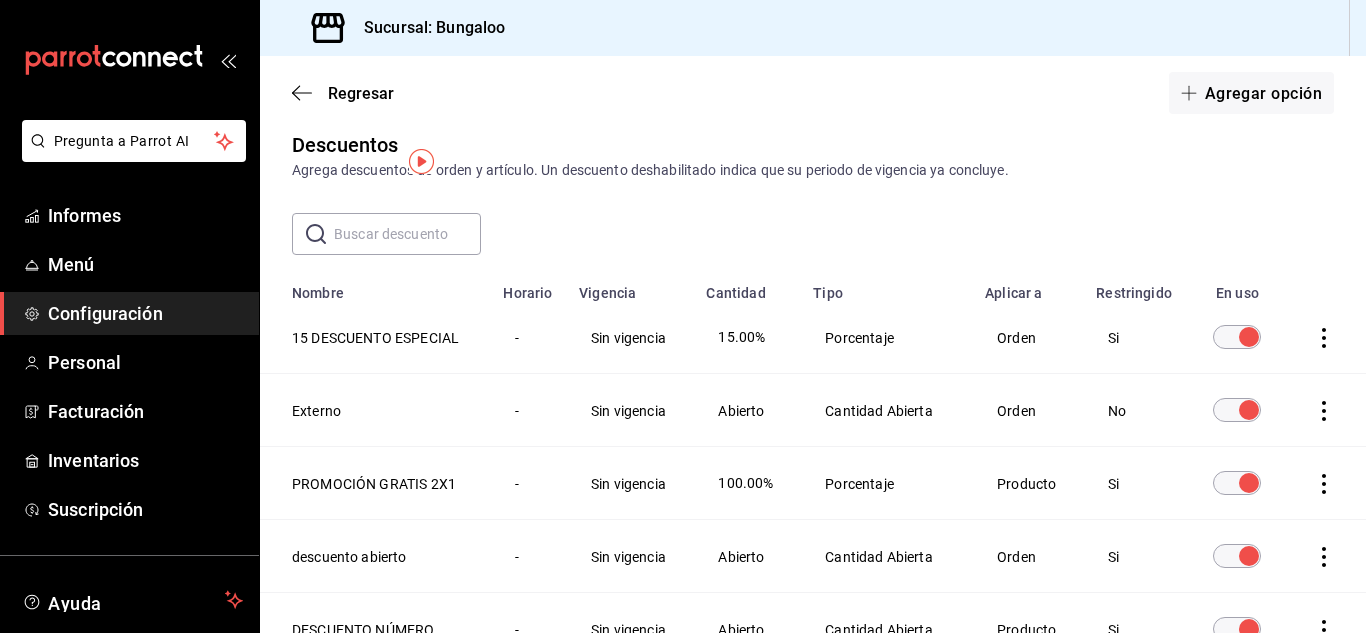 scroll, scrollTop: 0, scrollLeft: 0, axis: both 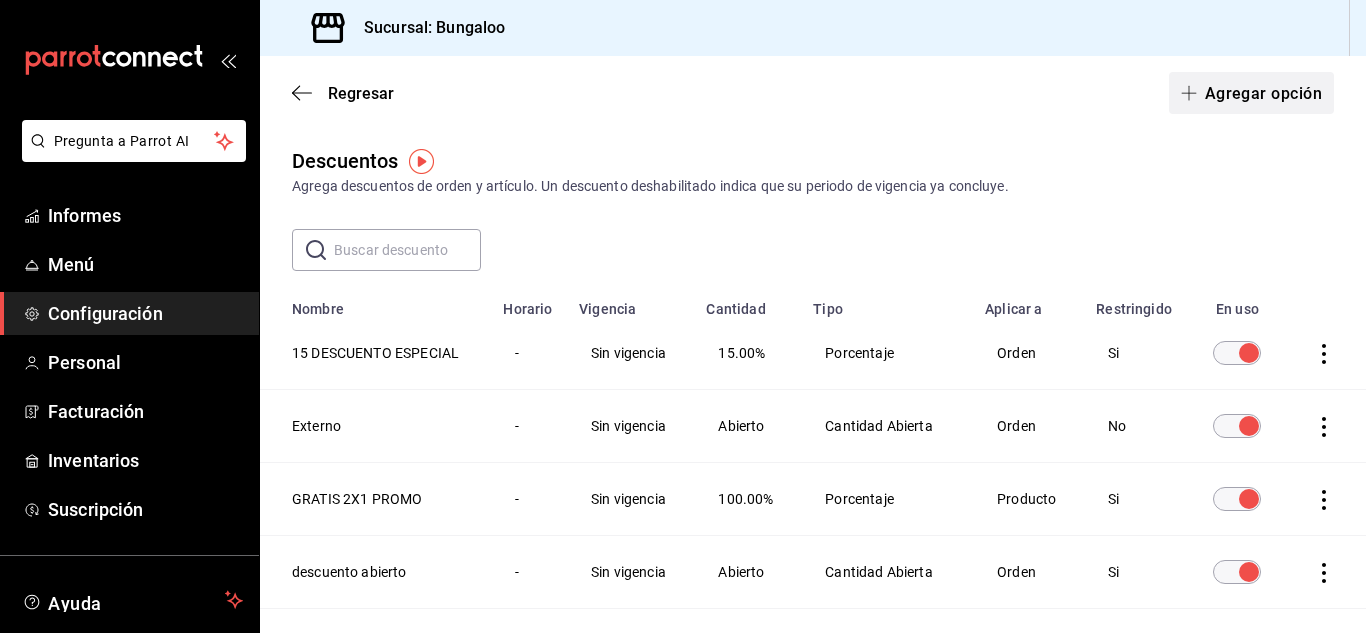 click on "Agregar opción" at bounding box center (1263, 92) 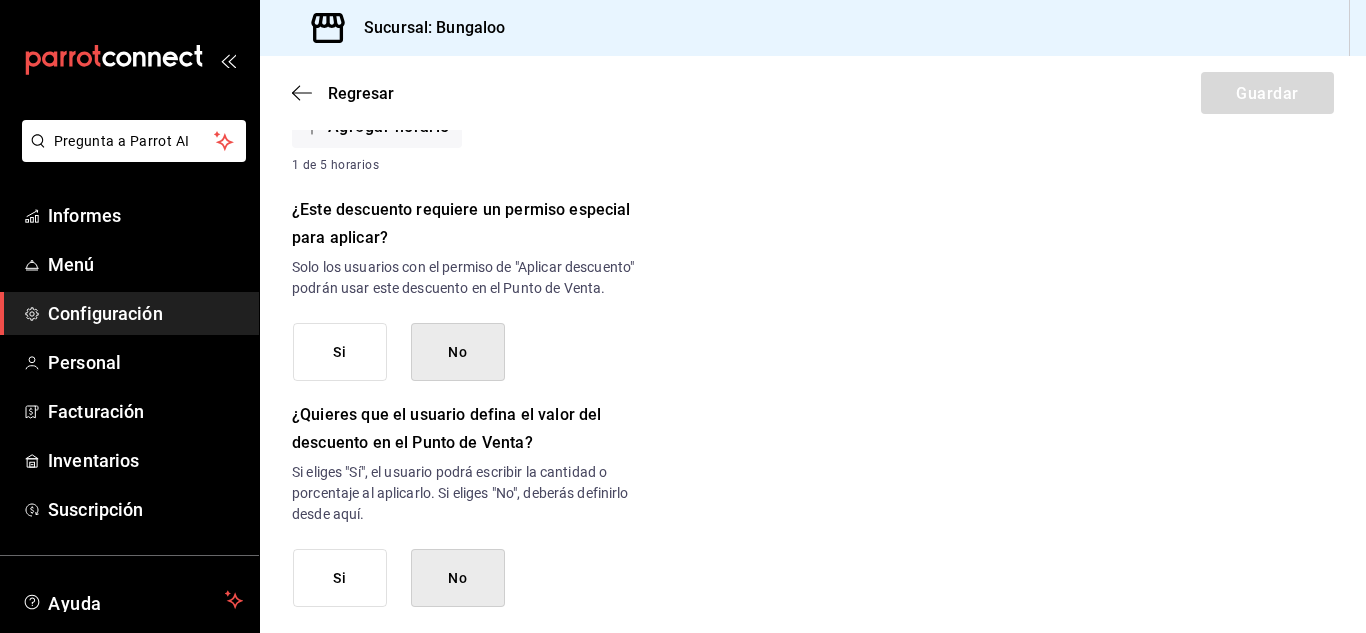 scroll, scrollTop: 800, scrollLeft: 0, axis: vertical 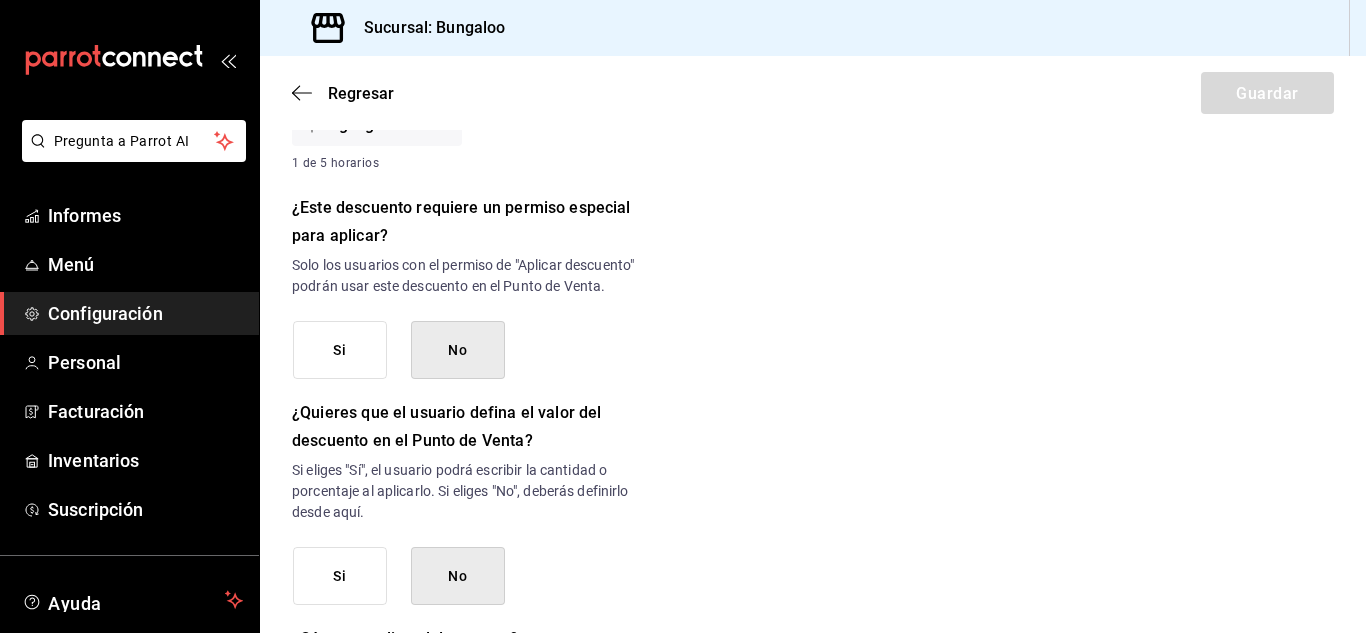 type on "Clubers" 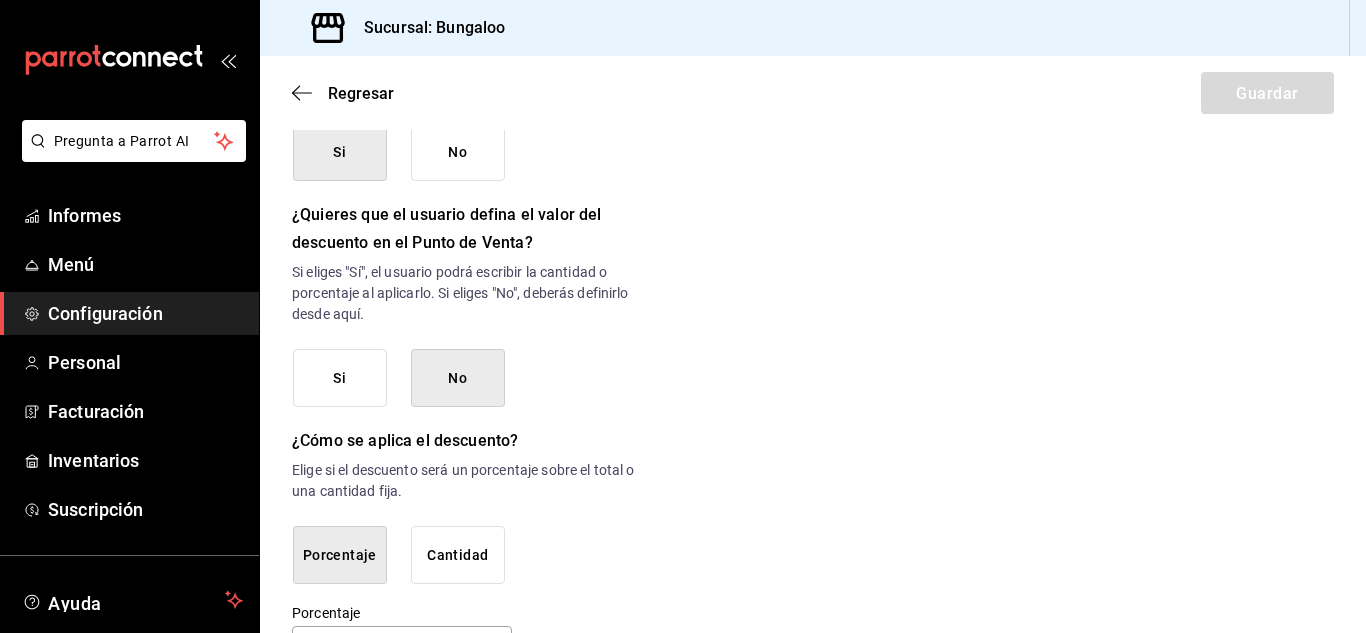 scroll, scrollTop: 1082, scrollLeft: 0, axis: vertical 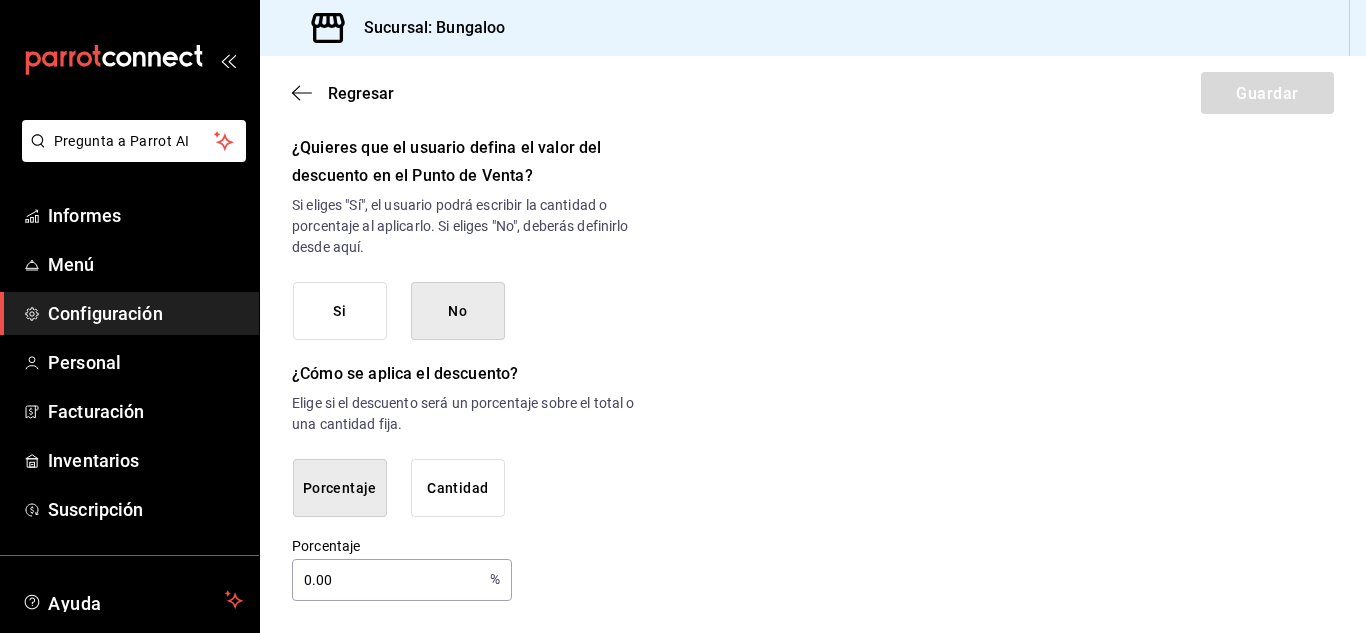 click on "Si" at bounding box center [340, 311] 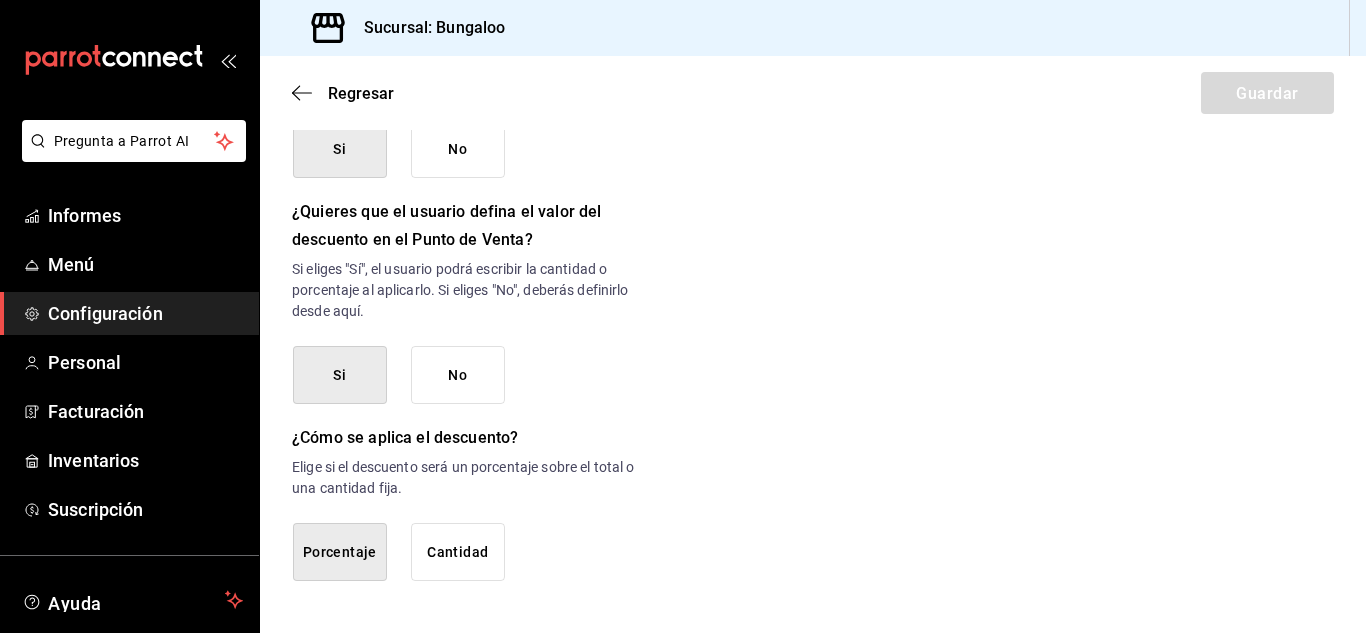 scroll, scrollTop: 1018, scrollLeft: 0, axis: vertical 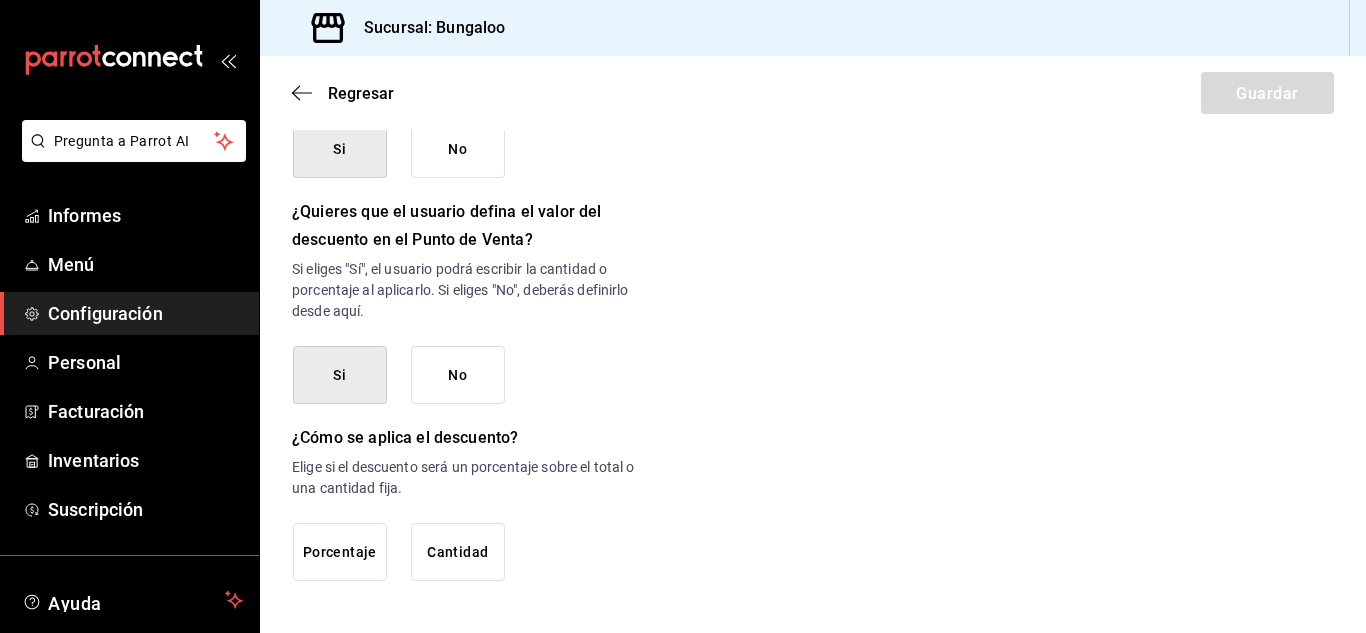 click on "Porcentaje" at bounding box center [340, 552] 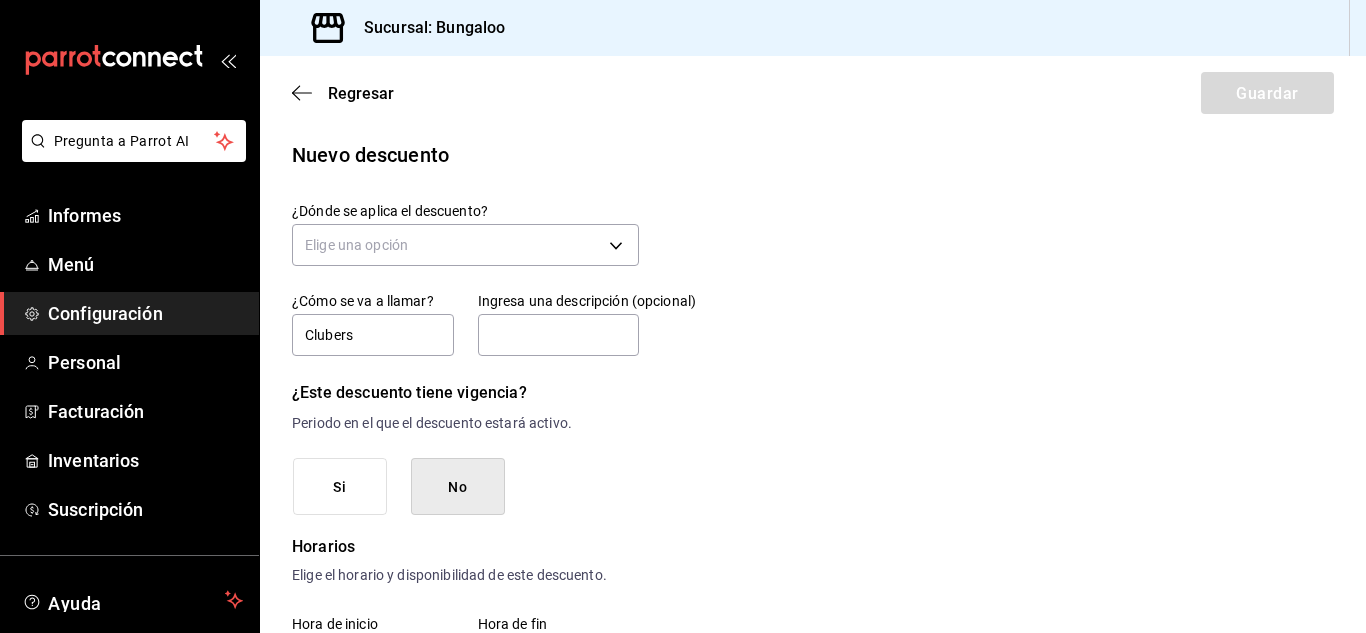 scroll, scrollTop: 0, scrollLeft: 0, axis: both 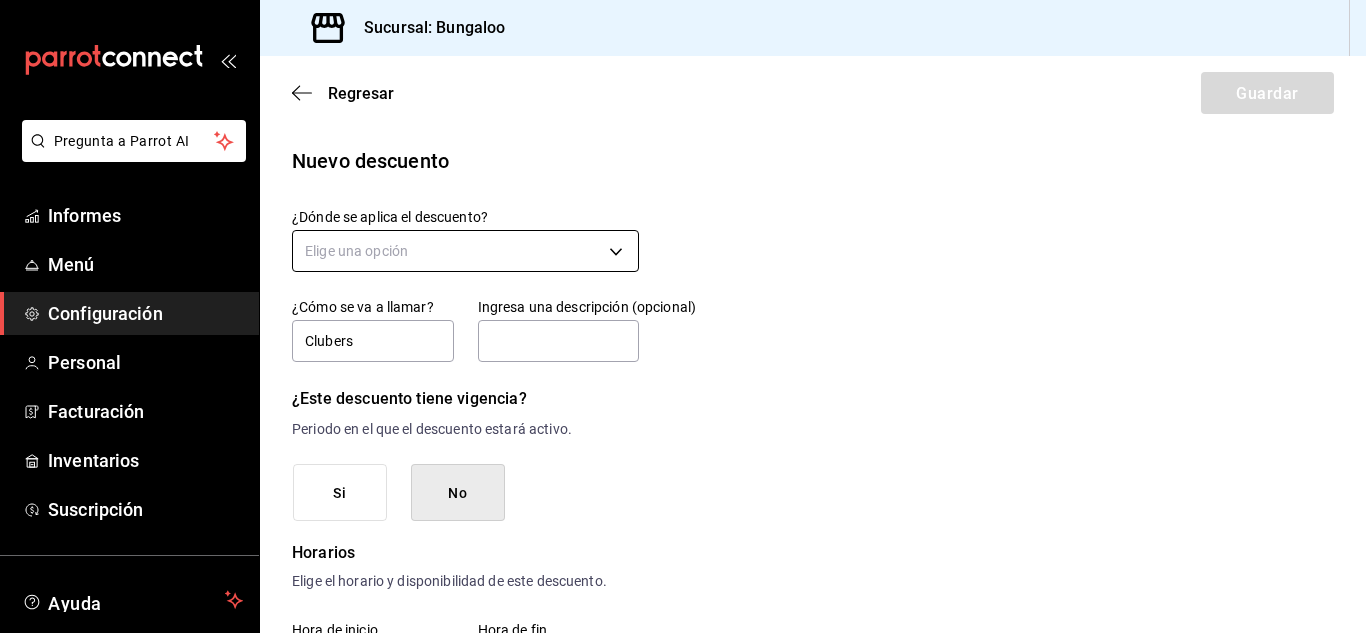 click on "Pregunta a Parrot AI Informes   Menú   Configuración   Personal   Facturación   Inventarios   Suscripción   Ayuda Recomendar loro   Gerencia Bungalo   Sugerir nueva función   Sucursal: Bungaloo Regresar Guardar Nuevo descuento ¿Dónde se aplica el descuento? Elige una opción ¿Cómo se va a llamar? Clubers Ingresa una descripción (opcional) ¿Este descuento tiene vigencia? Periodo en el que el descuento estará activo. Si No Horarios Elige el horario y disponibilidad de este descuento. Hora de inicio ​ Entre semana Lunes Martes Miércoles Jueves Viernes Hora de fin ​ Fin de semana Sábado Domingo Agregar horario 1 de 5 horarios ¿Este descuento requiere un permiso especial para aplicar? Solo los usuarios con el permiso de "Aplicar descuento" podrán usar este descuento en el Punto de Venta. Si No ¿Quieres que el usuario defina el valor del descuento en el Punto de Venta? Si No ¿Cómo se aplica el descuento? Elige si el descuento será un porcentaje sobre el total o una cantidad fija. Porcentaje" at bounding box center [683, 316] 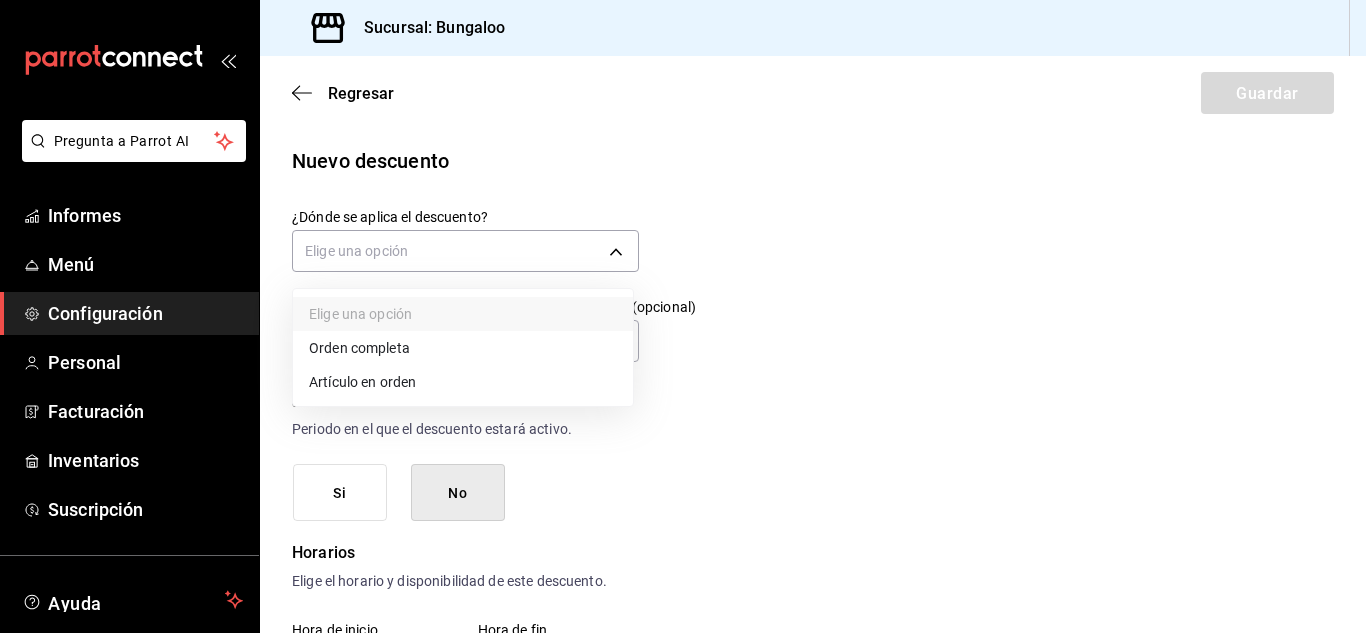 click on "Orden completa" at bounding box center (359, 348) 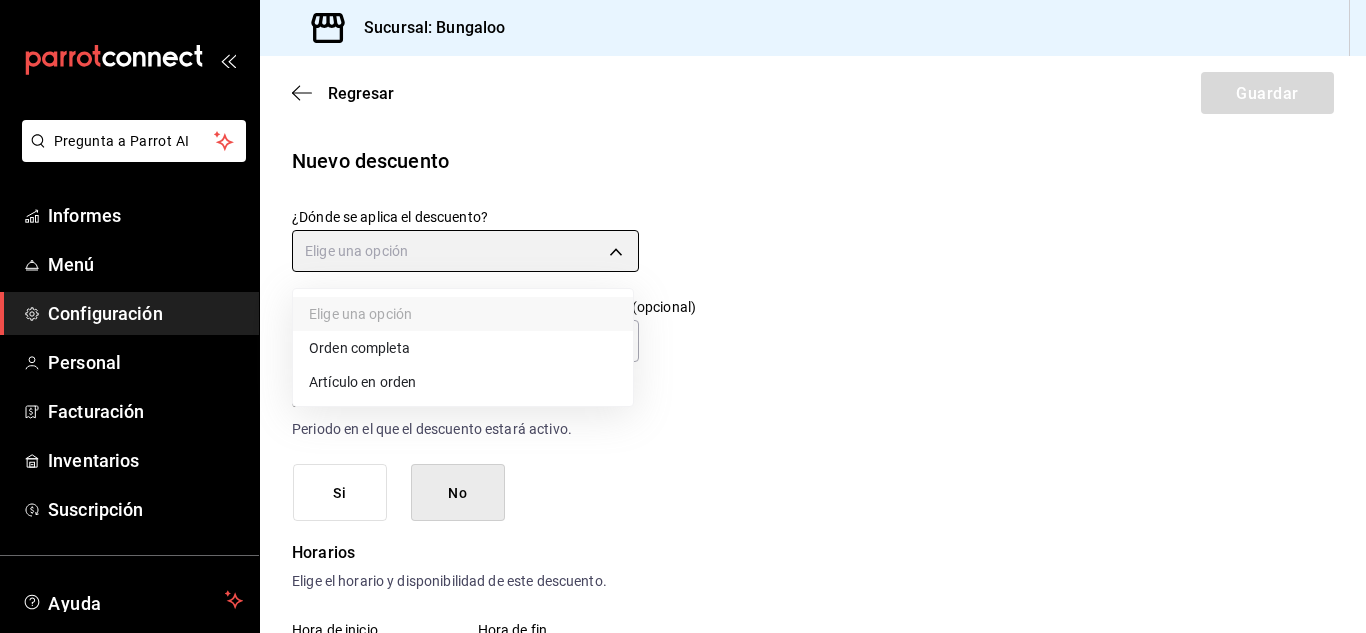 type on "ORDER" 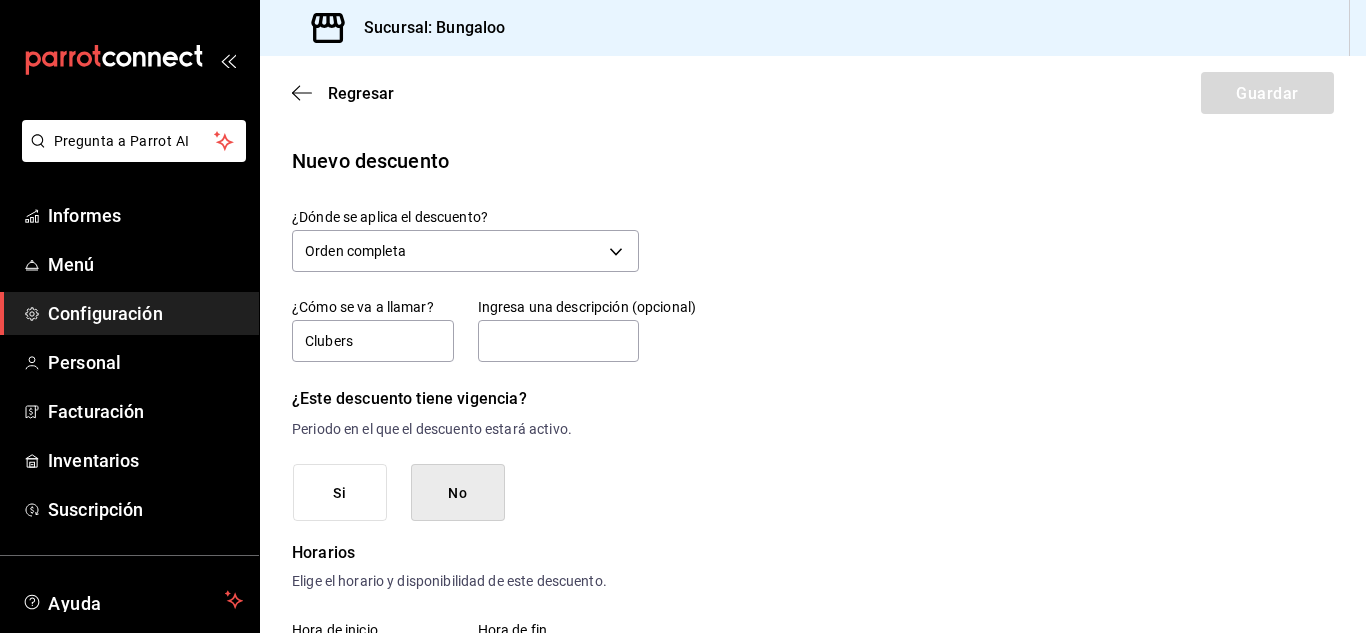 click on "Regresar Guardar" at bounding box center (813, 93) 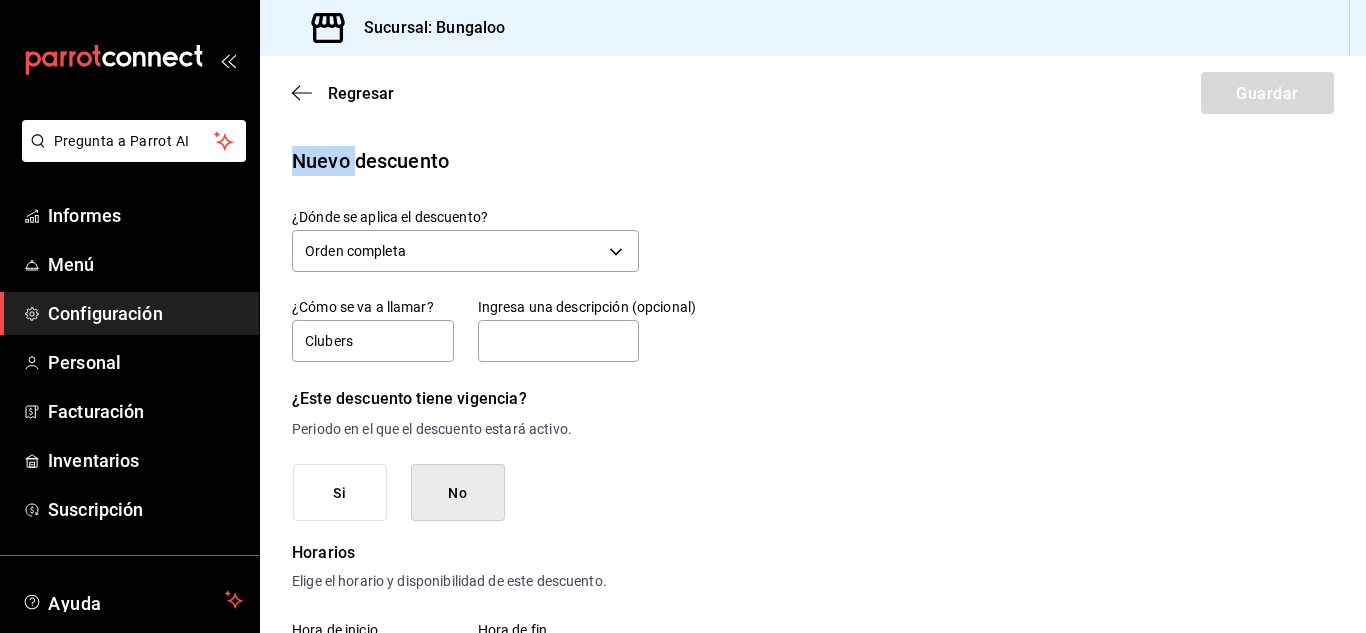 click on "Regresar Guardar" at bounding box center [813, 93] 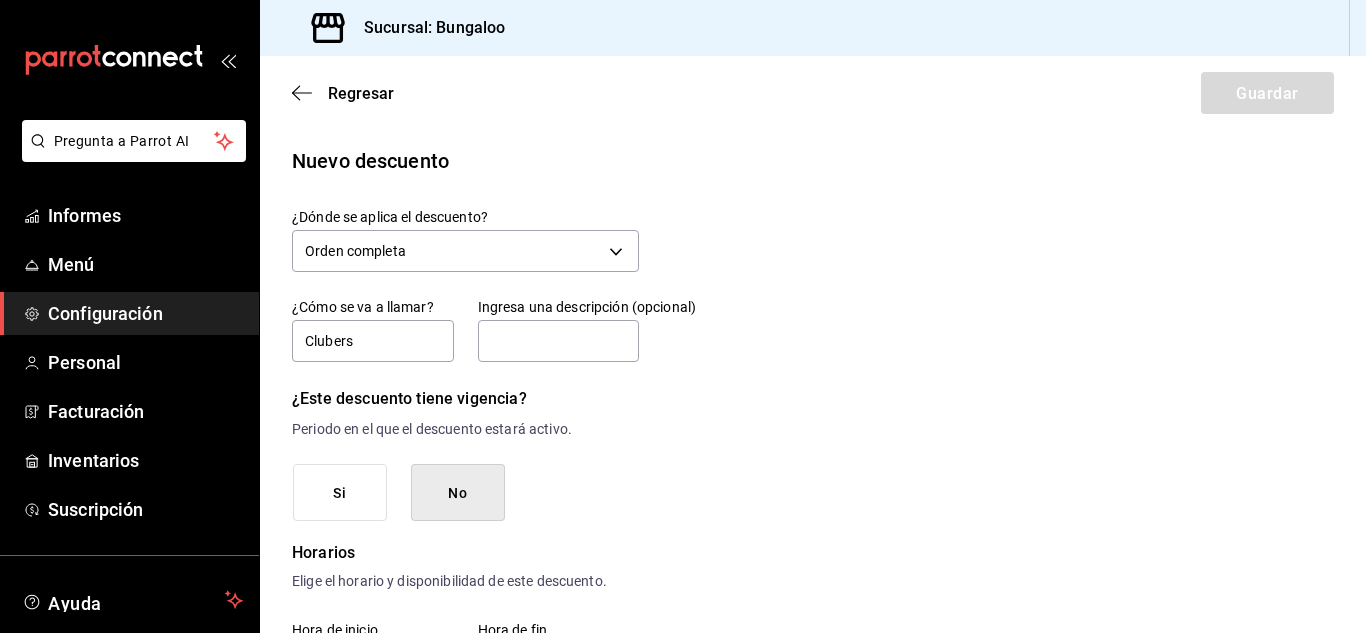 click on "Regresar Guardar" at bounding box center [813, 93] 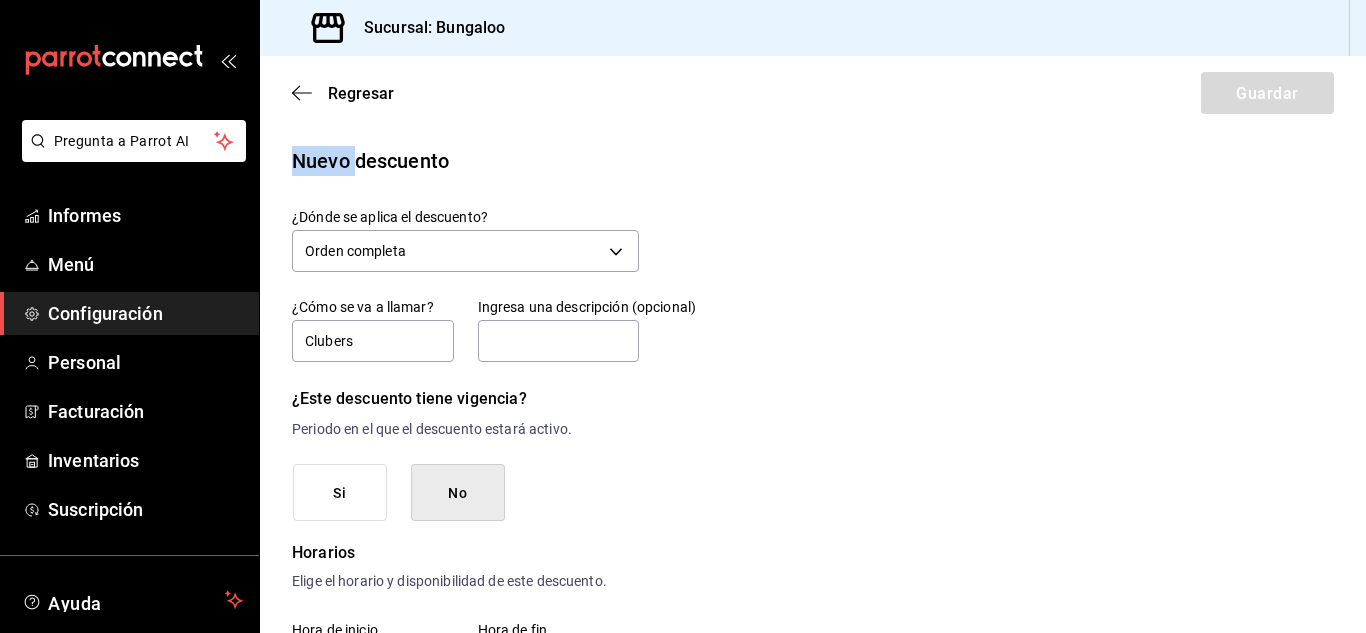click on "Regresar Guardar" at bounding box center [813, 93] 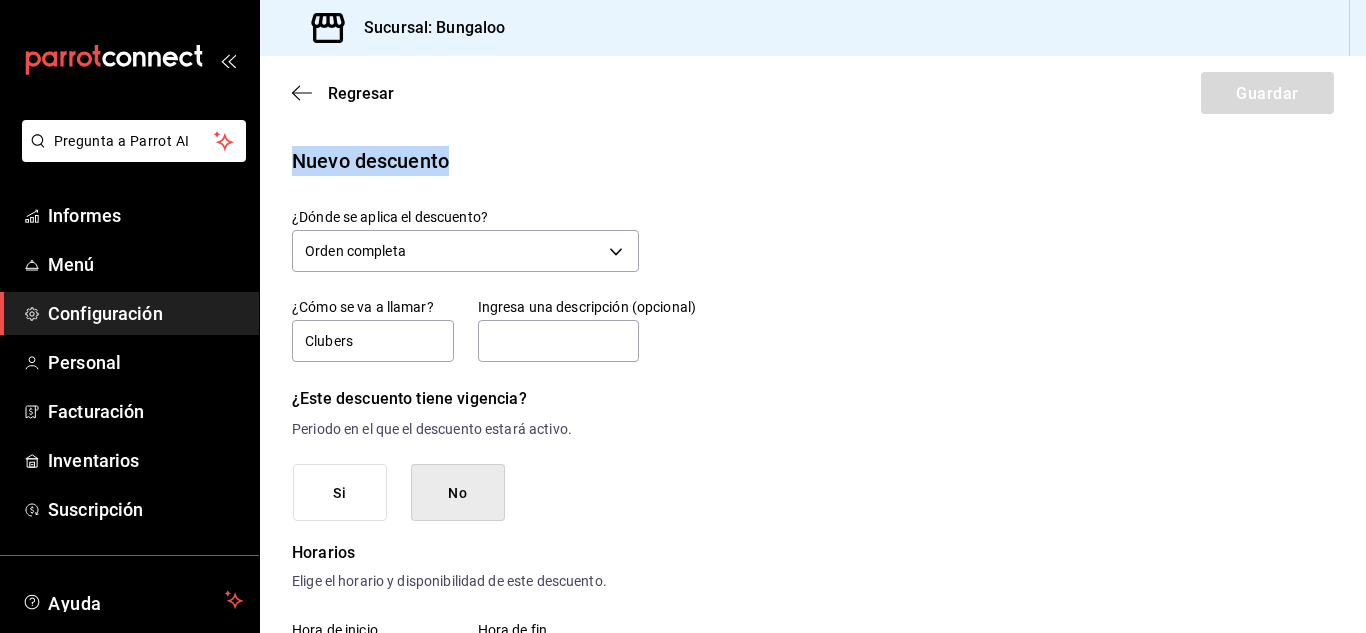 click on "Regresar Guardar" at bounding box center (813, 93) 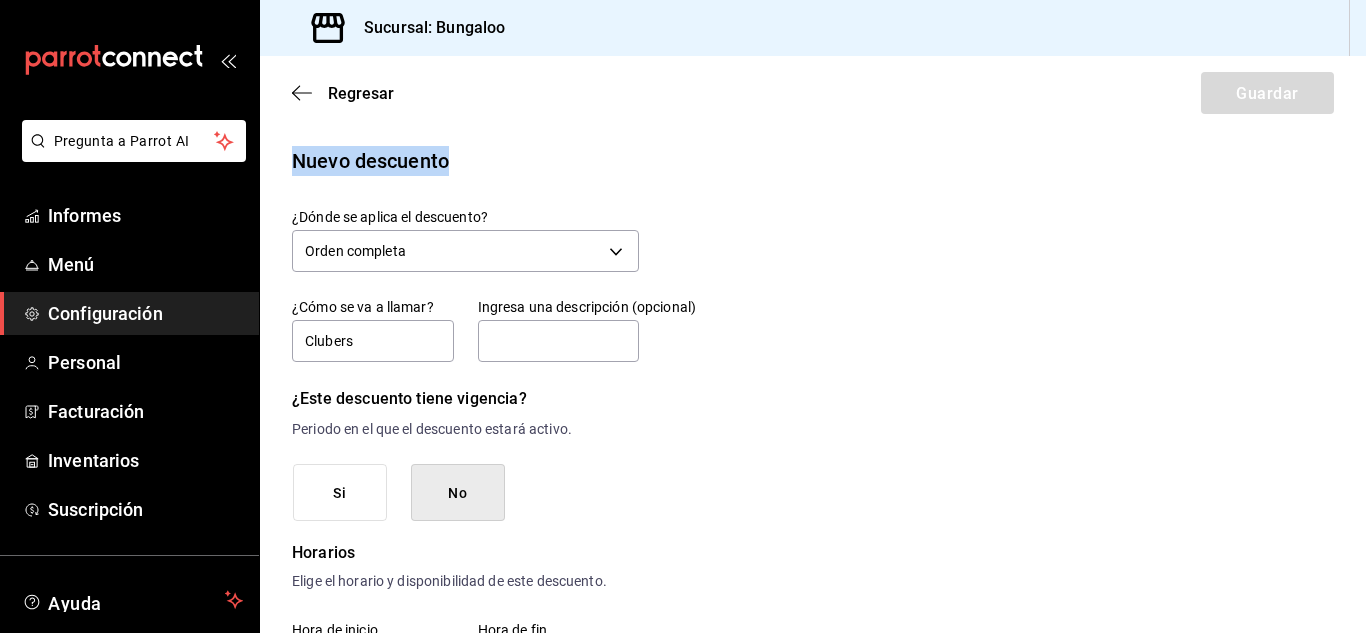 click on "Regresar Guardar" at bounding box center [813, 93] 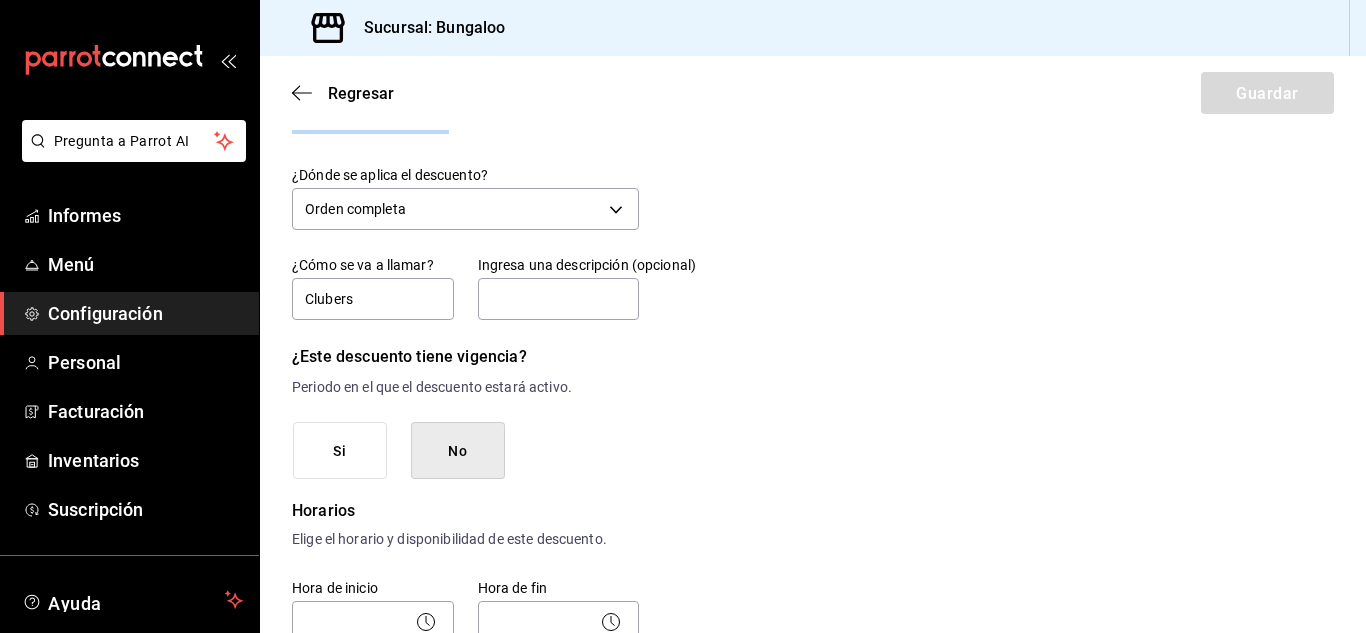 scroll, scrollTop: 0, scrollLeft: 0, axis: both 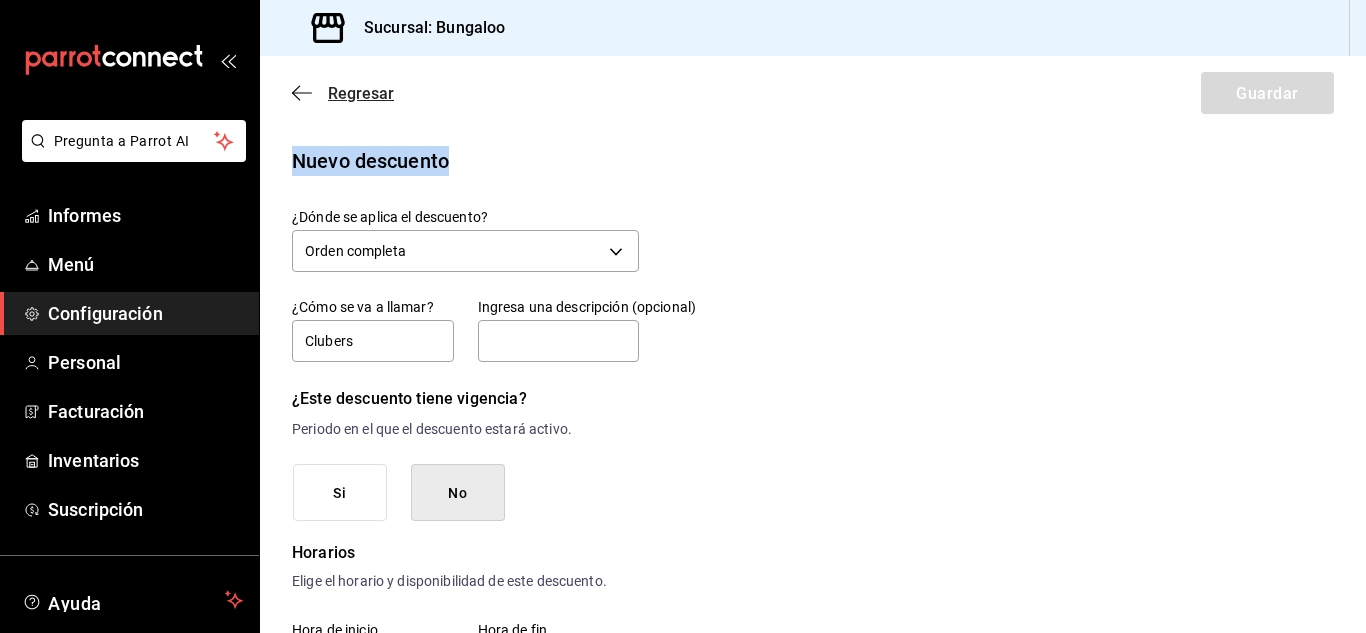 click on "Regresar" at bounding box center (361, 93) 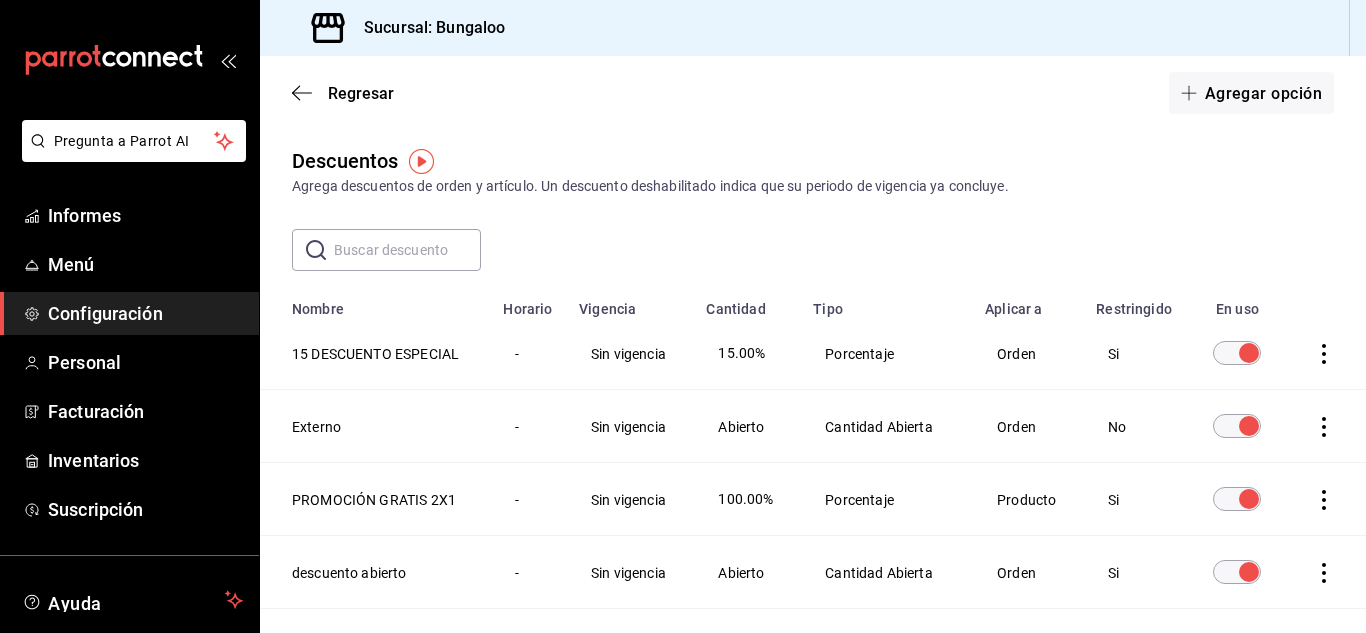 click at bounding box center (421, 161) 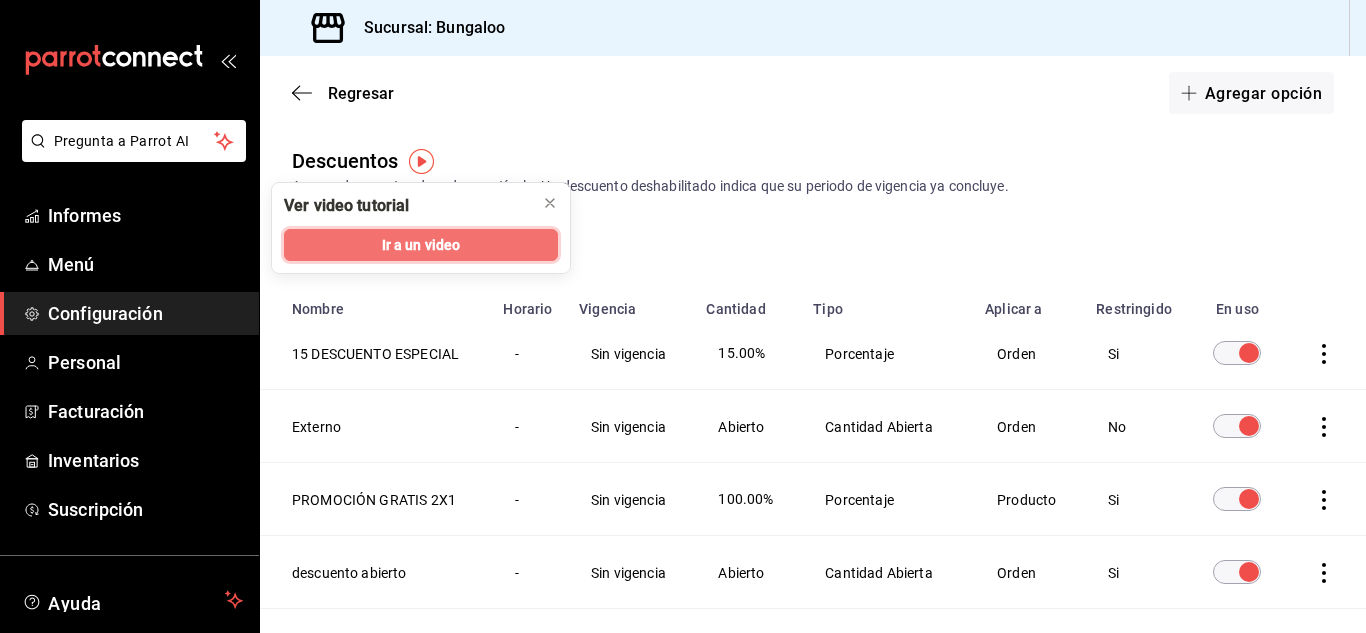 click on "Ir a un video" at bounding box center (421, 245) 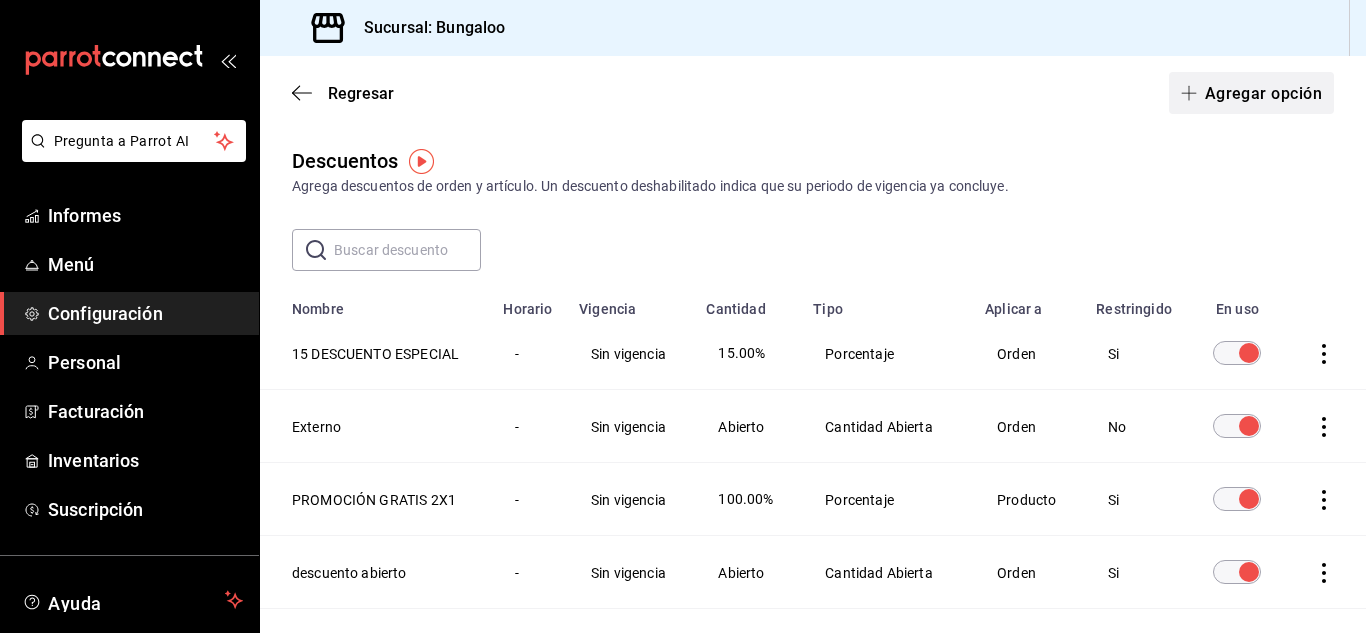 click on "Agregar opción" at bounding box center (1263, 92) 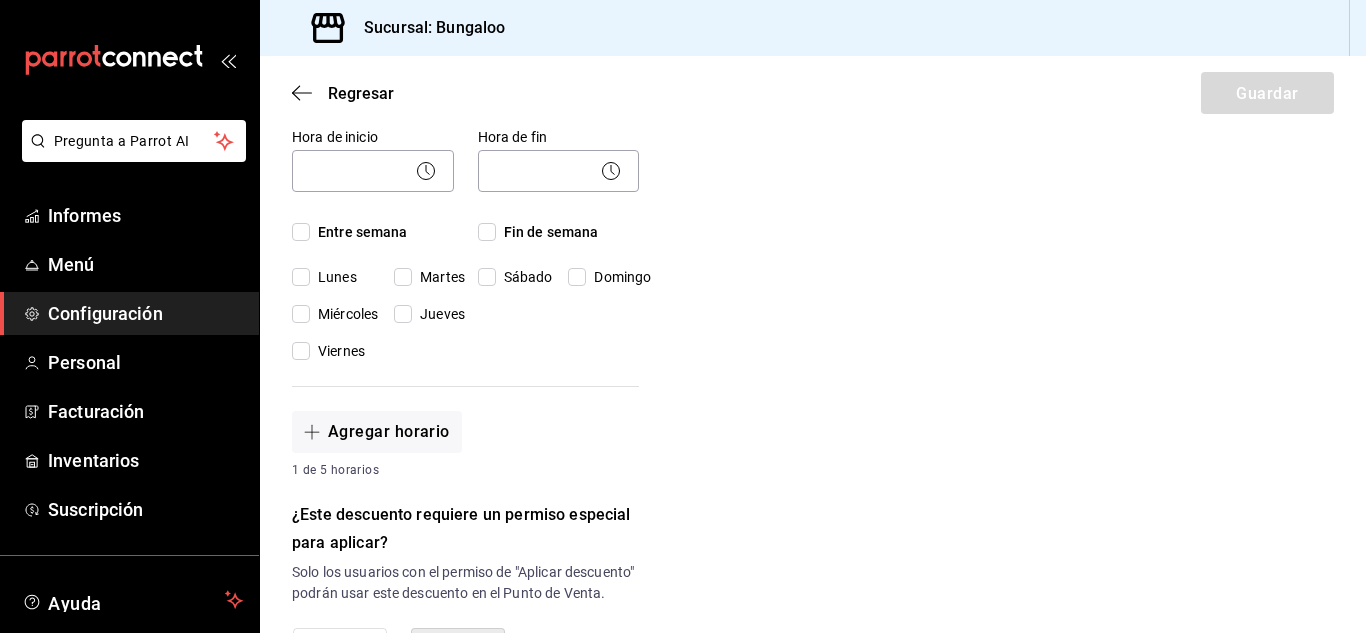 scroll, scrollTop: 182, scrollLeft: 0, axis: vertical 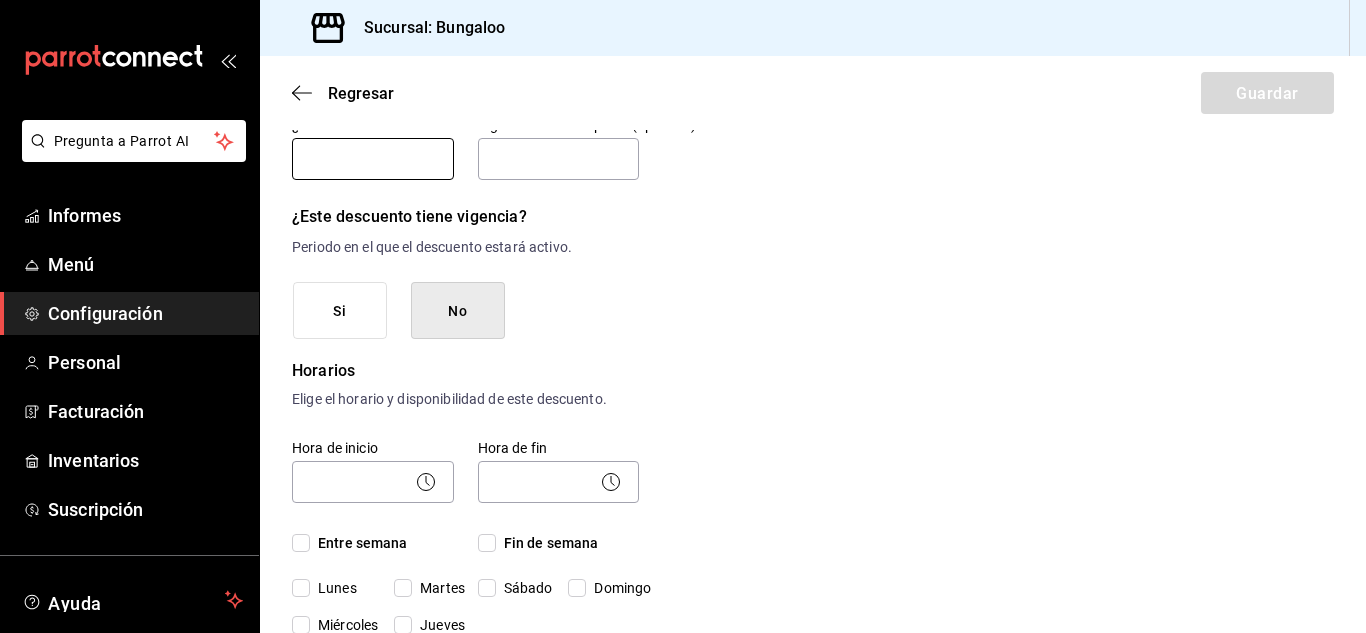 click at bounding box center [373, 159] 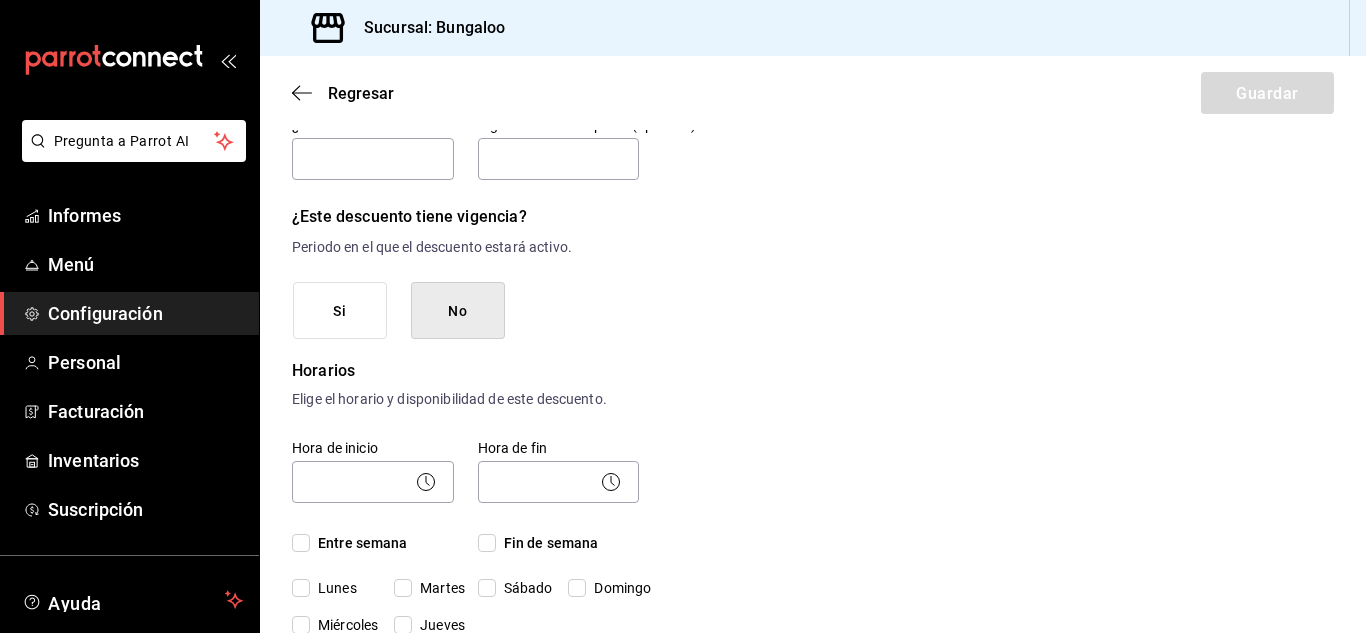 type on "Clubers" 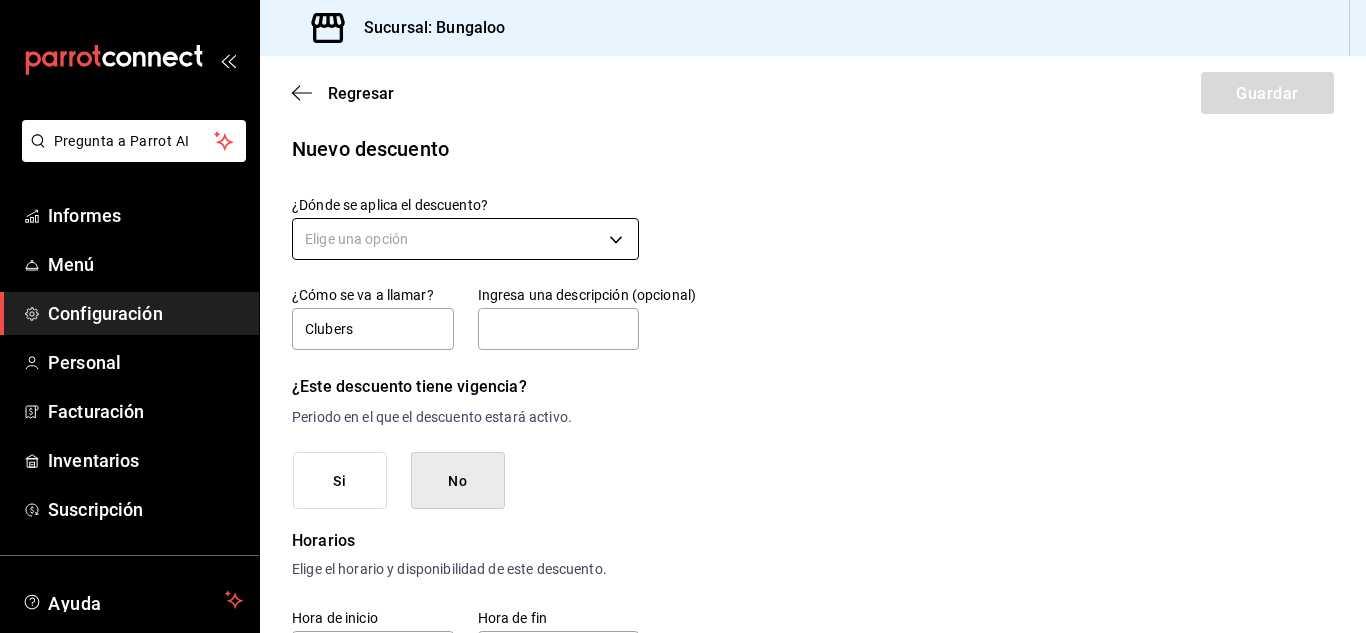 scroll, scrollTop: 0, scrollLeft: 0, axis: both 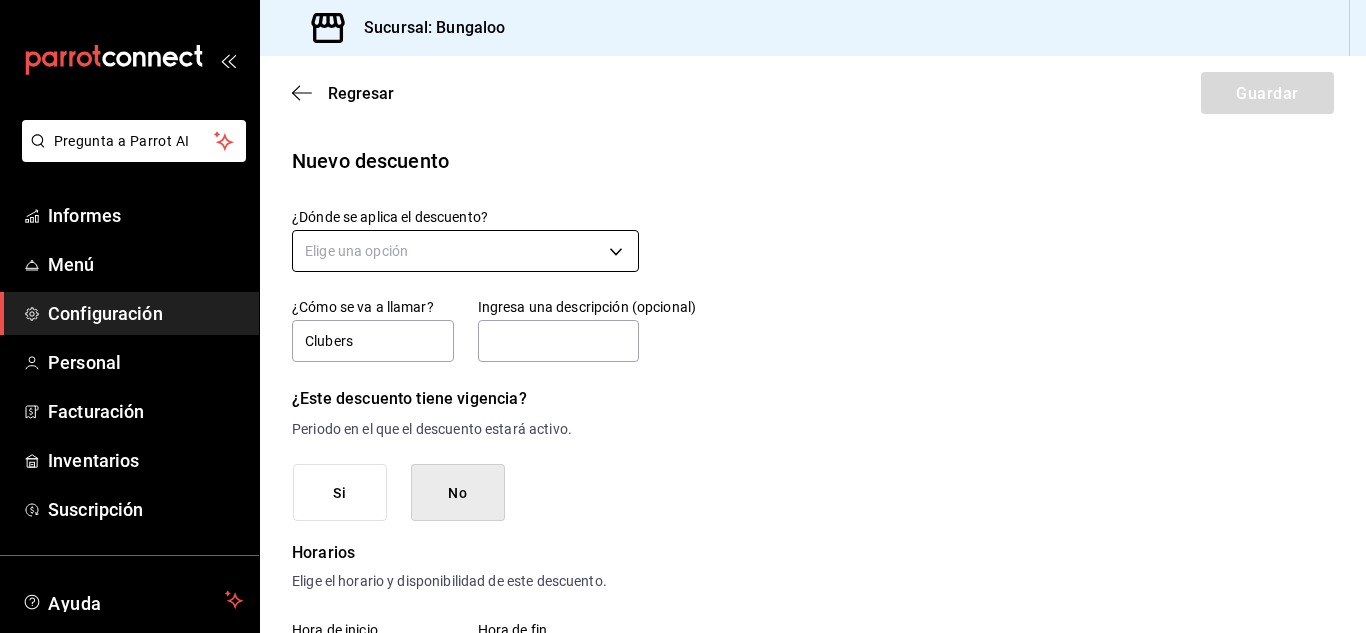 click on "Pregunta a Parrot AI Informes   Menú   Configuración   Personal   Facturación   Inventarios   Suscripción   Ayuda Recomendar loro   Gerencia Bungalo   Sugerir nueva función   Sucursal: Bungaloo Regresar Guardar Nuevo descuento ¿Dónde se aplica el descuento? Elige una opción ¿Cómo se va a llamar? Clubers Ingresa una descripción (opcional) ¿Este descuento tiene vigencia? Periodo en el que el descuento estará activo. Si No Horarios Elige el horario y disponibilidad de este descuento. Hora de inicio ​ Entre semana Lunes Martes Miércoles Jueves Viernes Hora de fin ​ Fin de semana Sábado Domingo Agregar horario 1 de 5 horarios ¿Este descuento requiere un permiso especial para aplicar? Solo los usuarios con el permiso de "Aplicar descuento" podrán usar este descuento en el Punto de Venta. Si No ¿Quieres que el usuario defina el valor del descuento en el Punto de Venta? Si No ¿Cómo se aplica el descuento? Elige si el descuento será un porcentaje sobre el total o una cantidad fija. Porcentaje" at bounding box center [683, 316] 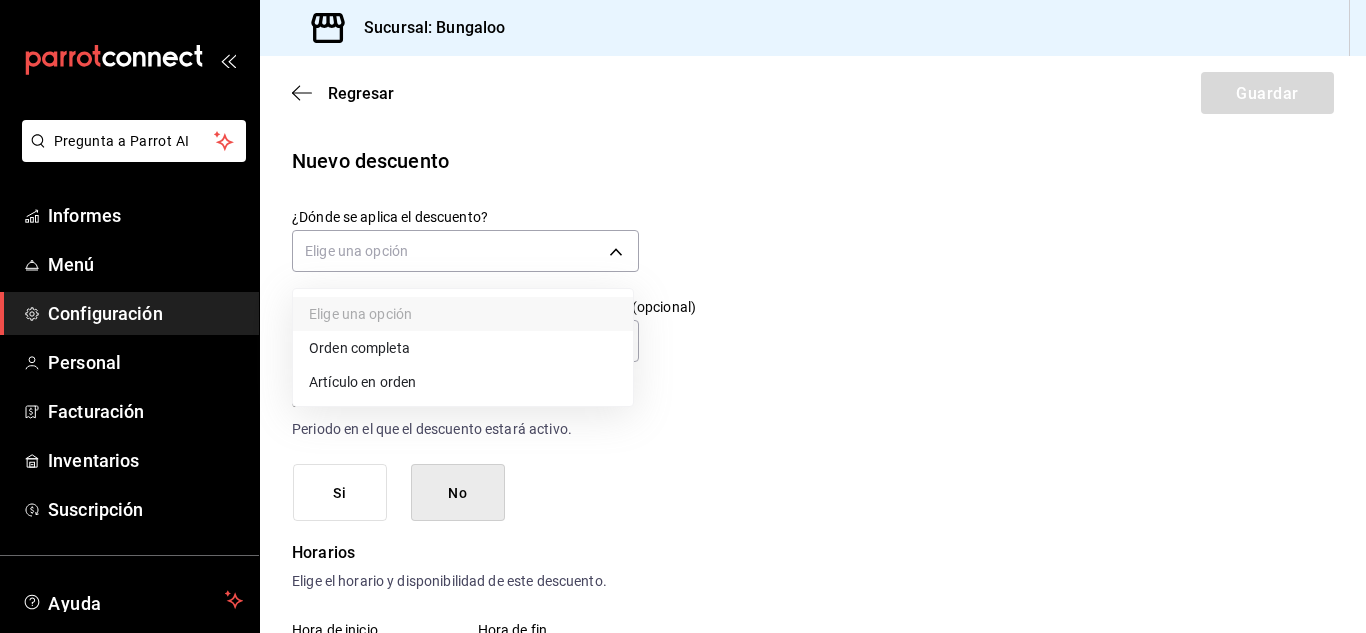 click on "Orden completa" at bounding box center [359, 348] 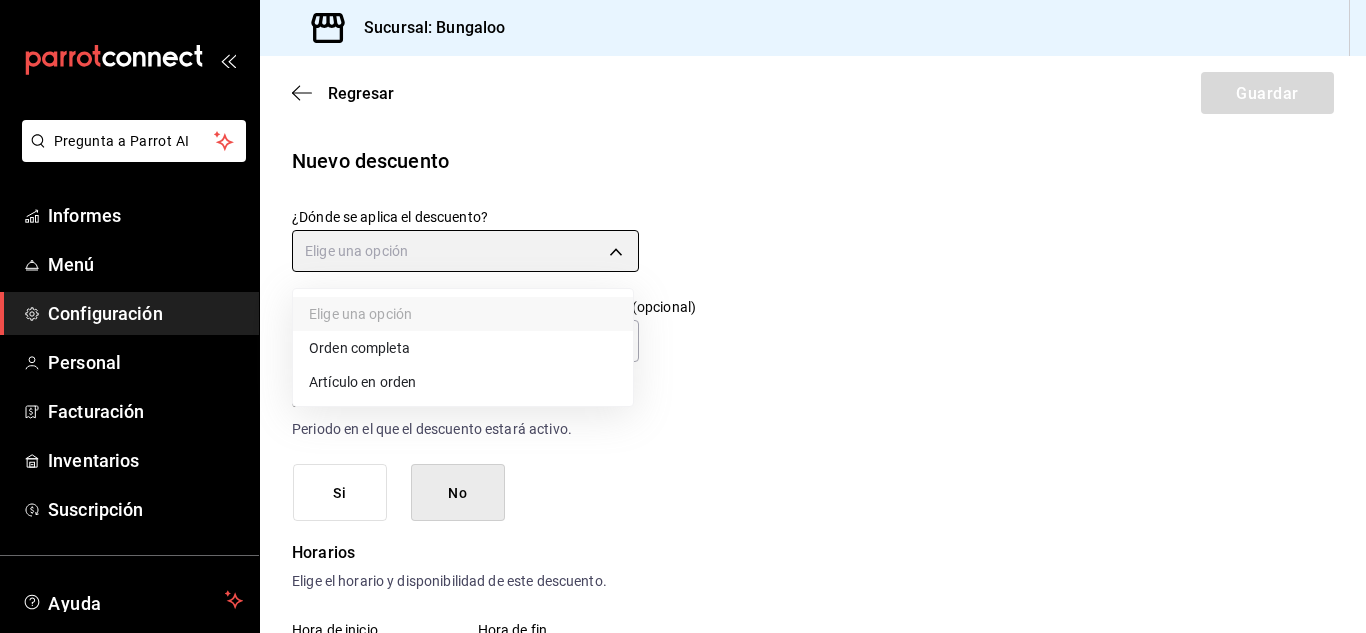type on "ORDER" 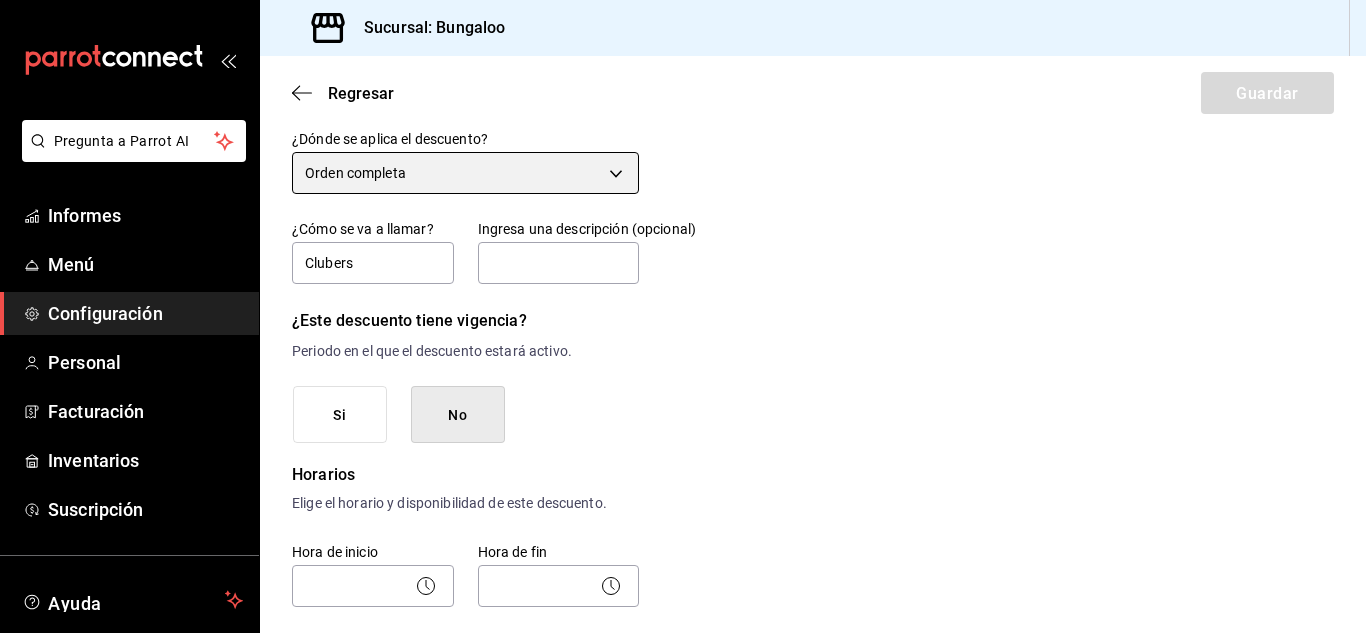 scroll, scrollTop: 200, scrollLeft: 0, axis: vertical 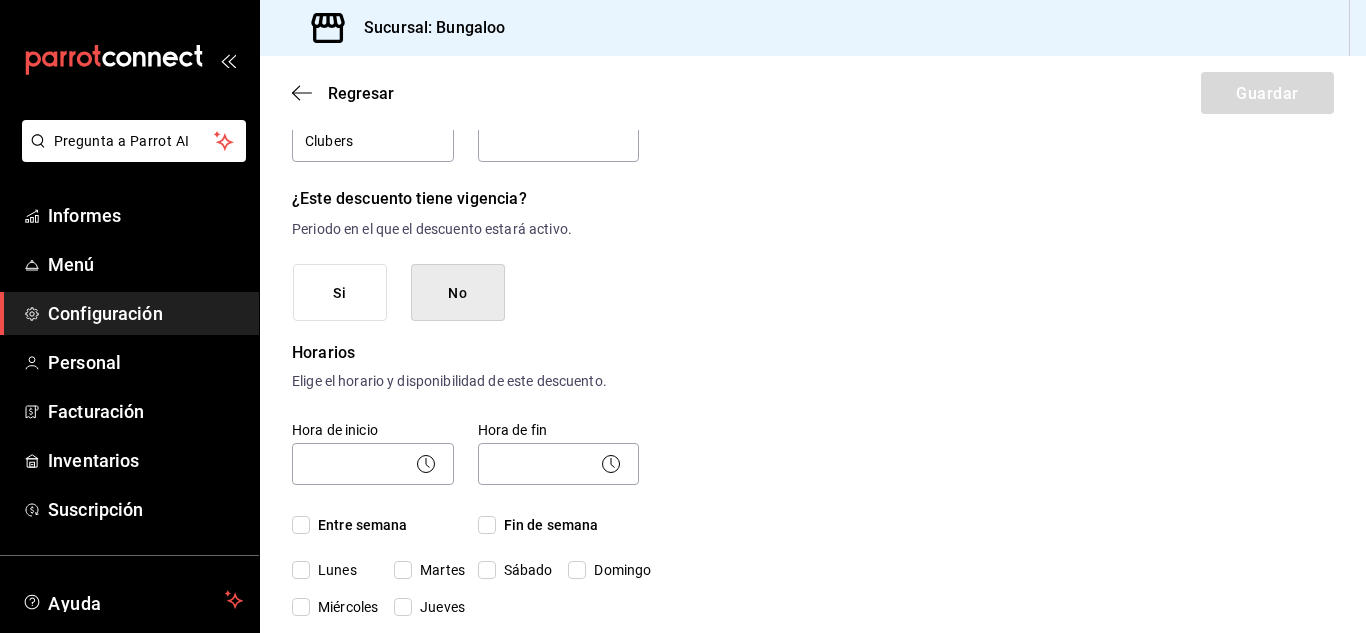 click on "Si" at bounding box center (340, 293) 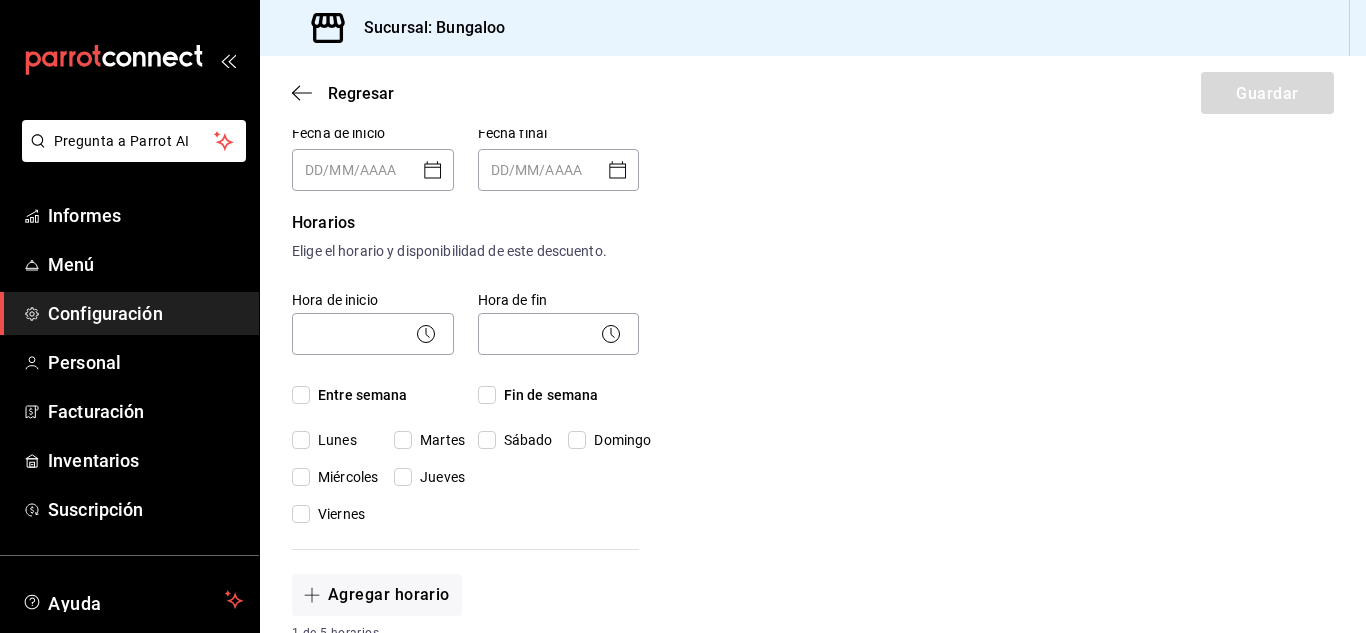 scroll, scrollTop: 500, scrollLeft: 0, axis: vertical 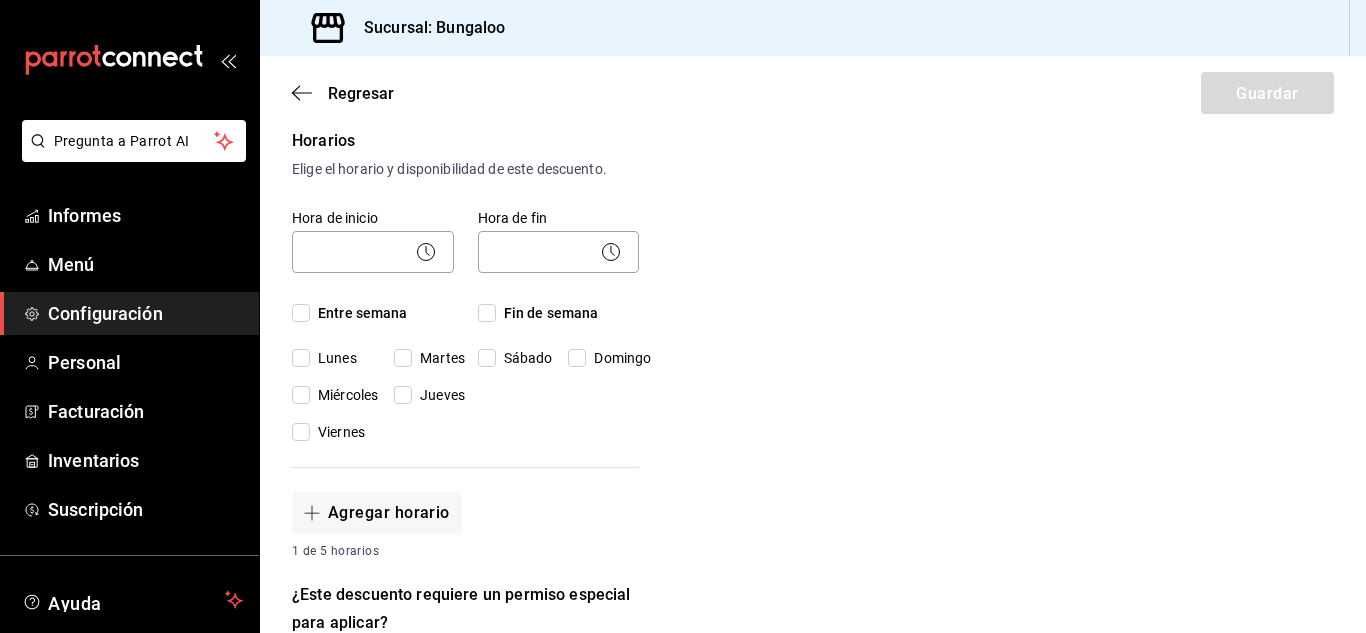 click on "Martes" at bounding box center [403, 358] 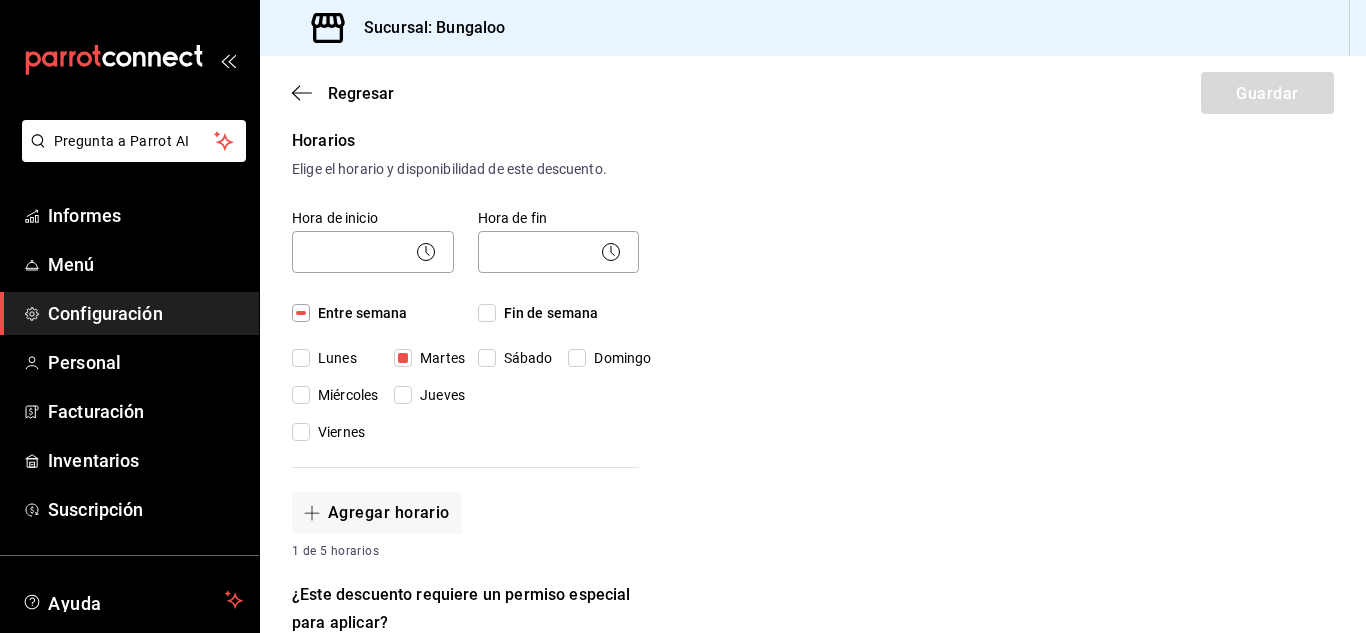 click on "Miércoles" at bounding box center [301, 395] 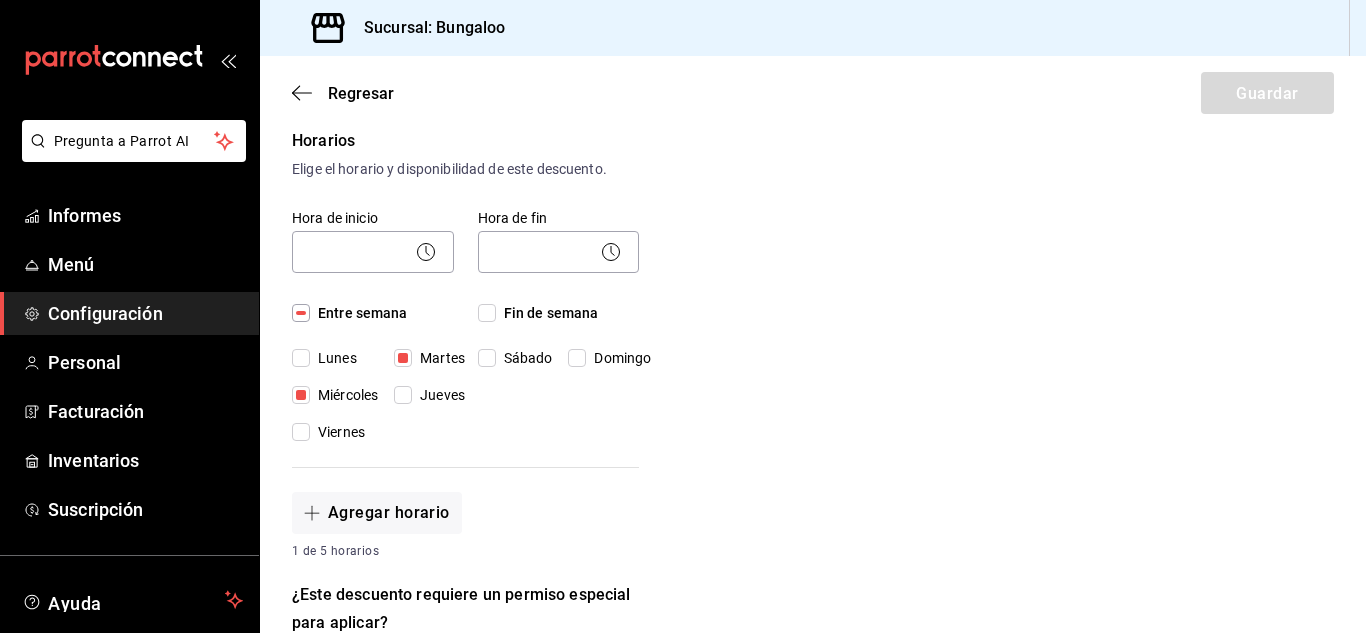 click on "Jueves" at bounding box center [403, 395] 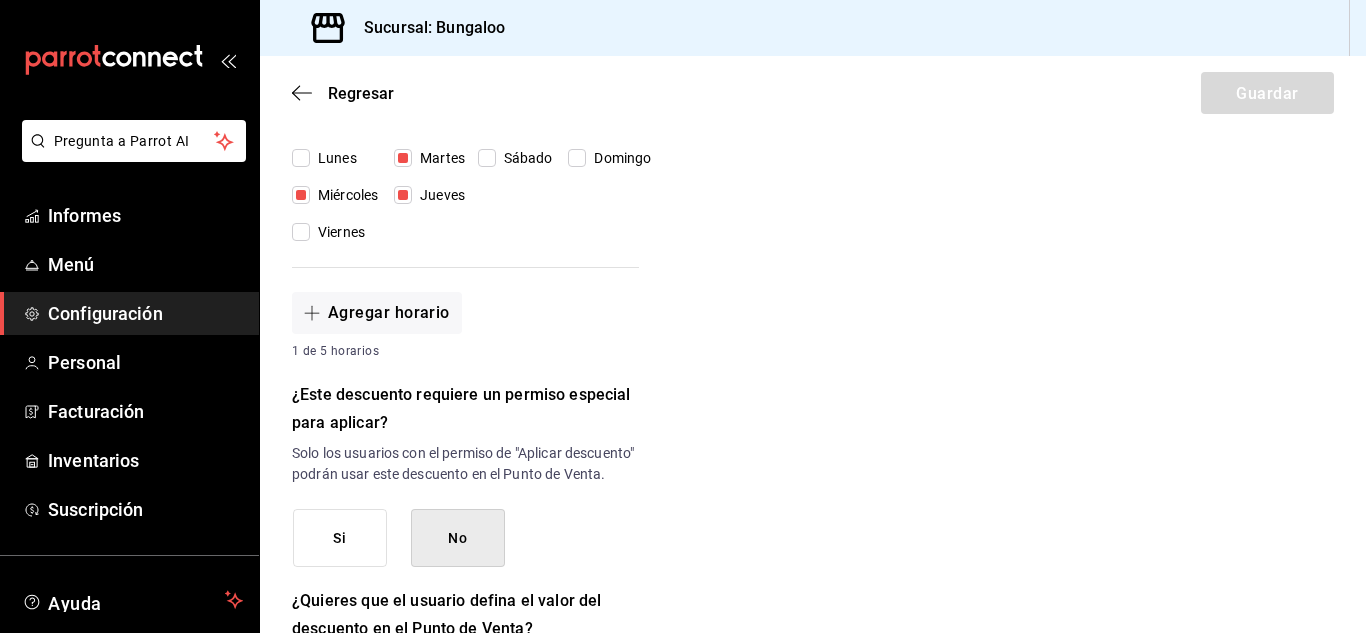 scroll, scrollTop: 800, scrollLeft: 0, axis: vertical 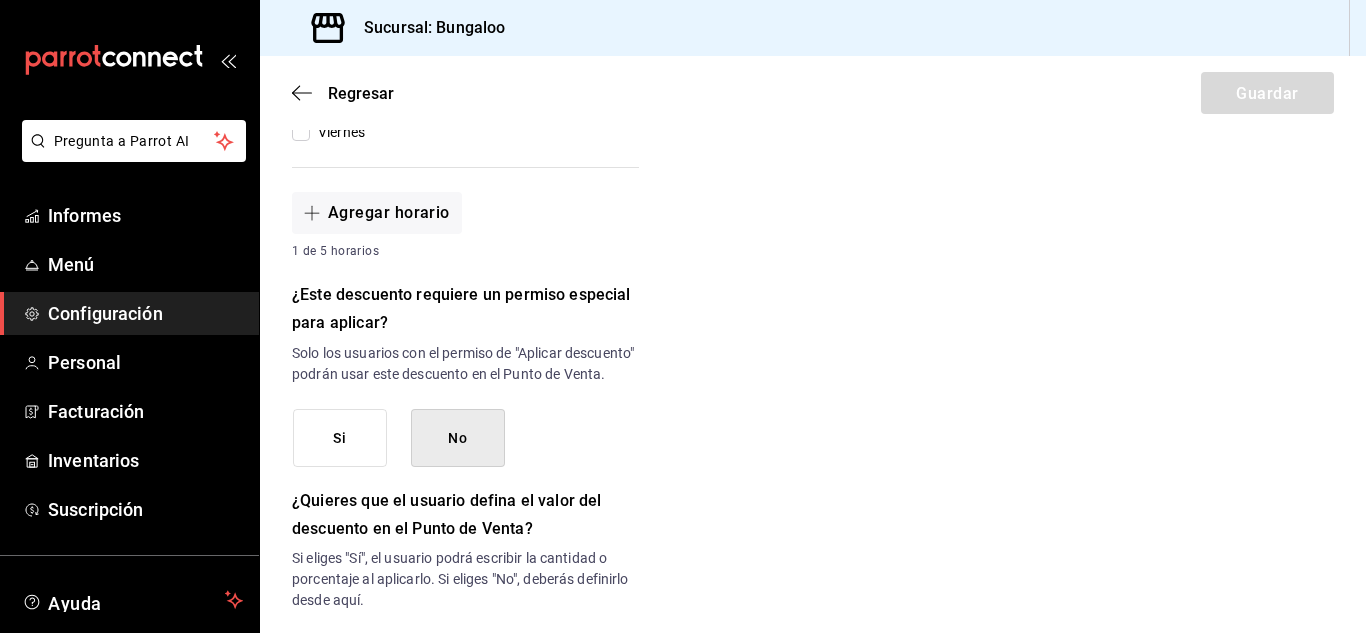 click on "Si" at bounding box center [340, 438] 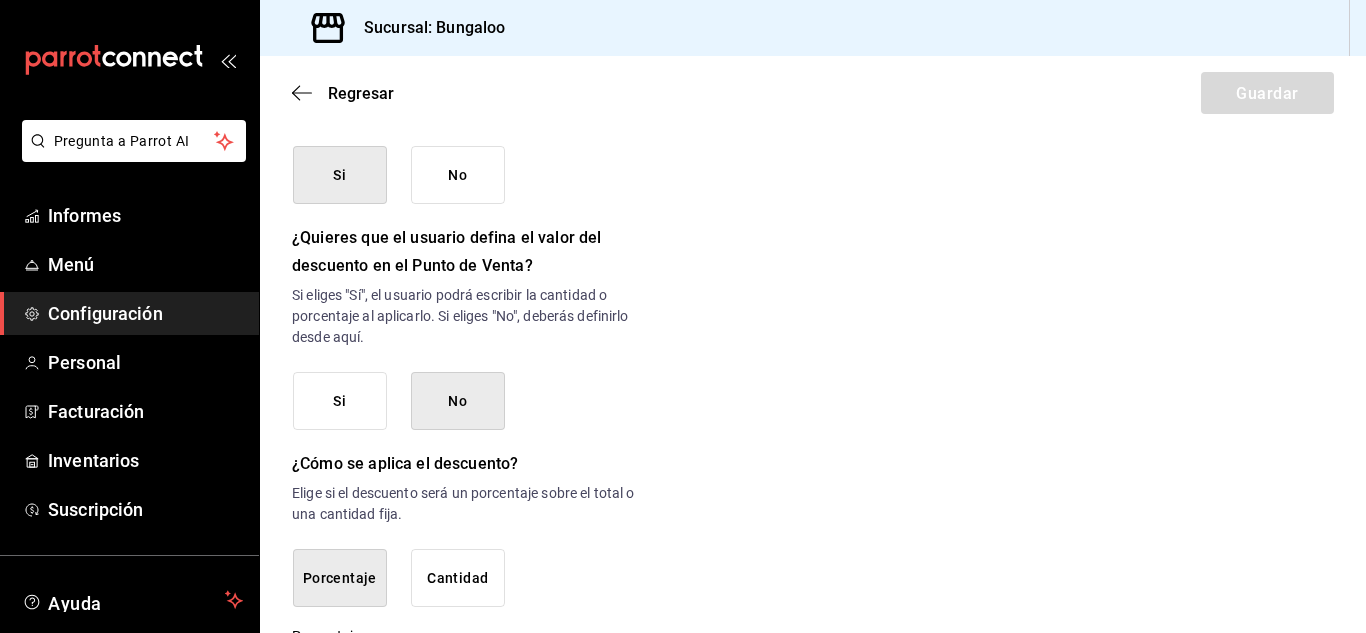 scroll, scrollTop: 1100, scrollLeft: 0, axis: vertical 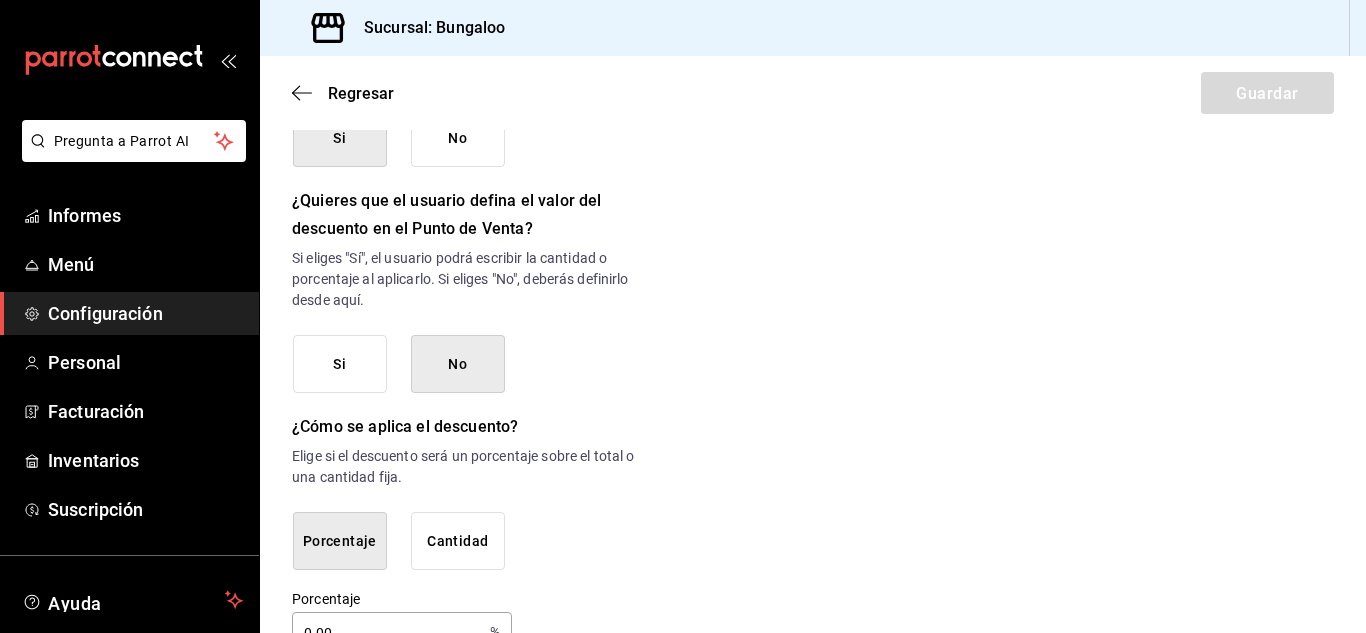 click on "Si" at bounding box center (340, 364) 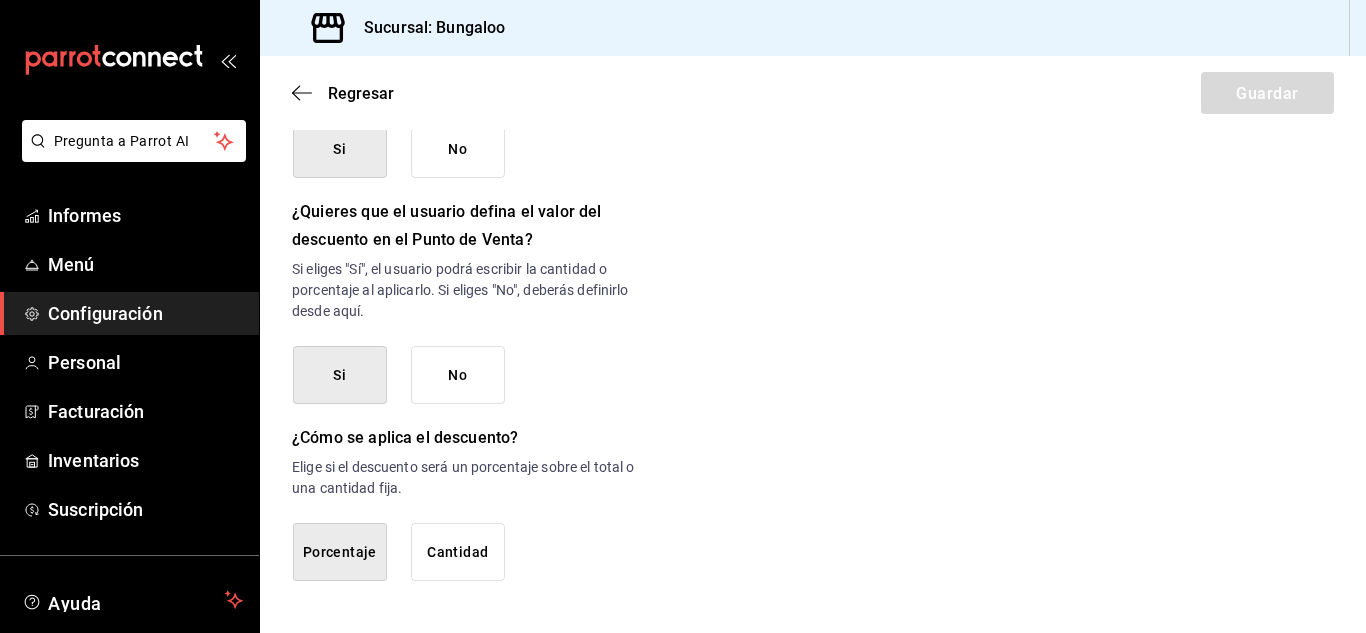 scroll, scrollTop: 1106, scrollLeft: 0, axis: vertical 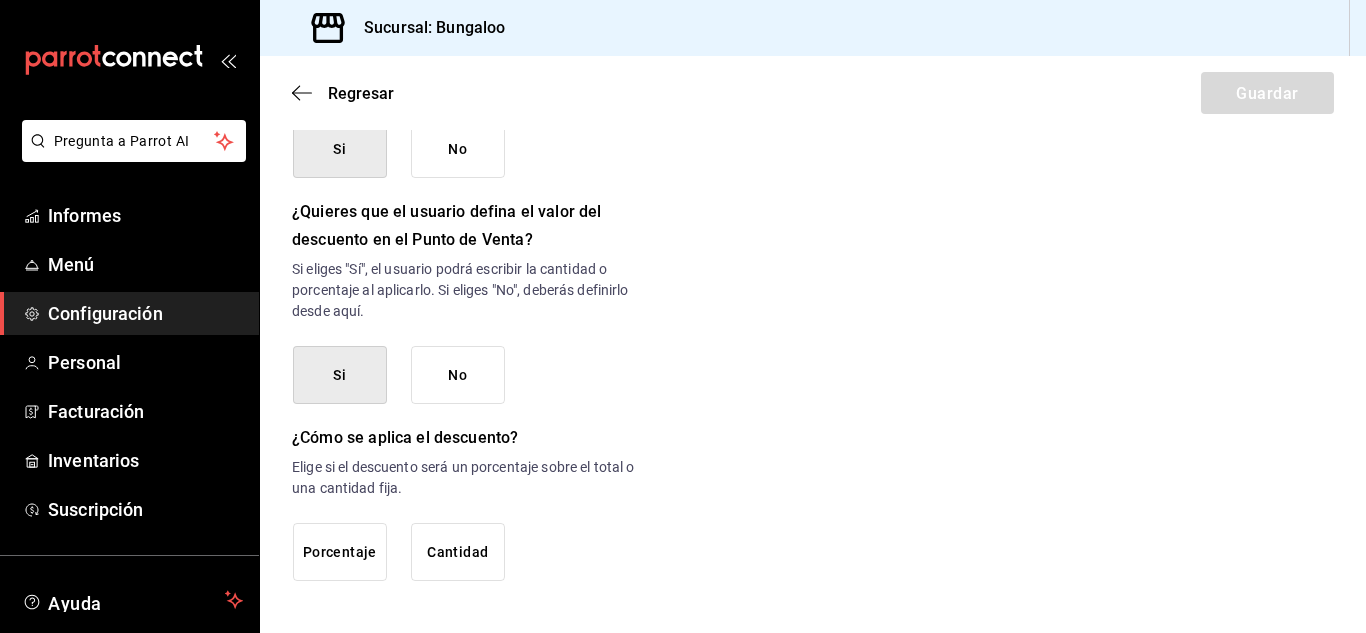 click on "Porcentaje" at bounding box center (340, 552) 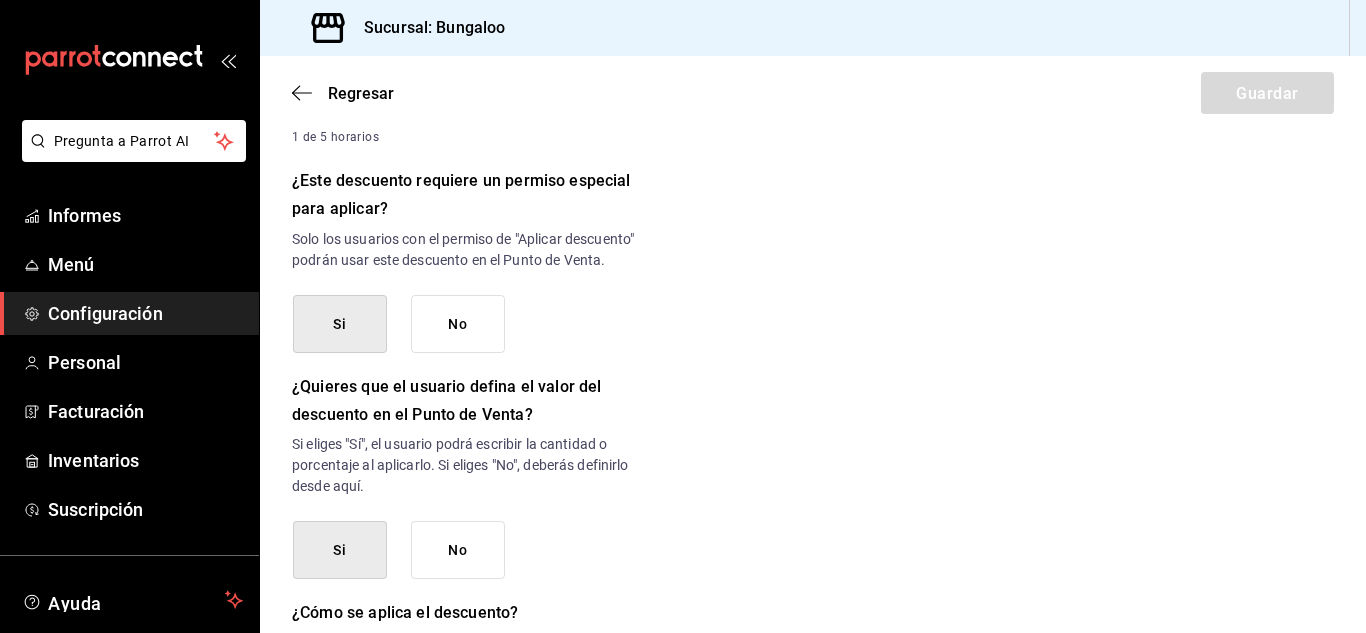 scroll, scrollTop: 906, scrollLeft: 0, axis: vertical 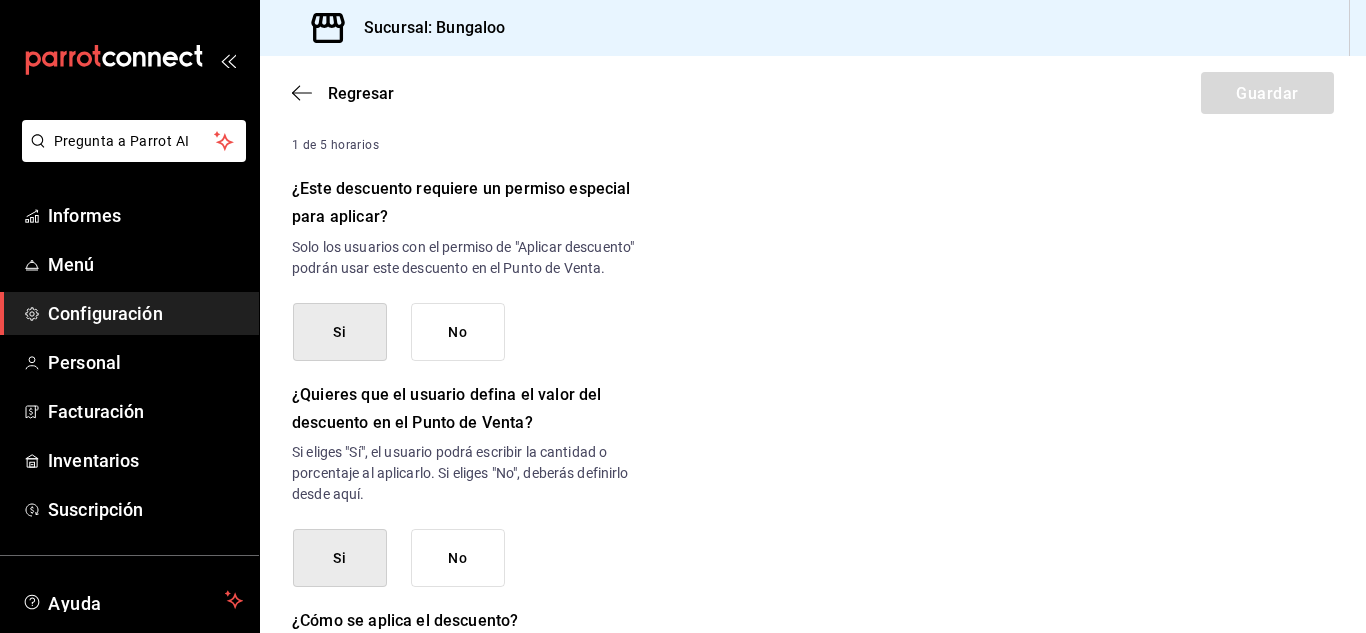 click on "No" at bounding box center (458, 332) 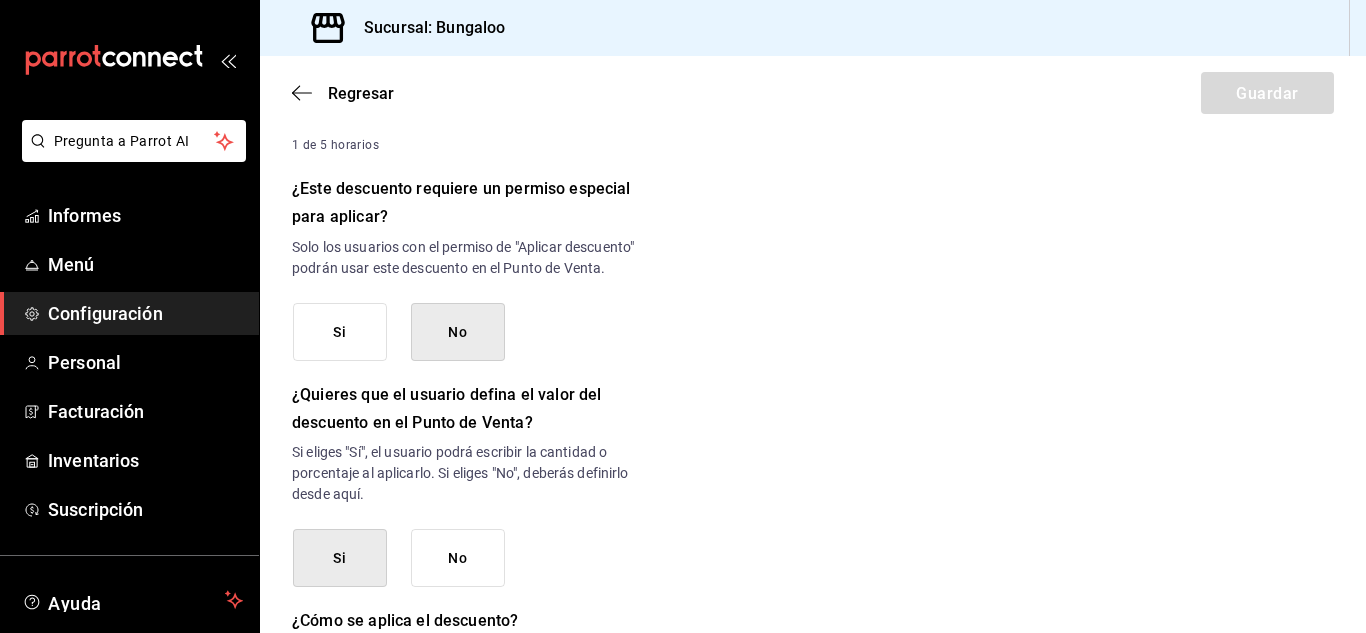 click on "Si" at bounding box center [339, 332] 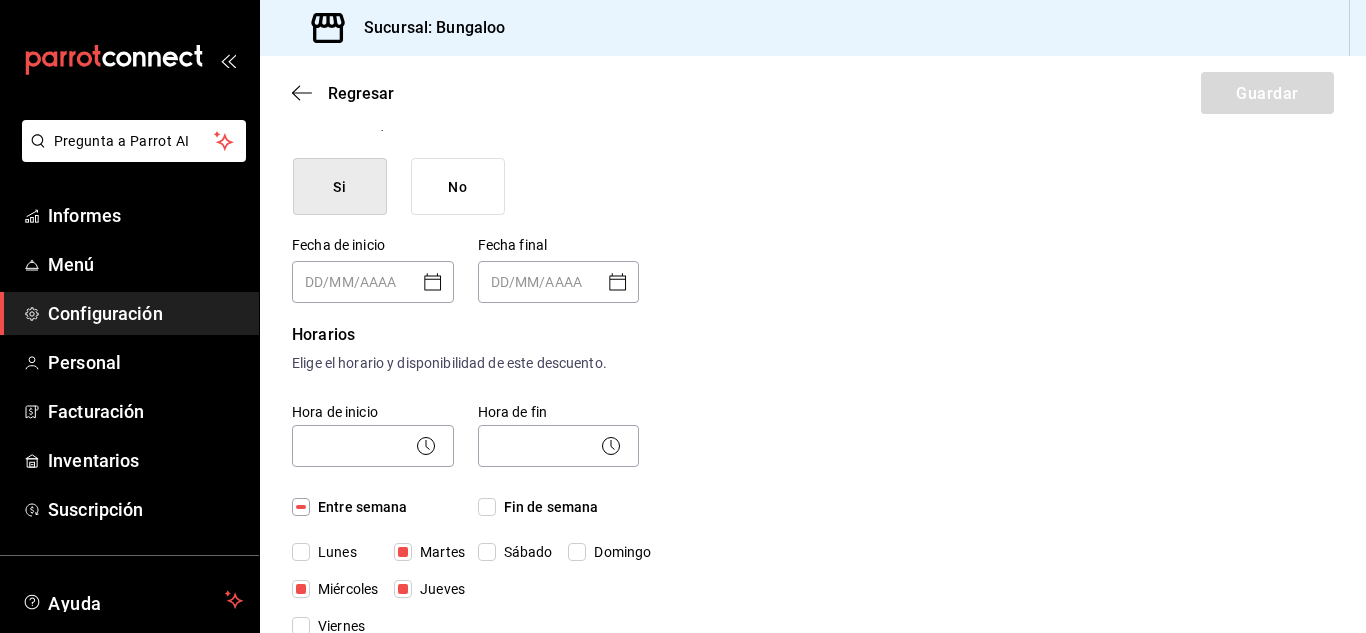 scroll, scrollTop: 206, scrollLeft: 0, axis: vertical 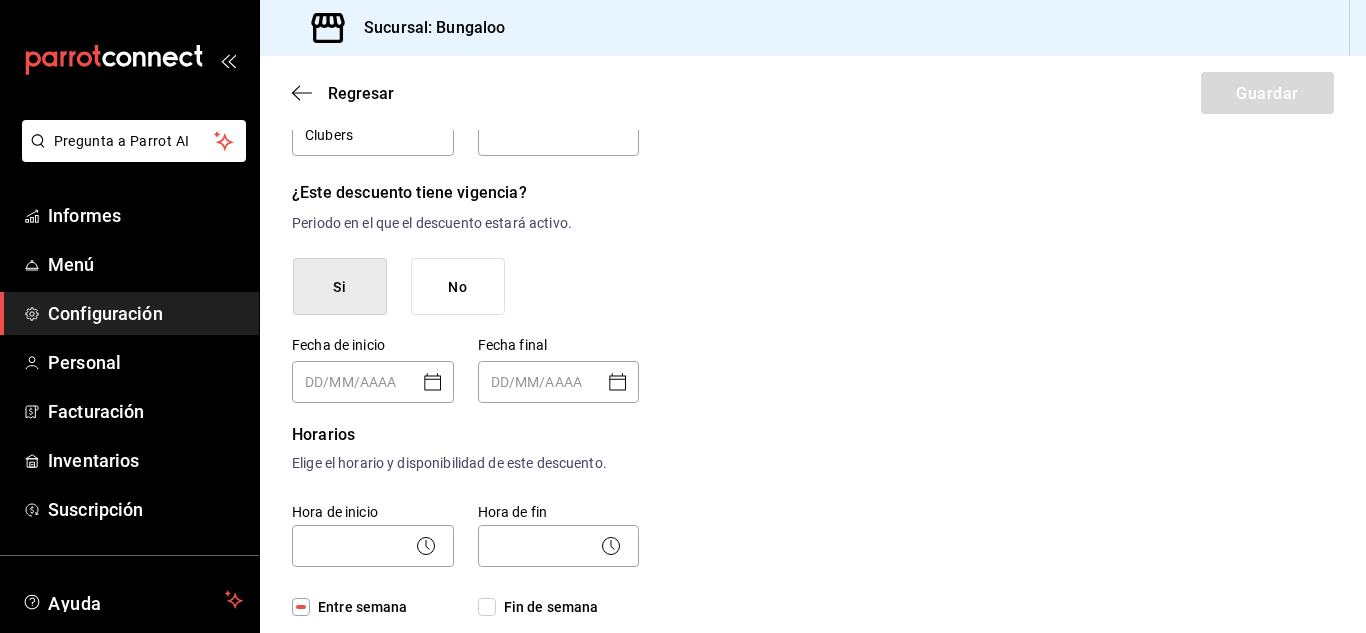 click on "No" at bounding box center (458, 287) 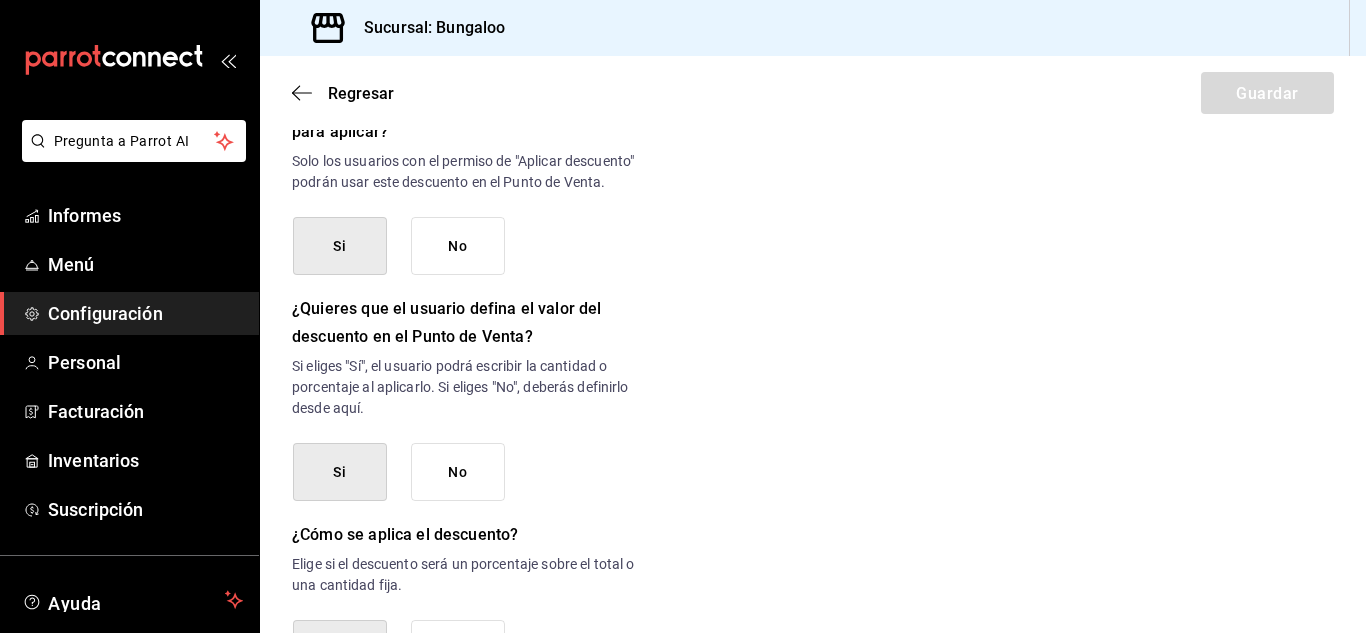 scroll, scrollTop: 906, scrollLeft: 0, axis: vertical 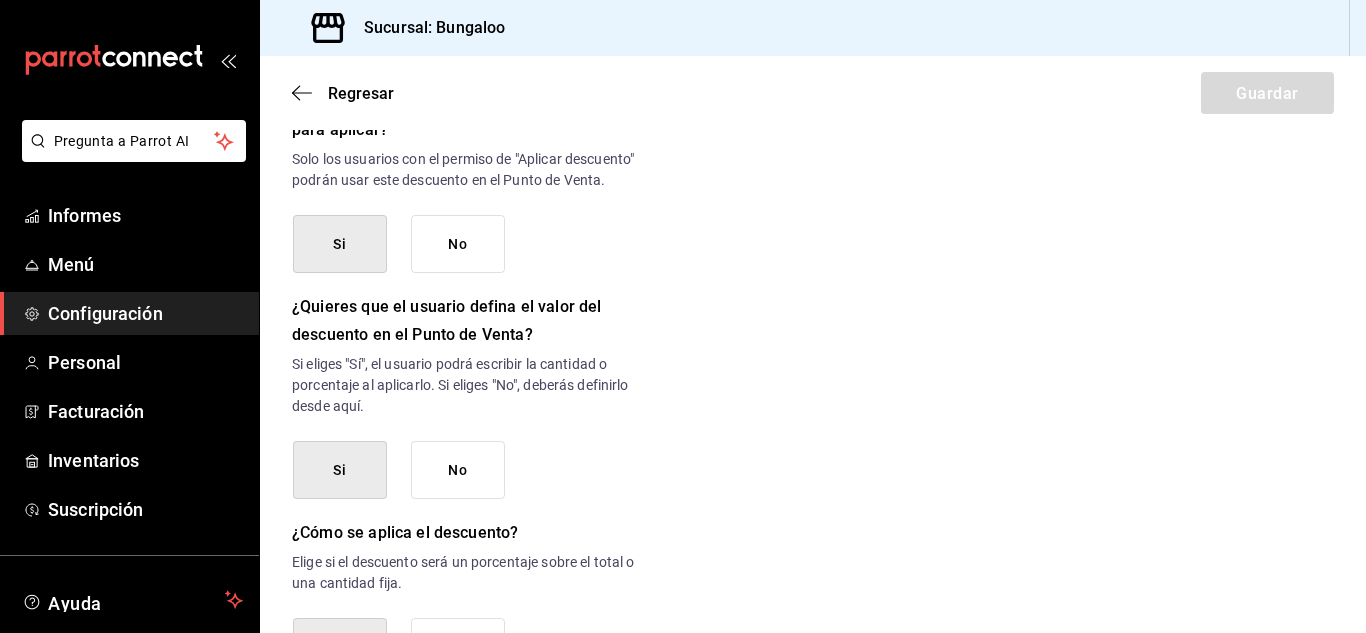 click on "No" at bounding box center [458, 470] 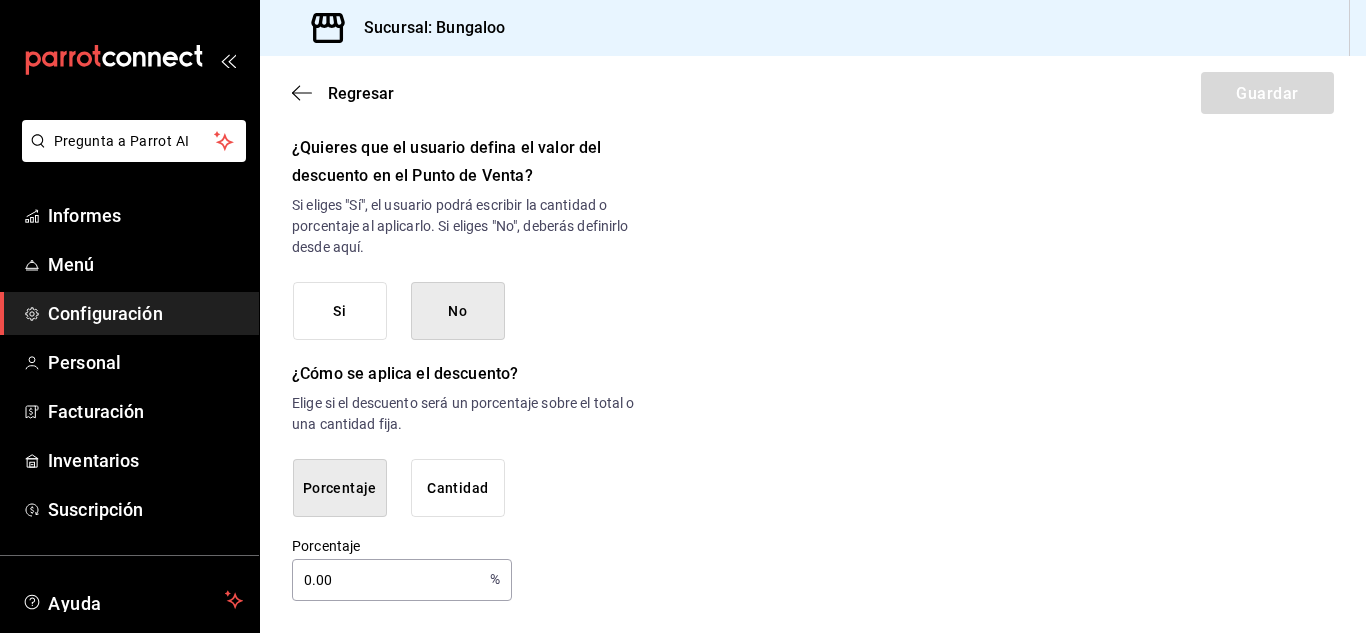 scroll, scrollTop: 1082, scrollLeft: 0, axis: vertical 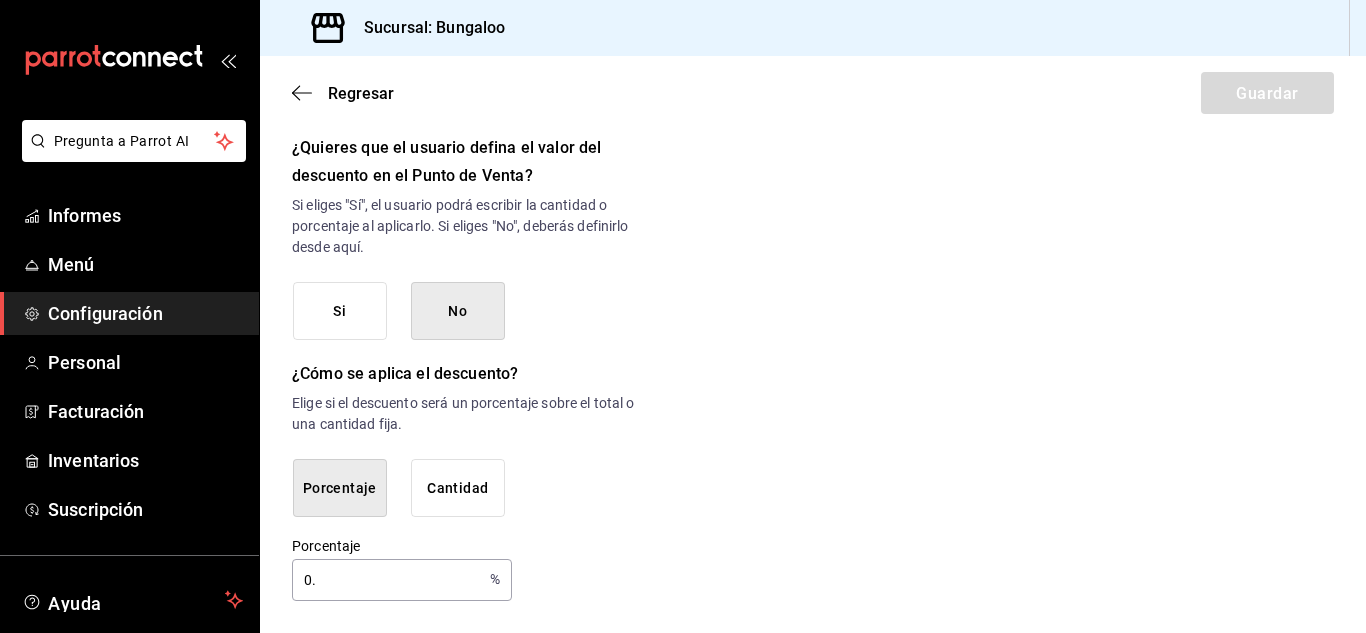 type on "0" 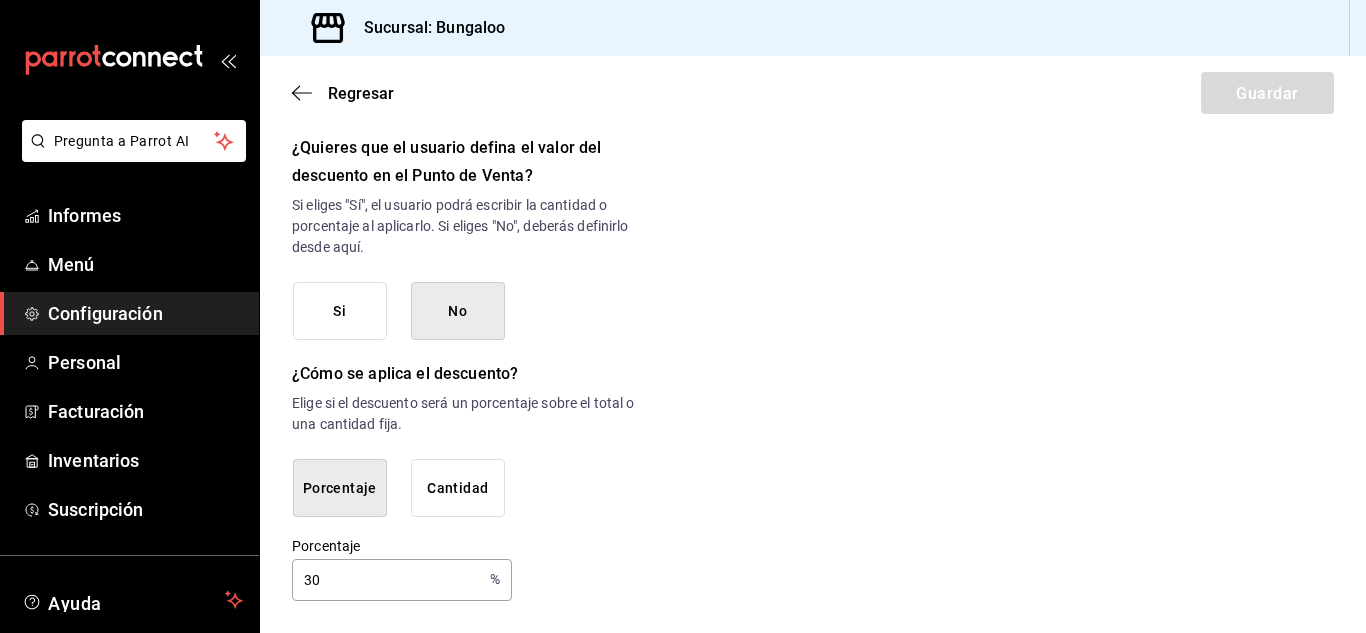 type on "30" 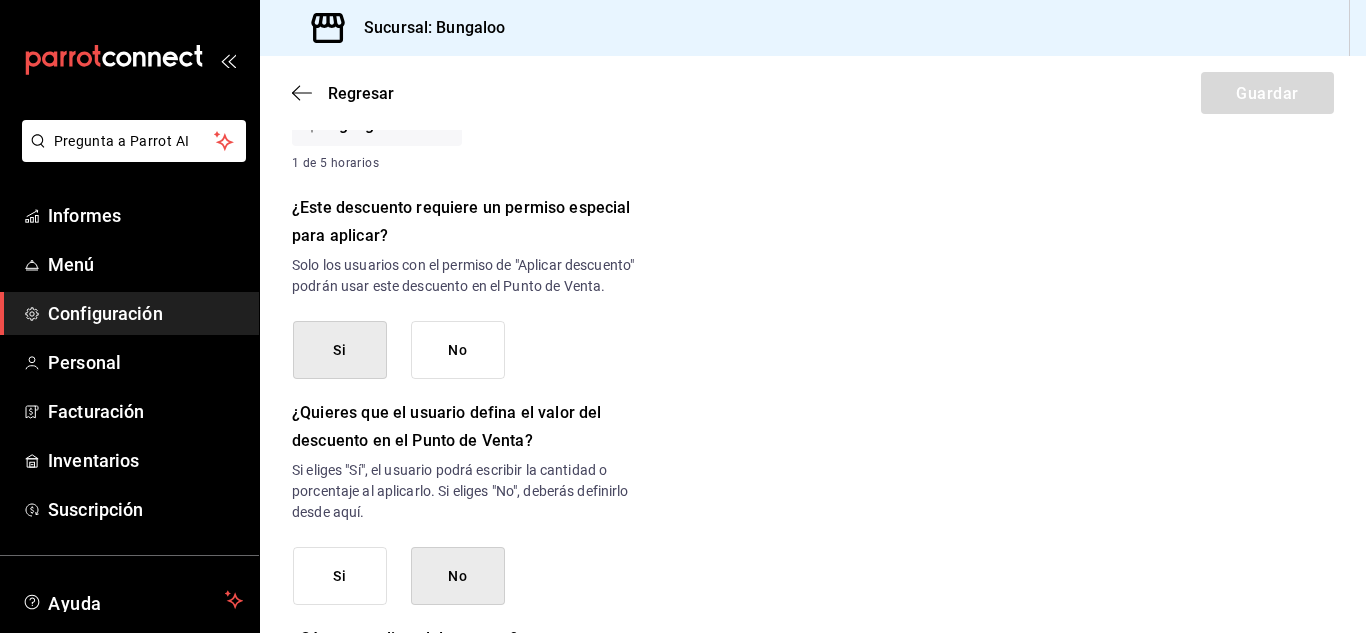 scroll, scrollTop: 500, scrollLeft: 0, axis: vertical 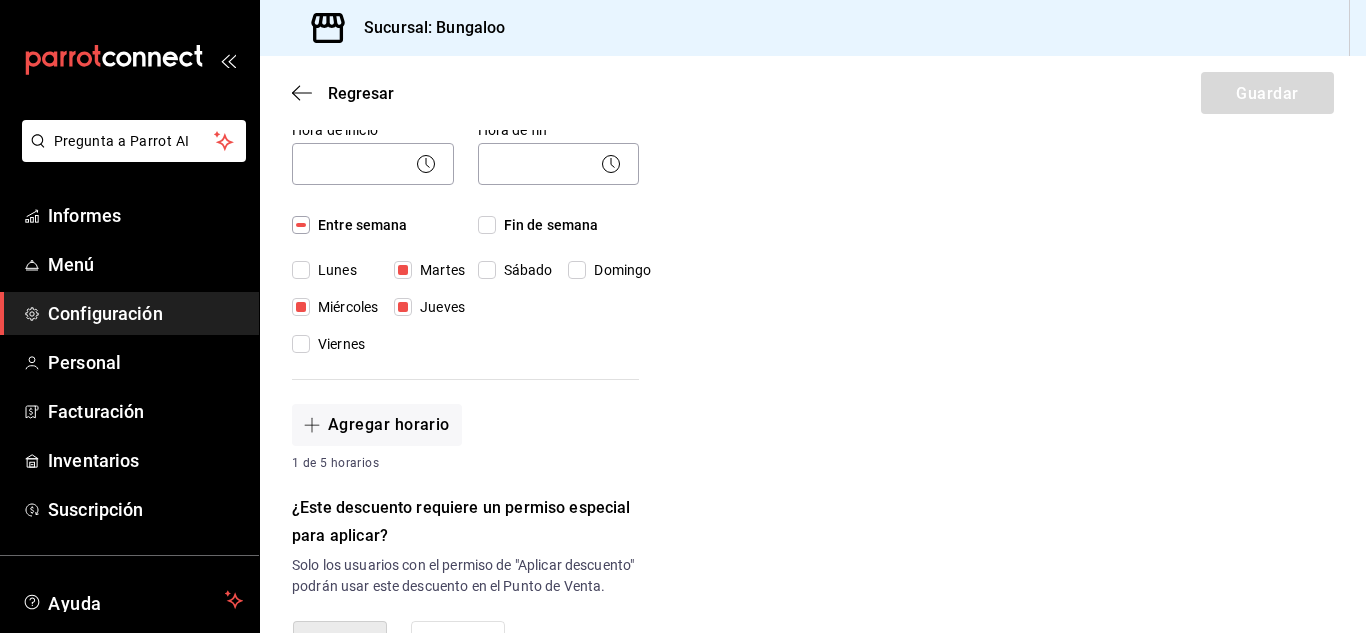 click on "Miércoles" at bounding box center (301, 307) 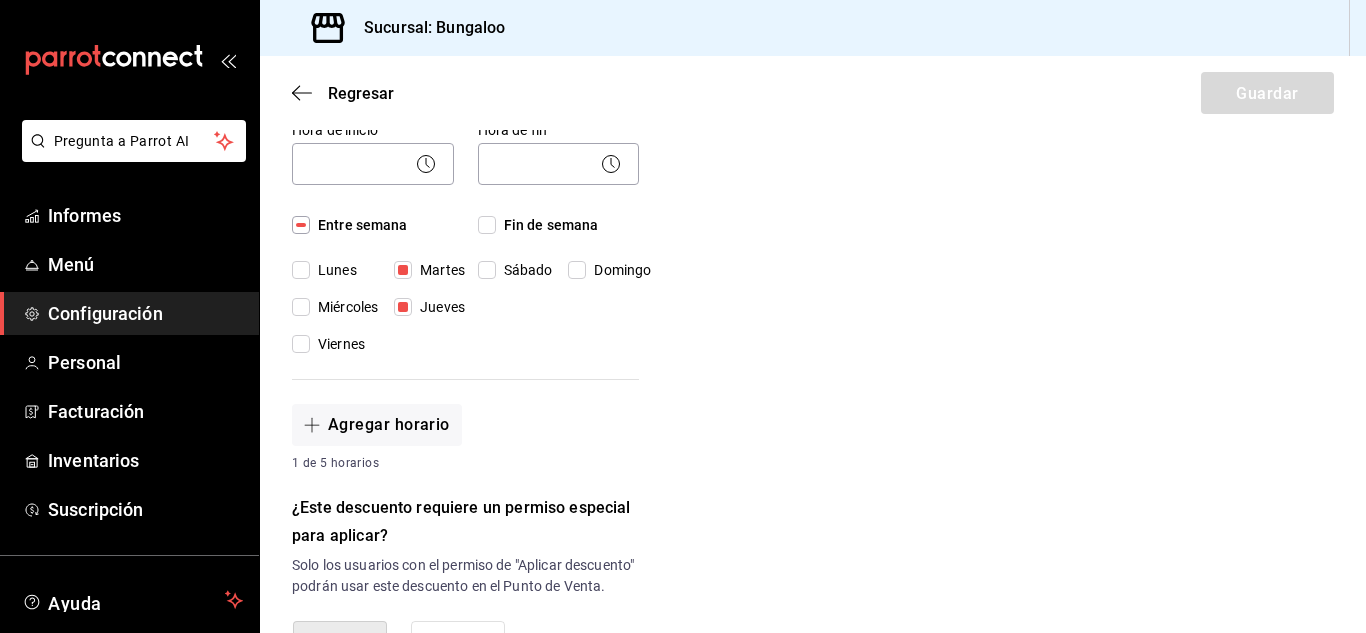 click on "Jueves" at bounding box center [403, 307] 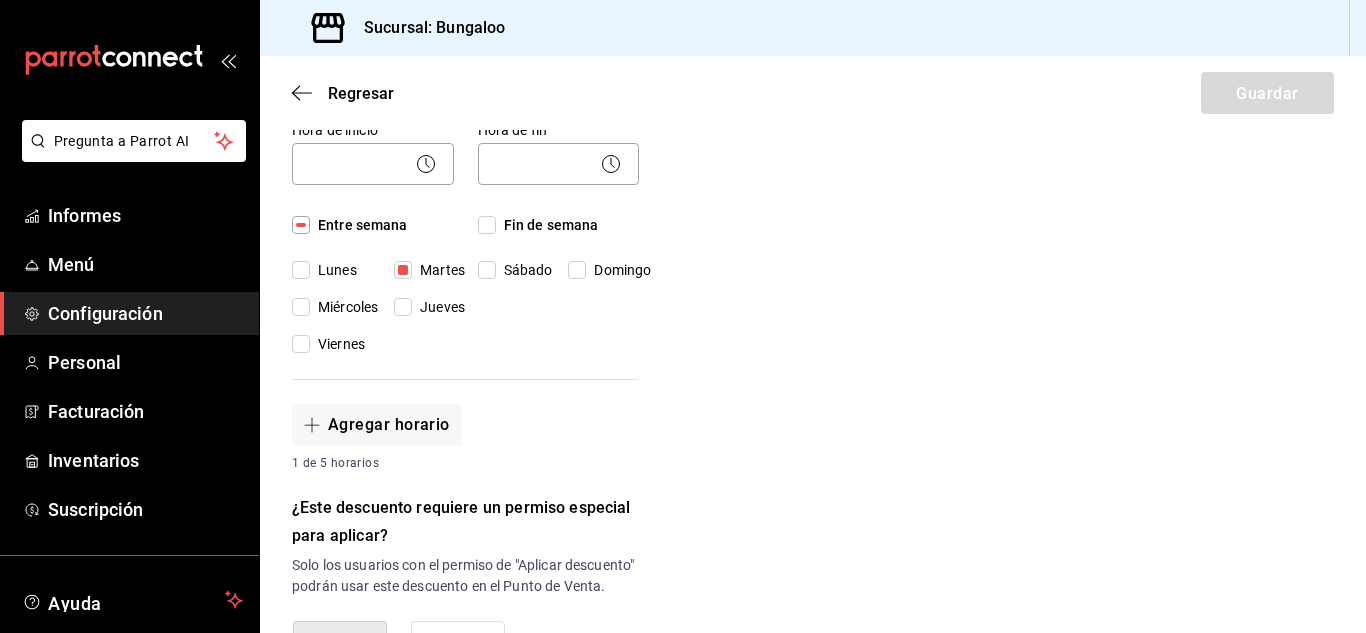 click on "Martes" at bounding box center [403, 270] 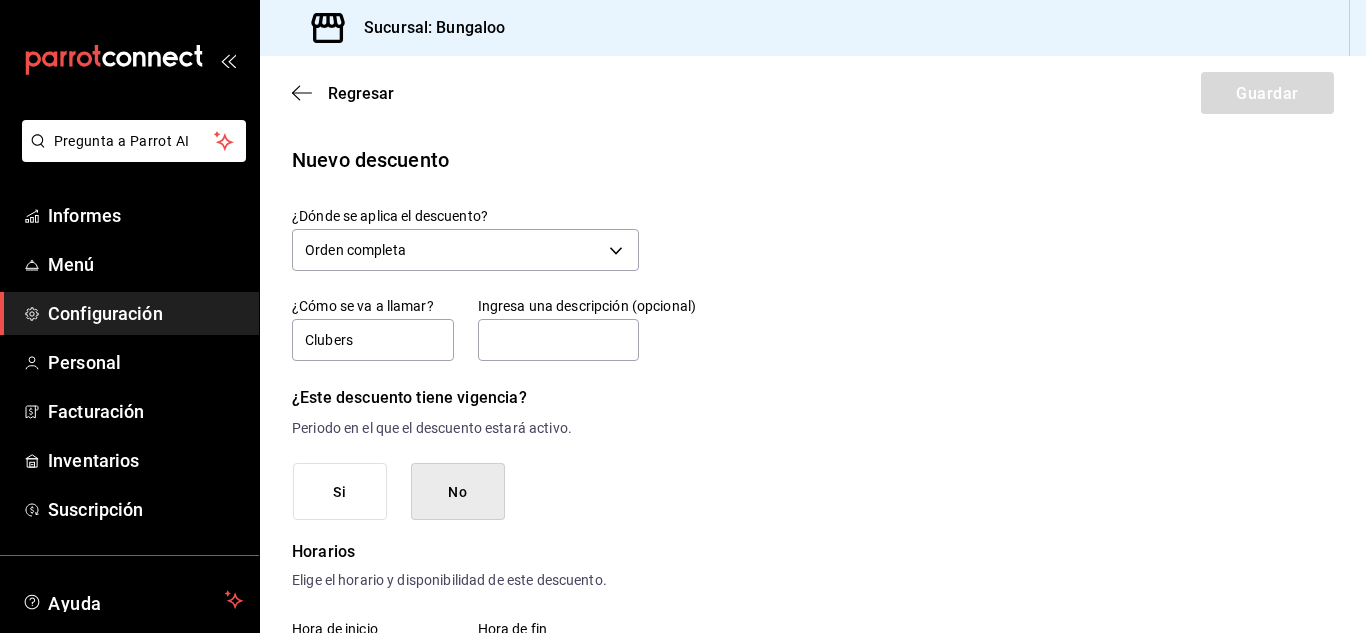 scroll, scrollTop: 0, scrollLeft: 0, axis: both 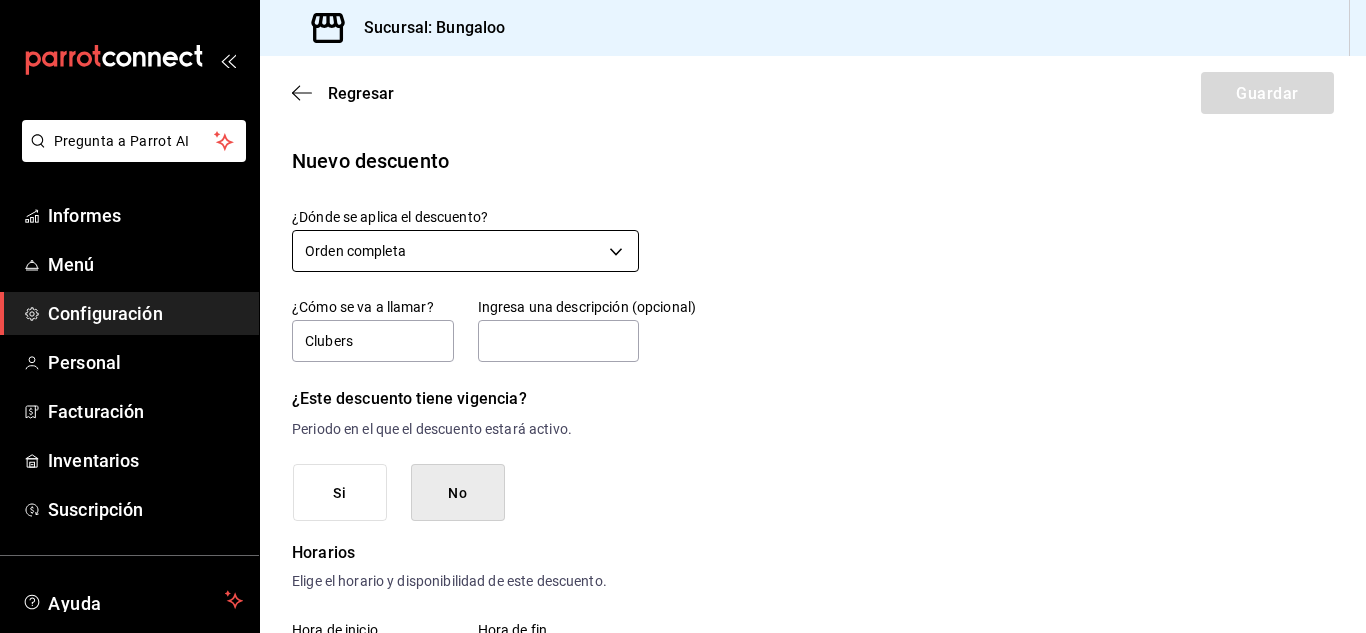 click on "Pregunta a Parrot AI Informes   Menú   Configuración   Personal   Facturación   Inventarios   Suscripción   Ayuda Recomendar loro   Gerencia Bungalo   Sugerir nueva función   Sucursal: Bungaloo Regresar Guardar Nuevo descuento ¿Dónde se aplica el descuento? Orden completa ORDER ¿Cómo se va a llamar? Clubers Ingresa una descripción (opcional) ¿Este descuento tiene vigencia? Periodo en el que el descuento estará activo. Si No Horarios Elige el horario y disponibilidad de este descuento. Hora de inicio ​ Entre semana Lunes Martes Miércoles Jueves Viernes Hora de fin ​ Fin de semana Sábado Domingo Agregar horario 1 de 5 horarios ¿Este descuento requiere un permiso especial para aplicar? Solo los usuarios con el permiso de "Aplicar descuento" podrán usar este descuento en el Punto de Venta. Si No ¿Quieres que el usuario defina el valor del descuento en el Punto de Venta? Si No ¿Cómo se aplica el descuento? Elige si el descuento será un porcentaje sobre el total o una cantidad fija. Cantidad" at bounding box center (683, 316) 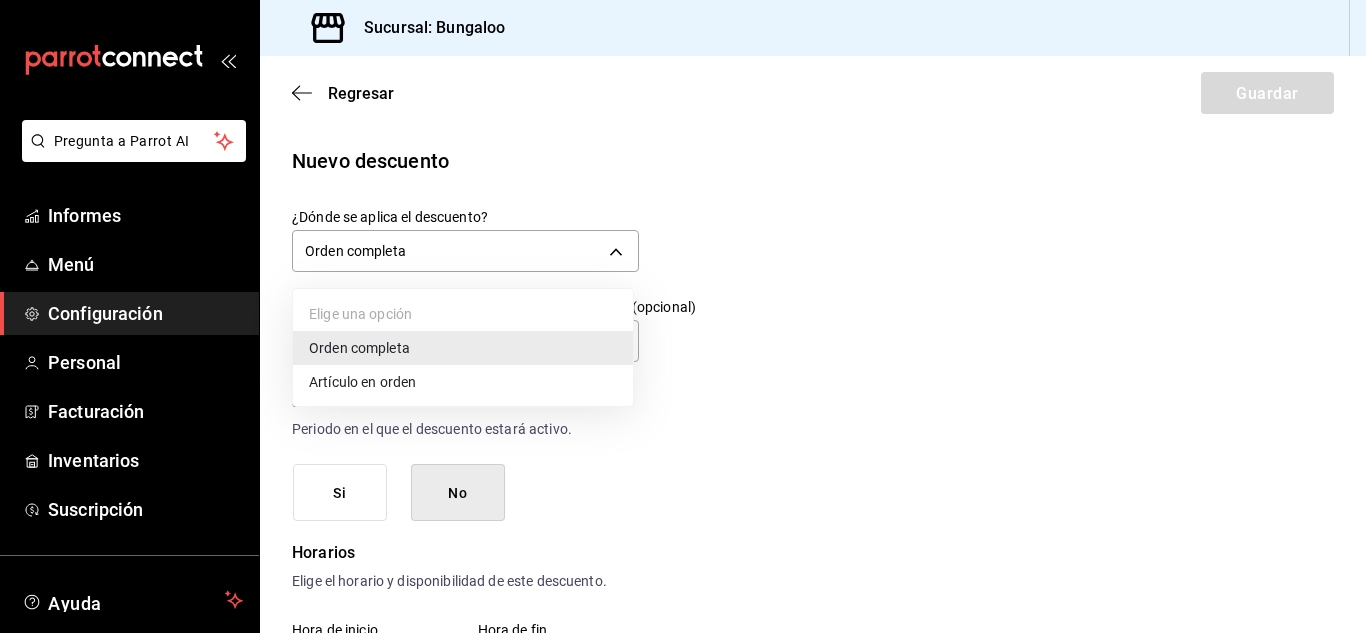 click on "Artículo en orden" at bounding box center (362, 381) 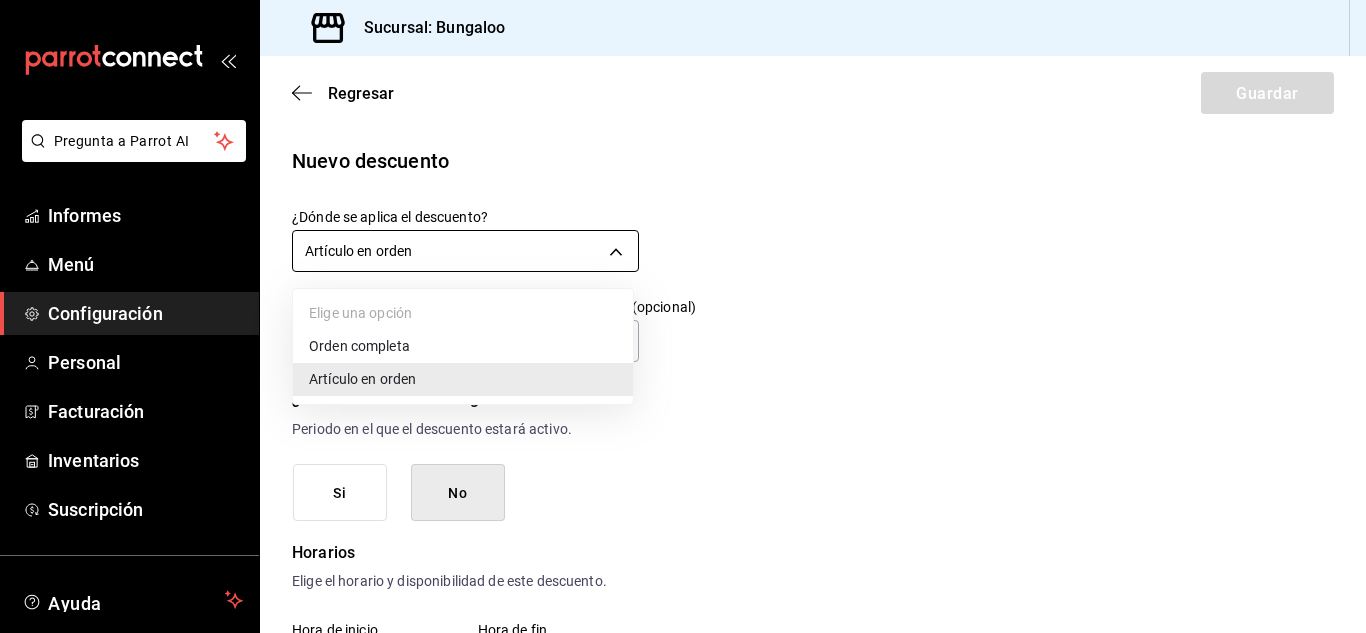 click on "Pregunta a Parrot AI Informes   Menú   Configuración   Personal   Facturación   Inventarios   Suscripción   Ayuda Recomendar loro   Gerencia Bungalo   Sugerir nueva función   Sucursal: Bungaloo Regresar Guardar Nuevo descuento ¿Dónde se aplica el descuento? Artículo en orden ORDER_ITEM ¿Cómo se va a llamar? Clubers Ingresa una descripción (opcional) ¿Este descuento tiene vigencia? Periodo en el que el descuento estará activo. Si No Horarios Elige el horario y disponibilidad de este descuento. Hora de inicio ​ Entre semana Lunes Martes Miércoles Jueves Viernes Hora de fin ​ Fin de semana Sábado Domingo Agregar horario 1 de 5 horarios ¿Este descuento requiere un permiso especial para aplicar? Solo los usuarios con el permiso de "Aplicar descuento" podrán usar este descuento en el Punto de Venta. Si No ¿Quieres que el usuario defina el valor del descuento en el Punto de Venta? Si No ¿Cómo se aplica el descuento? Elige si el descuento será un porcentaje sobre el total o una cantidad fija." at bounding box center (683, 316) 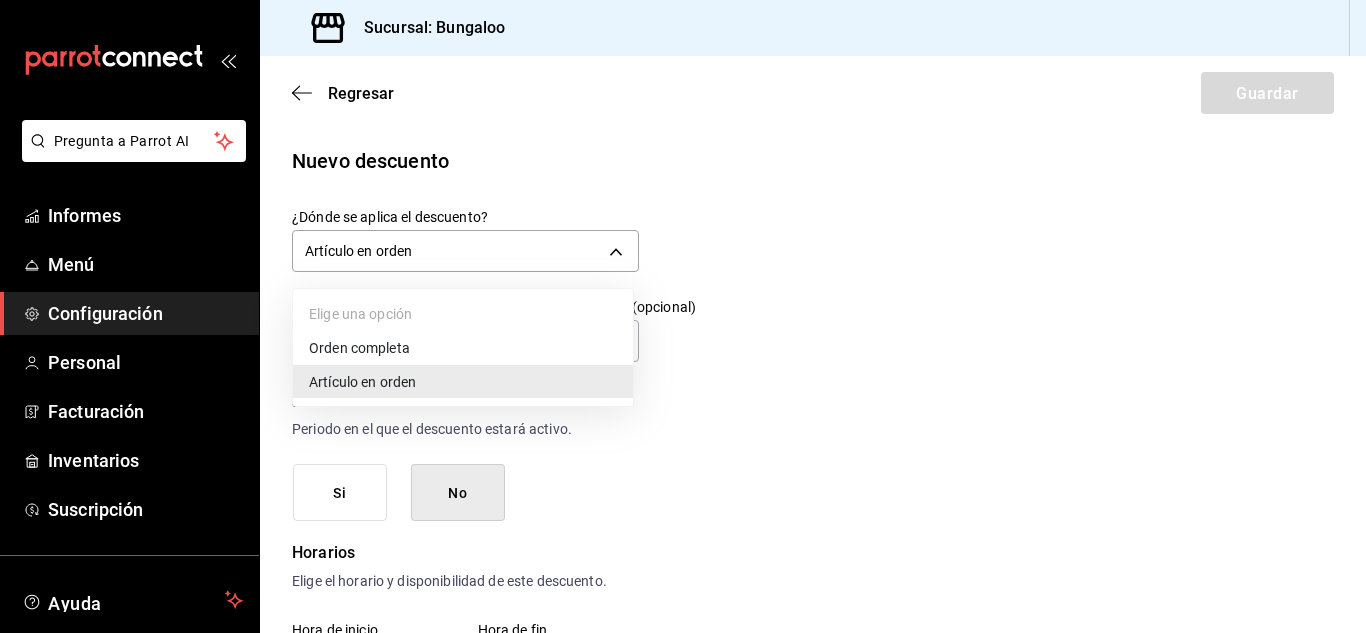 click on "Orden completa" at bounding box center [359, 348] 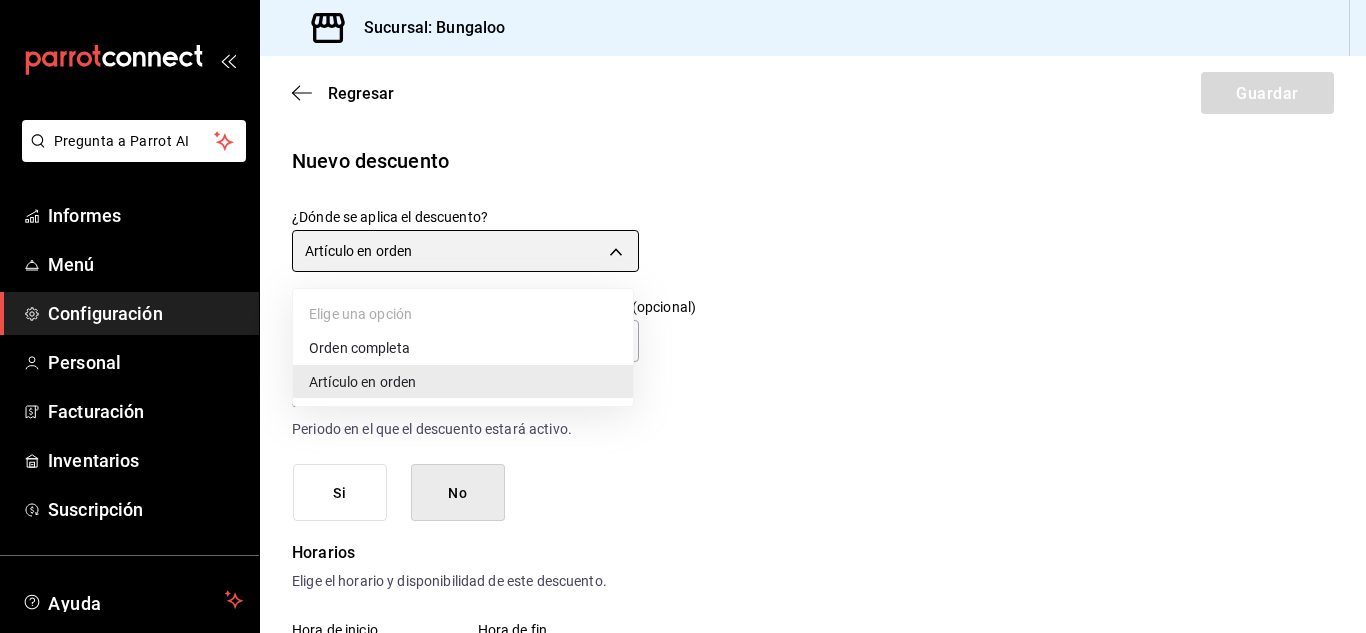 type on "ORDER" 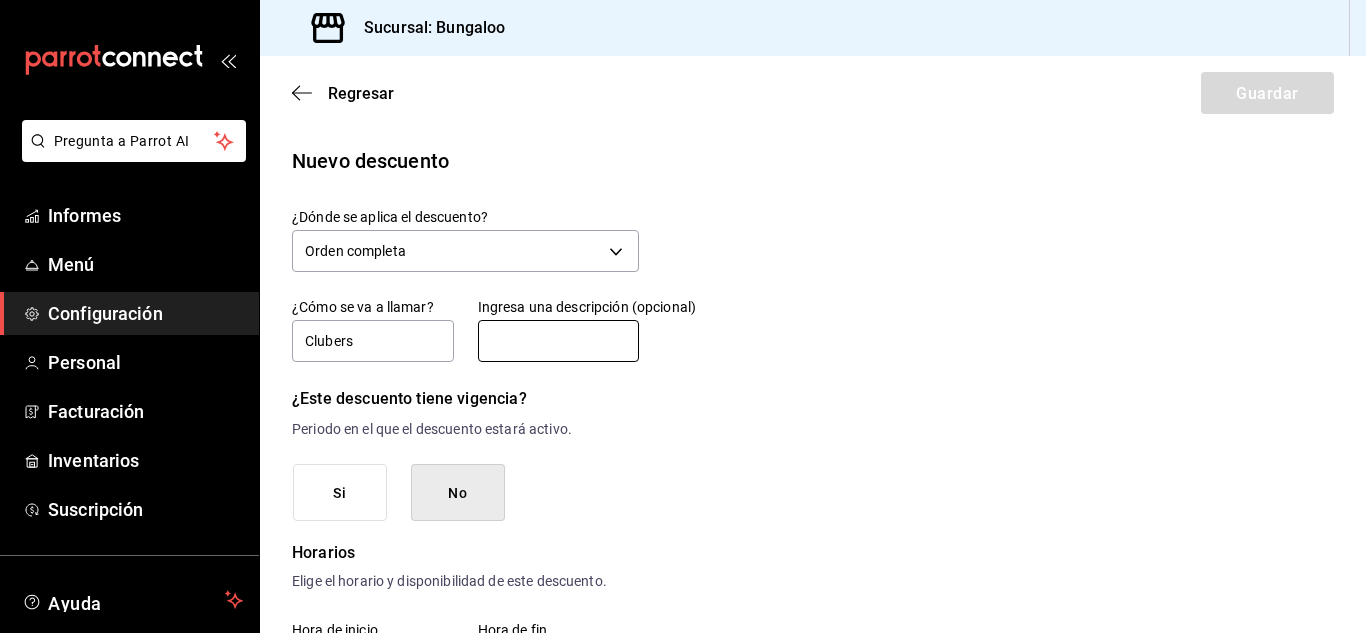 click at bounding box center (559, 341) 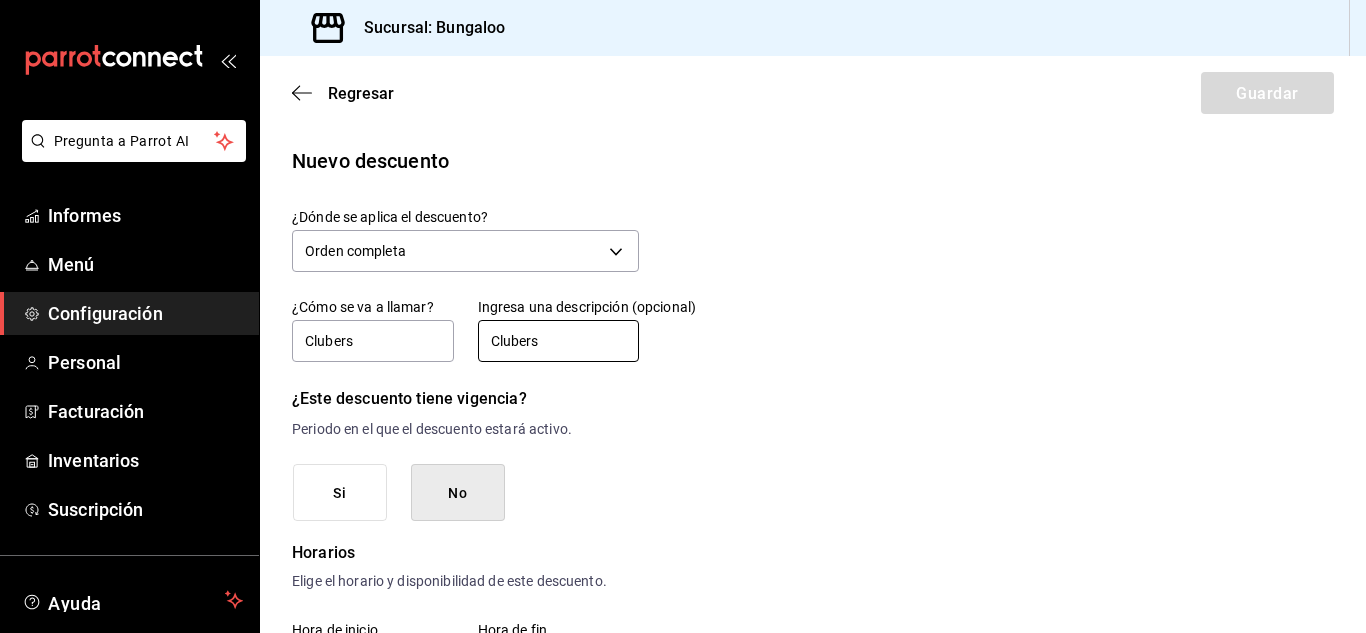 type on "Clubers" 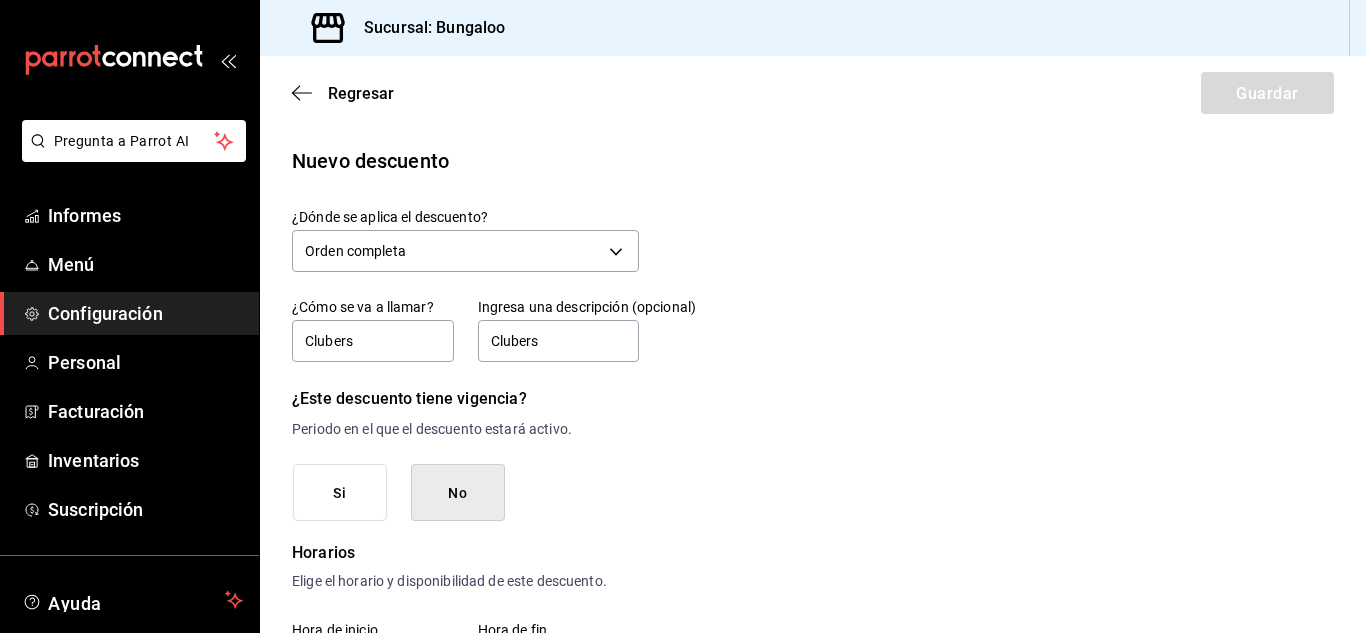 click on "Nuevo descuento ¿Dónde se aplica el descuento? Orden completa ORDER ¿Cómo se va a llamar? Clubers Ingresa una descripción (opcional) Clubers ¿Este descuento tiene vigencia? Periodo en el que el descuento estará activo. Si No Horarios Elige el horario y disponibilidad de este descuento. Hora de inicio ​ Entre semana Lunes Martes Miércoles Jueves Viernes Hora de fin ​ Fin de semana Sábado Domingo Agregar horario 1 de 5 horarios ¿Este descuento requiere un permiso especial para aplicar? Solo los usuarios con el permiso de "Aplicar descuento" podrán usar este descuento en el Punto de Venta. Si No ¿Quieres que el usuario defina el valor del descuento en el Punto de Venta? Si eliges "Sí", el usuario podrá escribir la cantidad o porcentaje al aplicarlo. Si eliges "No", deberás definirlo desde aquí. Si No ¿Cómo se aplica el descuento? Elige si el descuento será un porcentaje sobre el total o una cantidad fija. Porcentaje Cantidad Porcentaje 30 % Porcentaje" at bounding box center (813, 906) 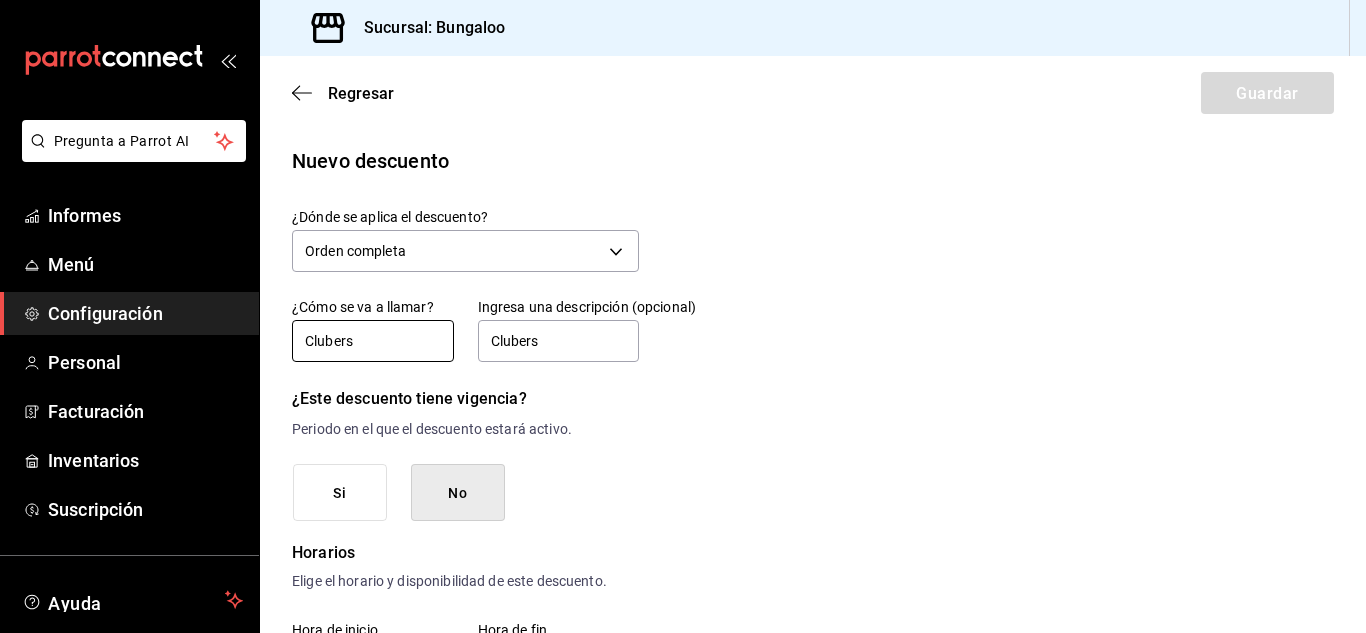 click on "Clubers" at bounding box center [373, 341] 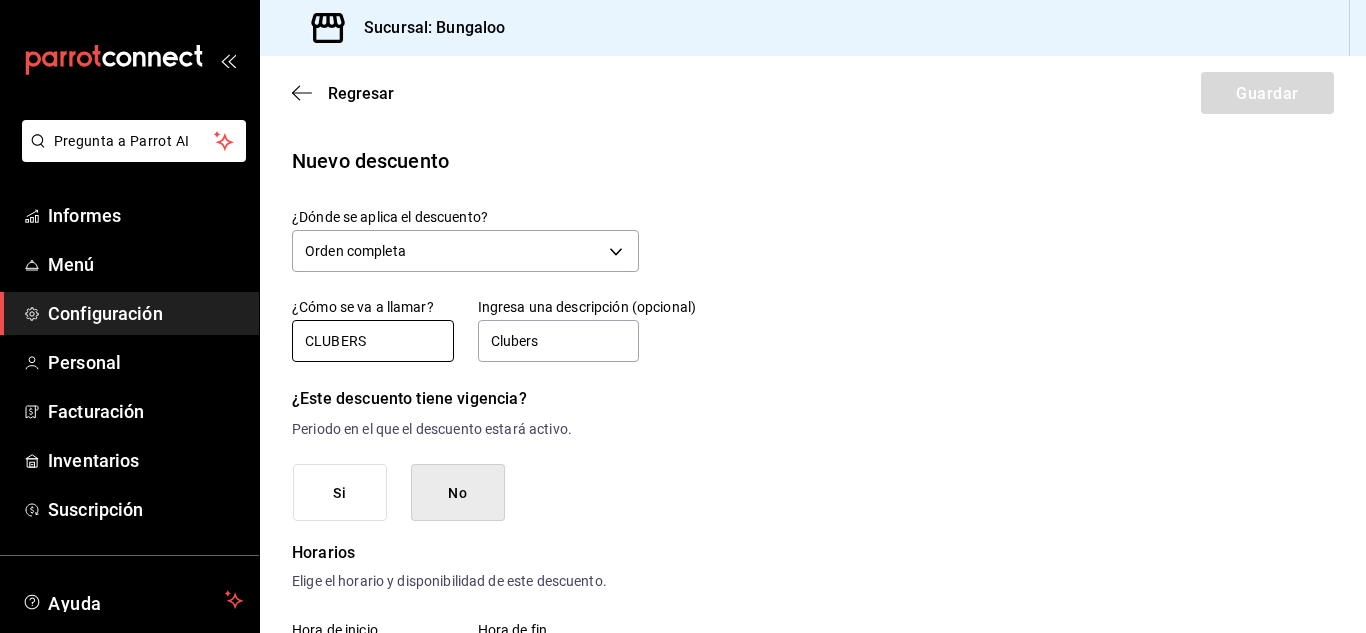 type on "CLUBERS" 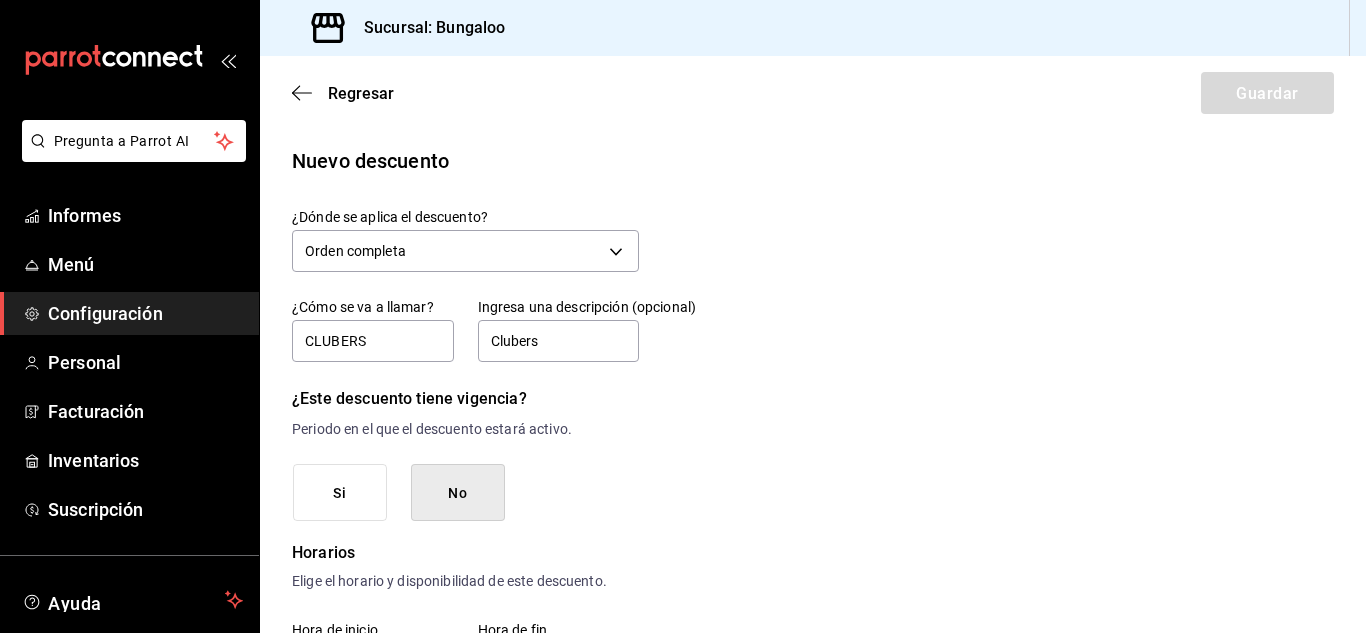 click on "Nuevo descuento ¿Dónde se aplica el descuento? Orden completa ORDER ¿Cómo se va a llamar? CLUBERS Ingresa una descripción (opcional) Clubers ¿Este descuento tiene vigencia? Periodo en el que el descuento estará activo. Si No Horarios Elige el horario y disponibilidad de este descuento. Hora de inicio ​ Entre semana Lunes Martes Miércoles Jueves Viernes Hora de fin ​ Fin de semana Sábado Domingo Agregar horario 1 de 5 horarios ¿Este descuento requiere un permiso especial para aplicar? Solo los usuarios con el permiso de "Aplicar descuento" podrán usar este descuento en el Punto de Venta. Si No ¿Quieres que el usuario defina el valor del descuento en el Punto de Venta? Si eliges "Sí", el usuario podrá escribir la cantidad o porcentaje al aplicarlo. Si eliges "No", deberás definirlo desde aquí. Si No ¿Cómo se aplica el descuento? Elige si el descuento será un porcentaje sobre el total o una cantidad fija. Porcentaje Cantidad Porcentaje 30 % Porcentaje" at bounding box center [813, 906] 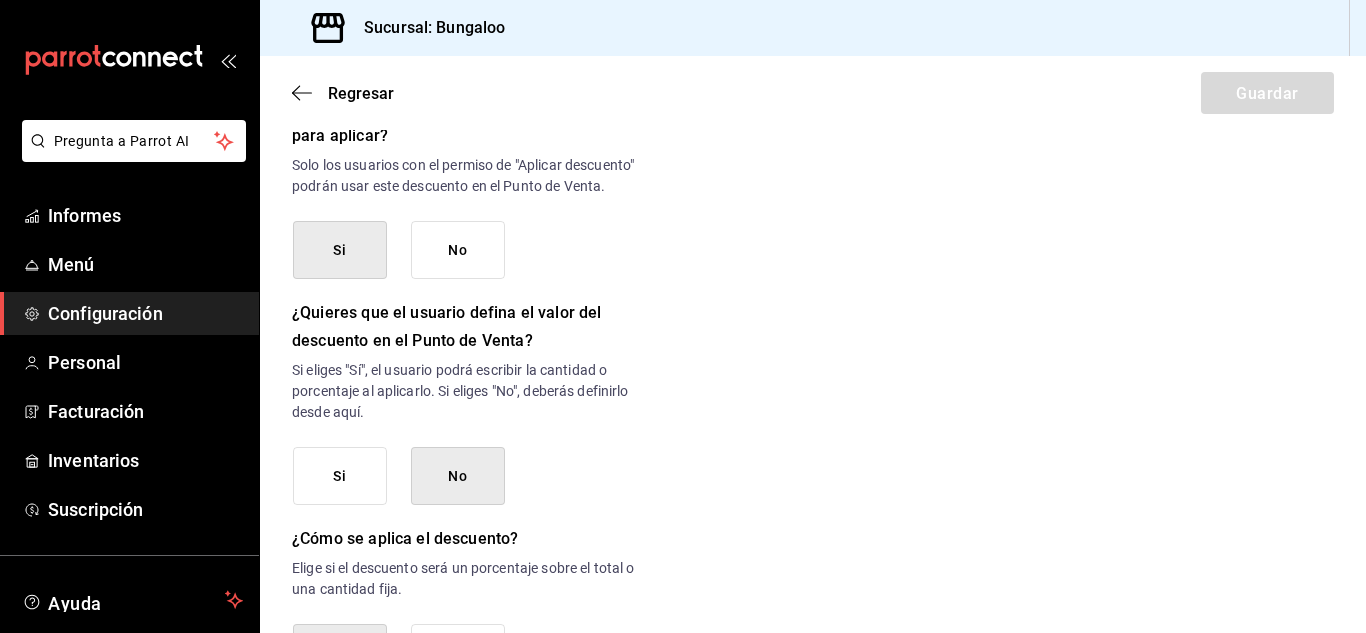 scroll, scrollTop: 1082, scrollLeft: 0, axis: vertical 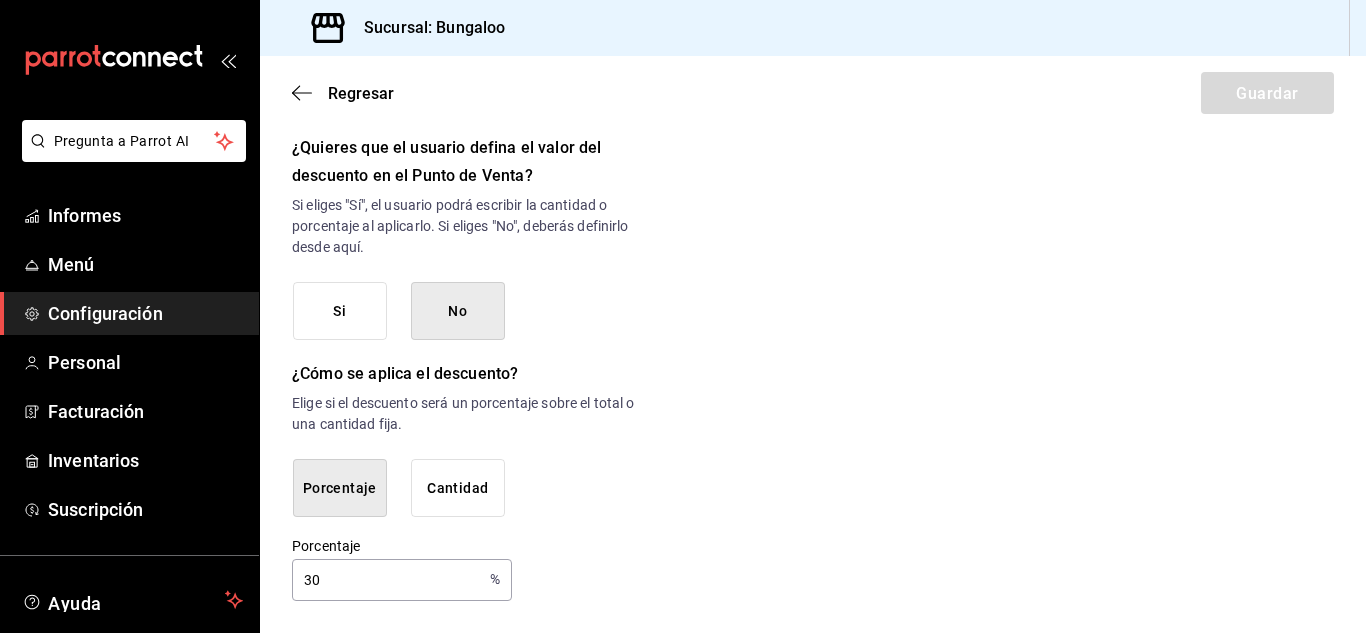 click on "Cantidad" at bounding box center (457, 488) 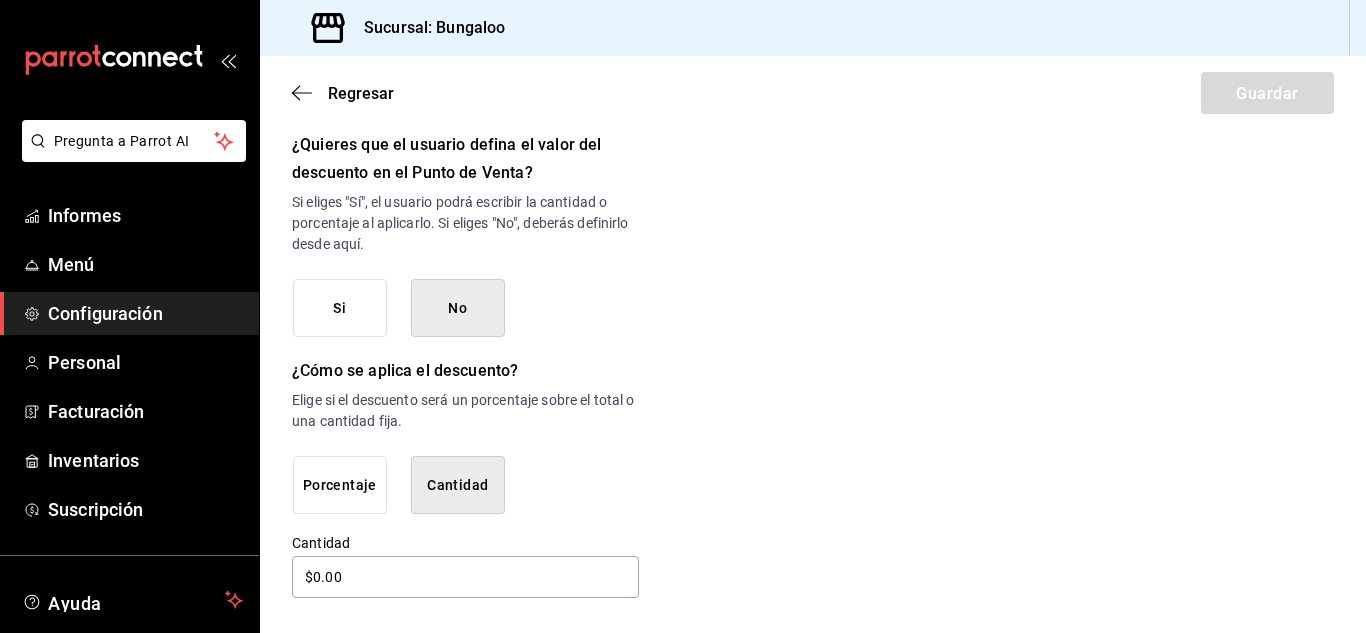 click on "Porcentaje" at bounding box center (340, 485) 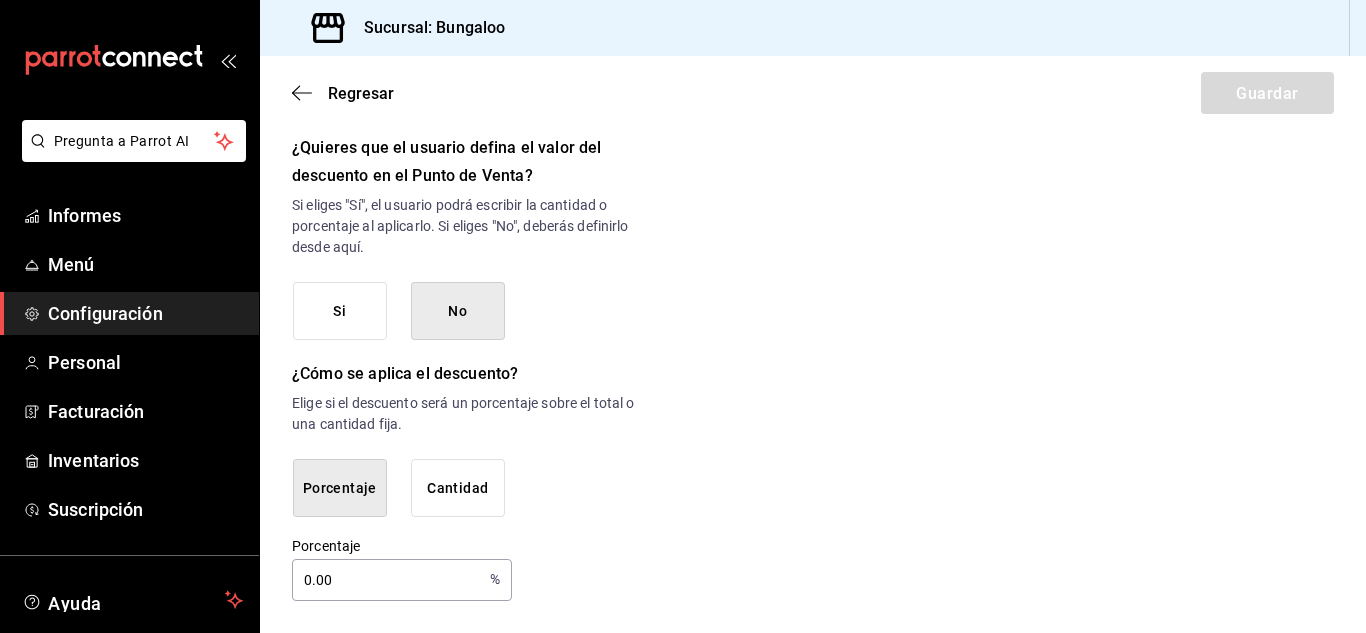 click on "Si" at bounding box center [339, 311] 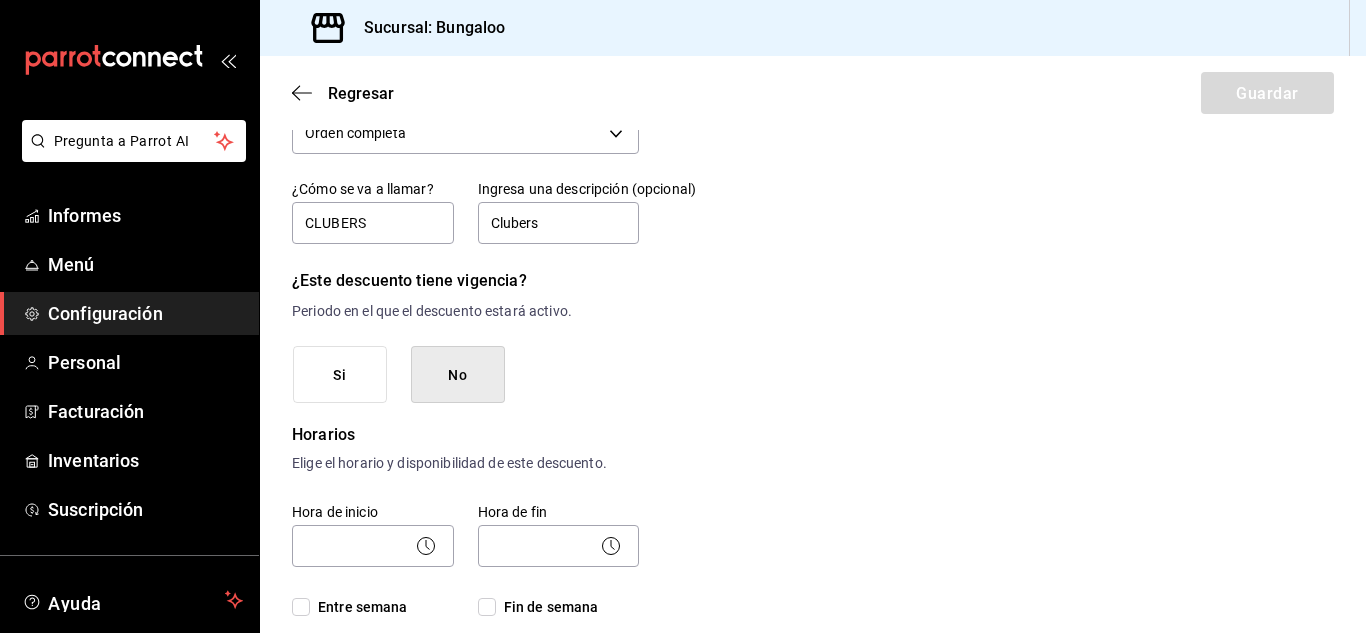 scroll, scrollTop: 0, scrollLeft: 0, axis: both 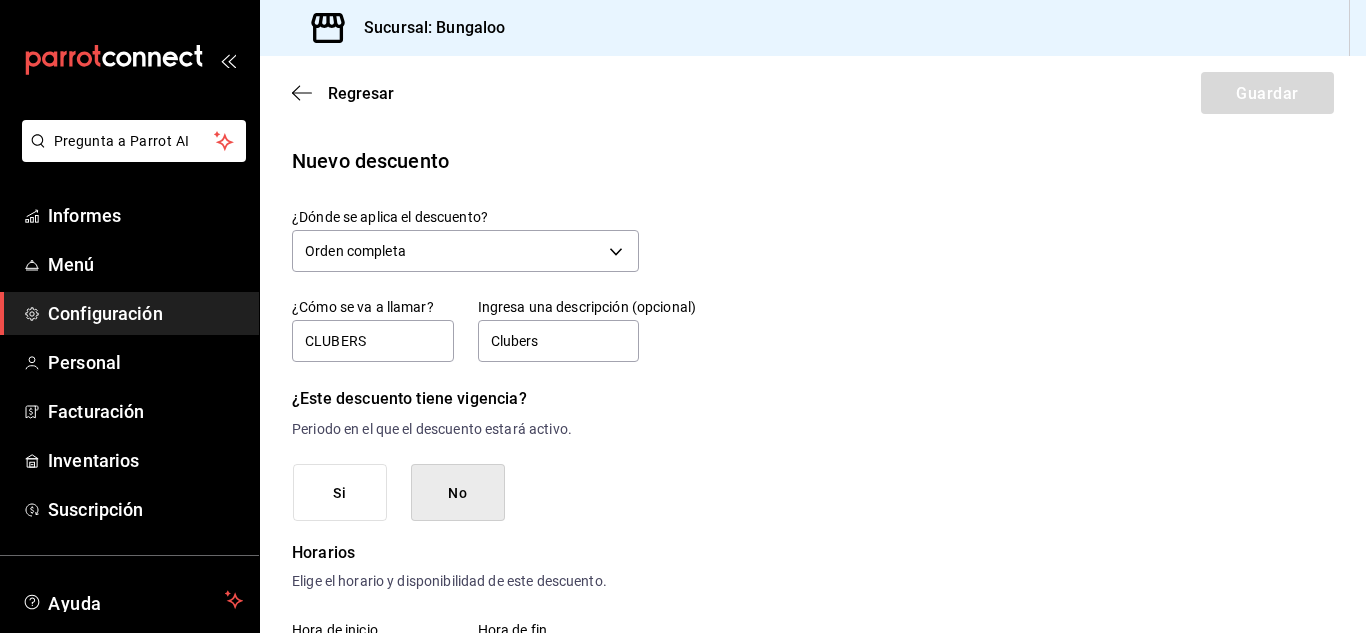 click on "No" at bounding box center (457, 493) 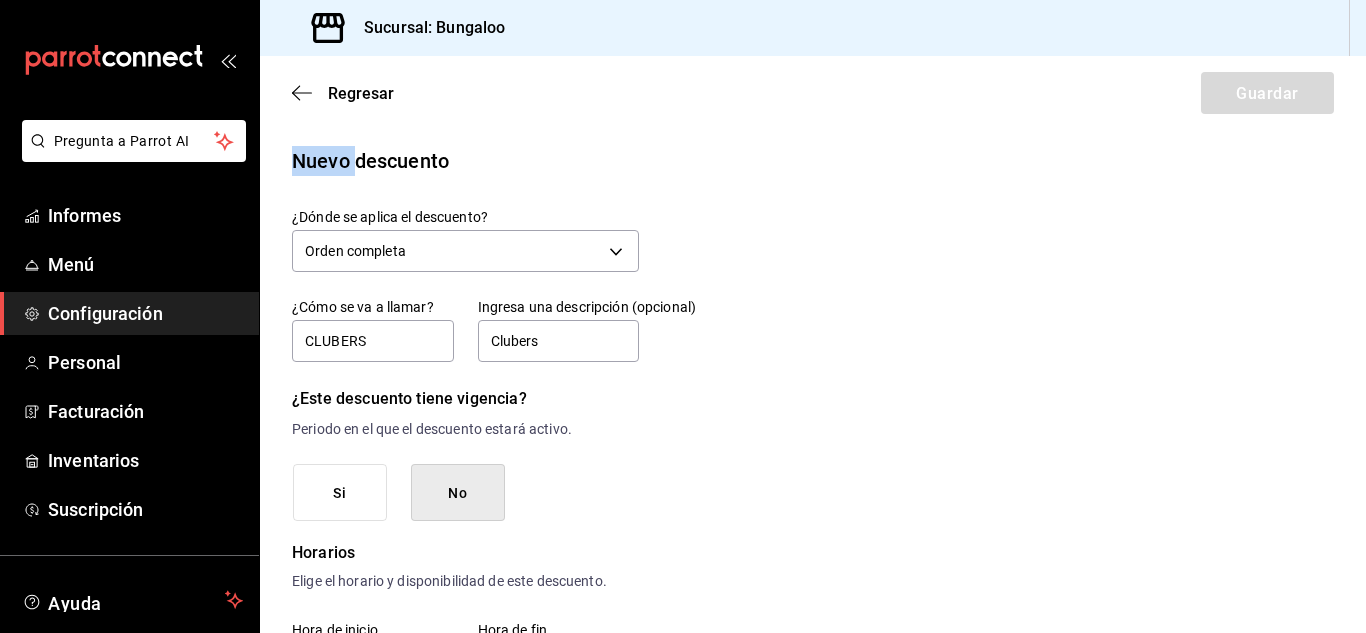 click on "Regresar Guardar" at bounding box center (813, 93) 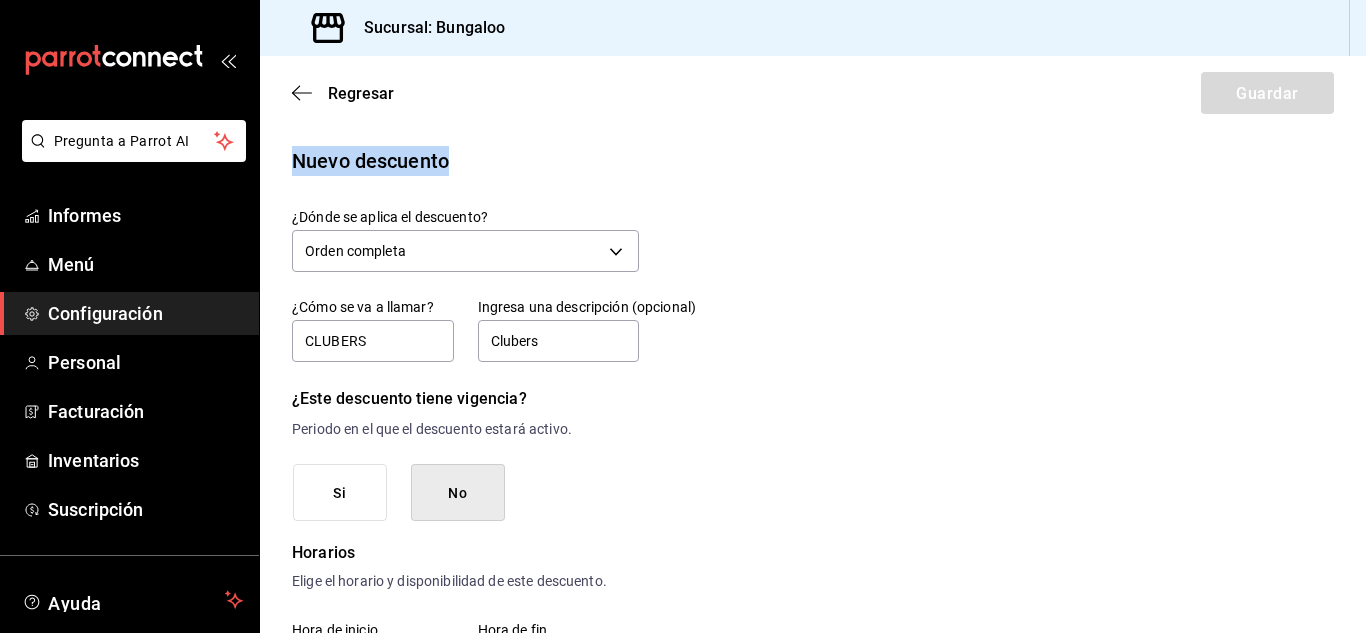click on "Regresar Guardar" at bounding box center (813, 93) 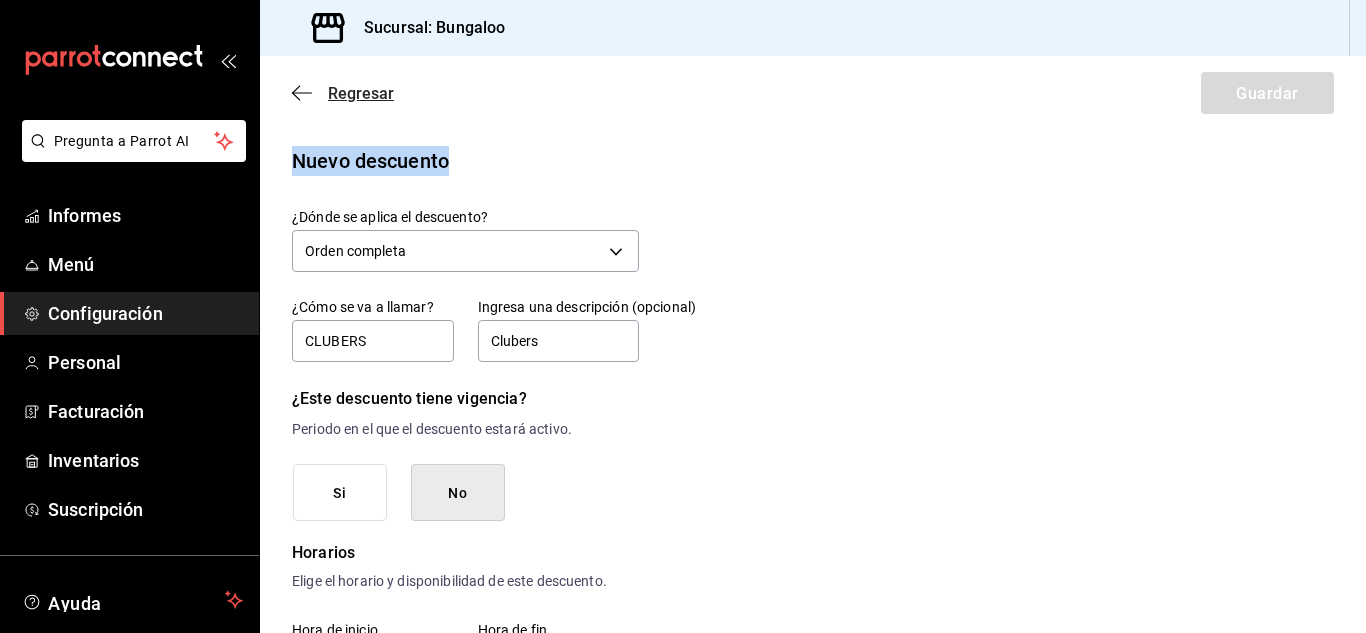 click 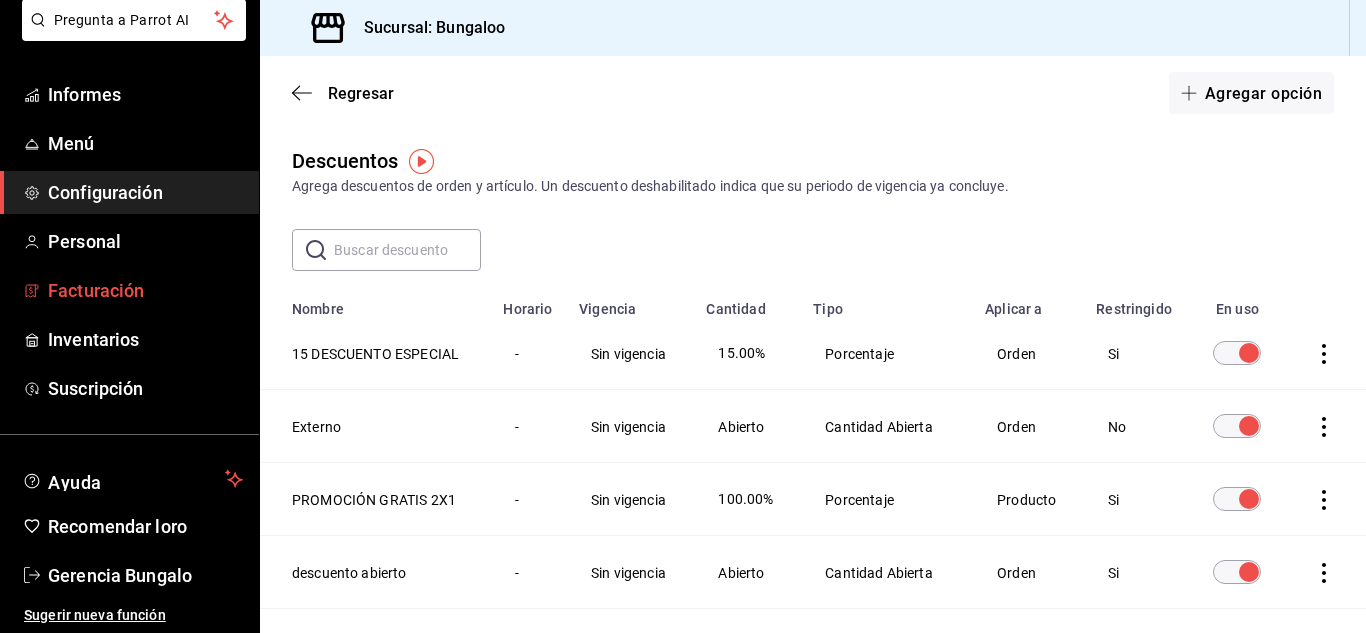 scroll, scrollTop: 122, scrollLeft: 0, axis: vertical 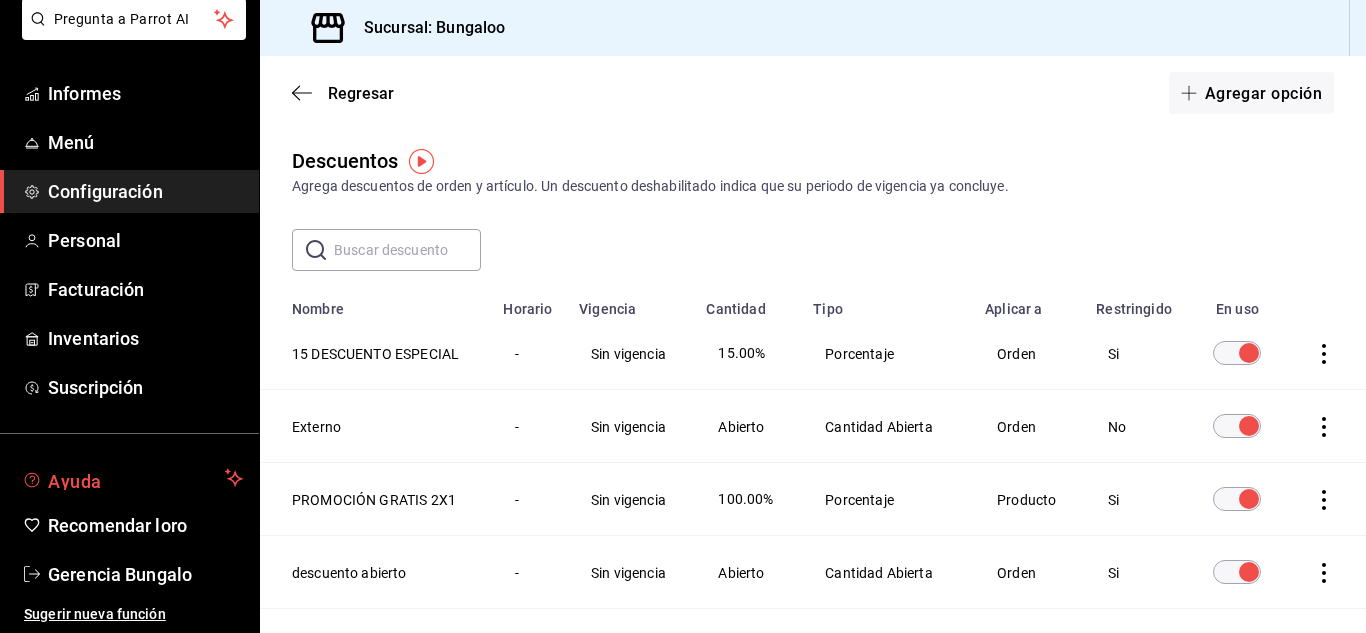 click on "Ayuda" at bounding box center [75, 481] 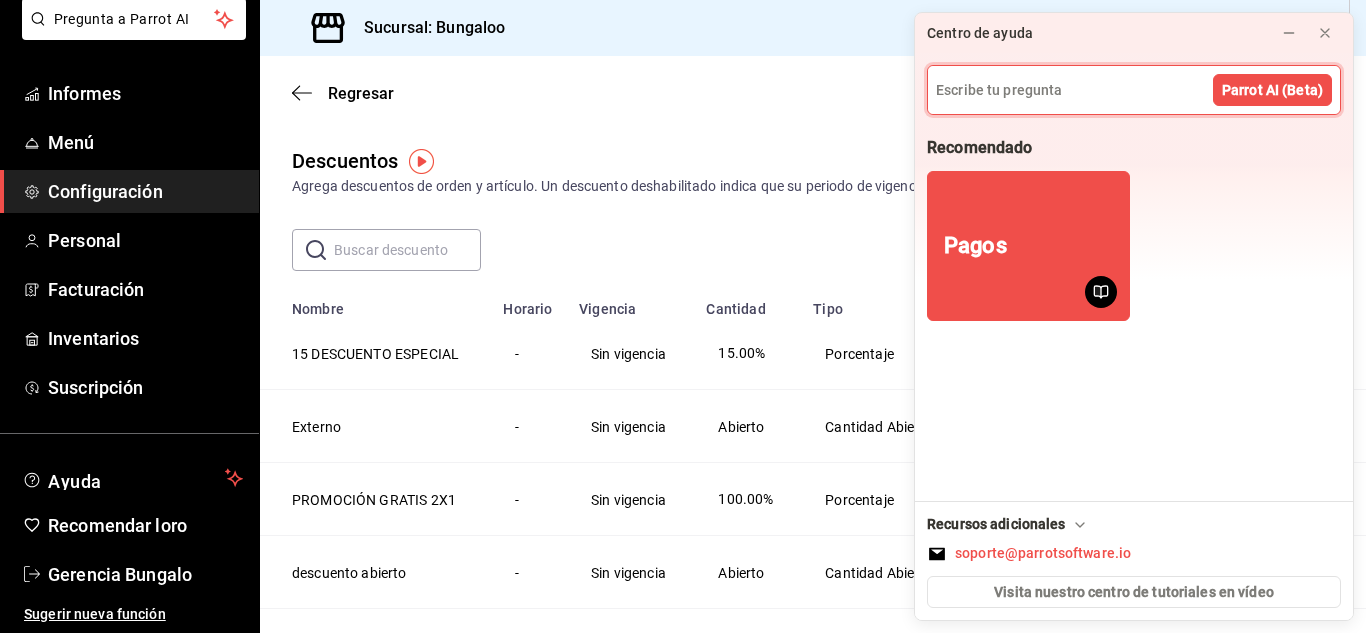 click at bounding box center [1134, 90] 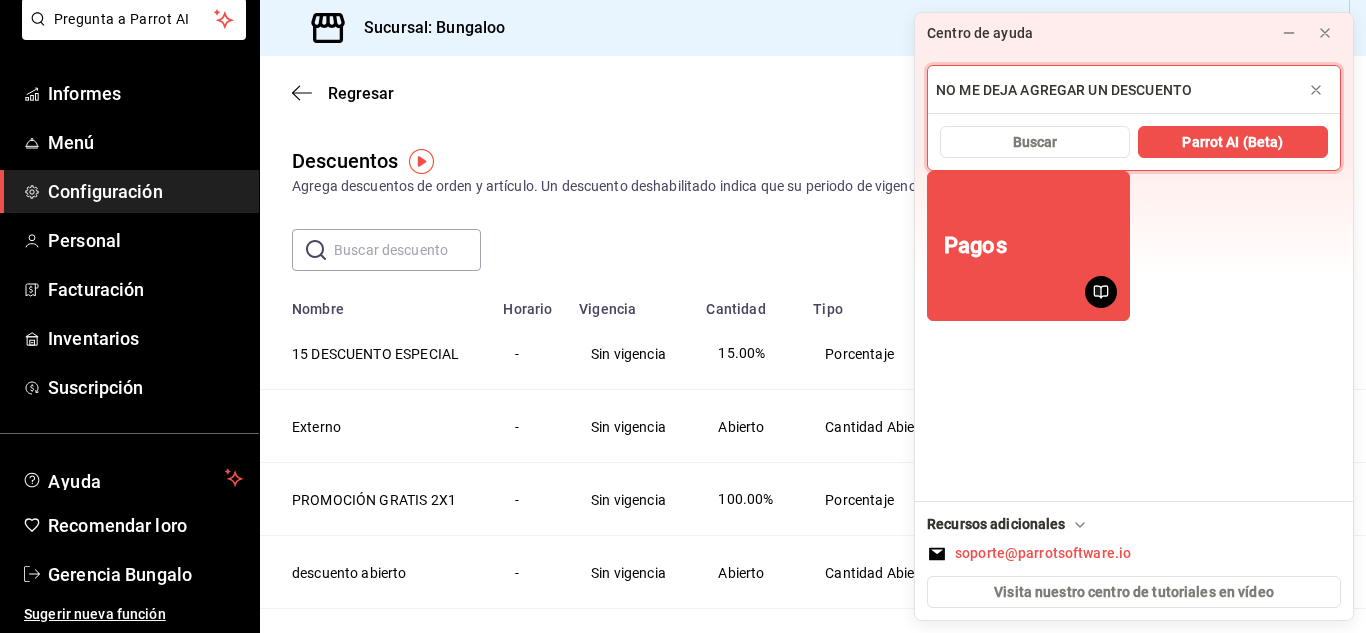 type on "NO ME DEJA AGREGAR UN DESCUENTO" 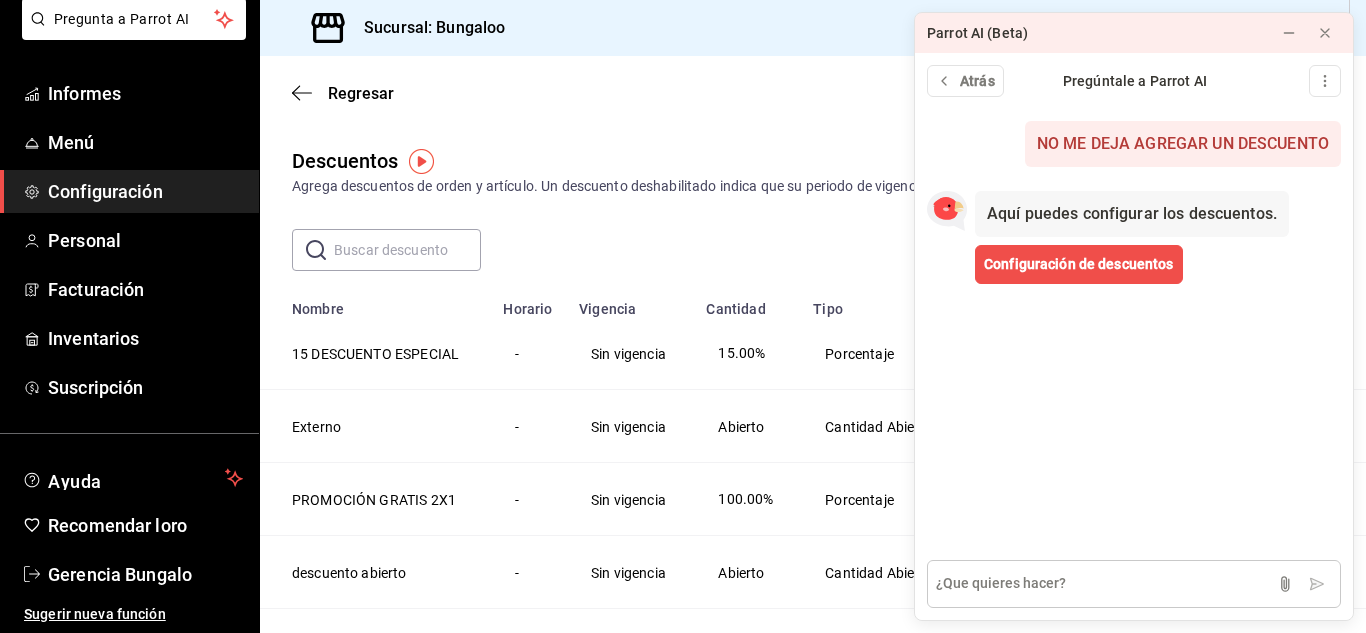 click at bounding box center [1134, 584] 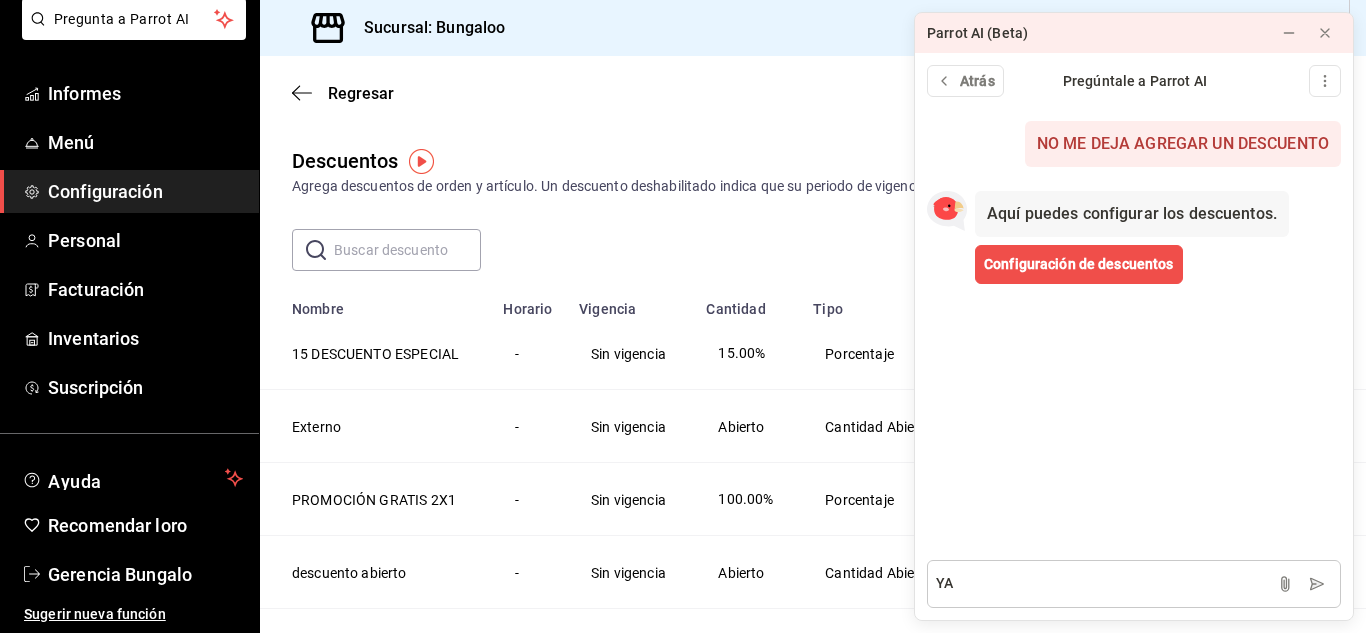 type on "Y" 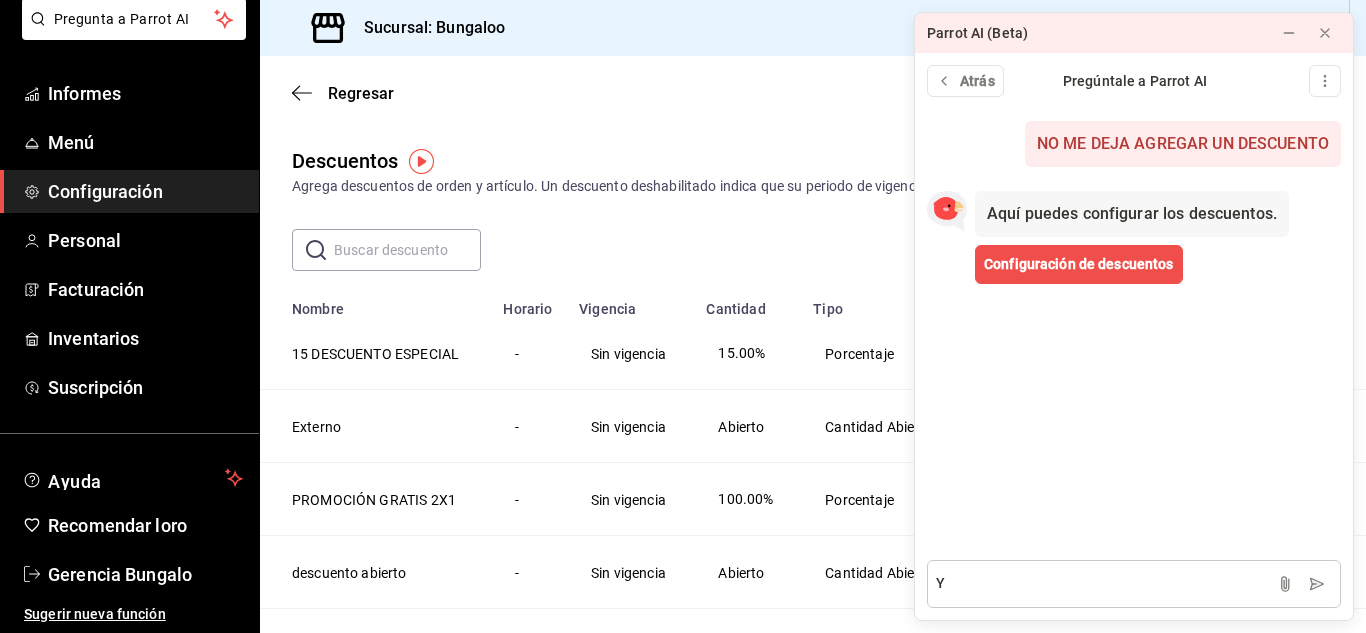 type 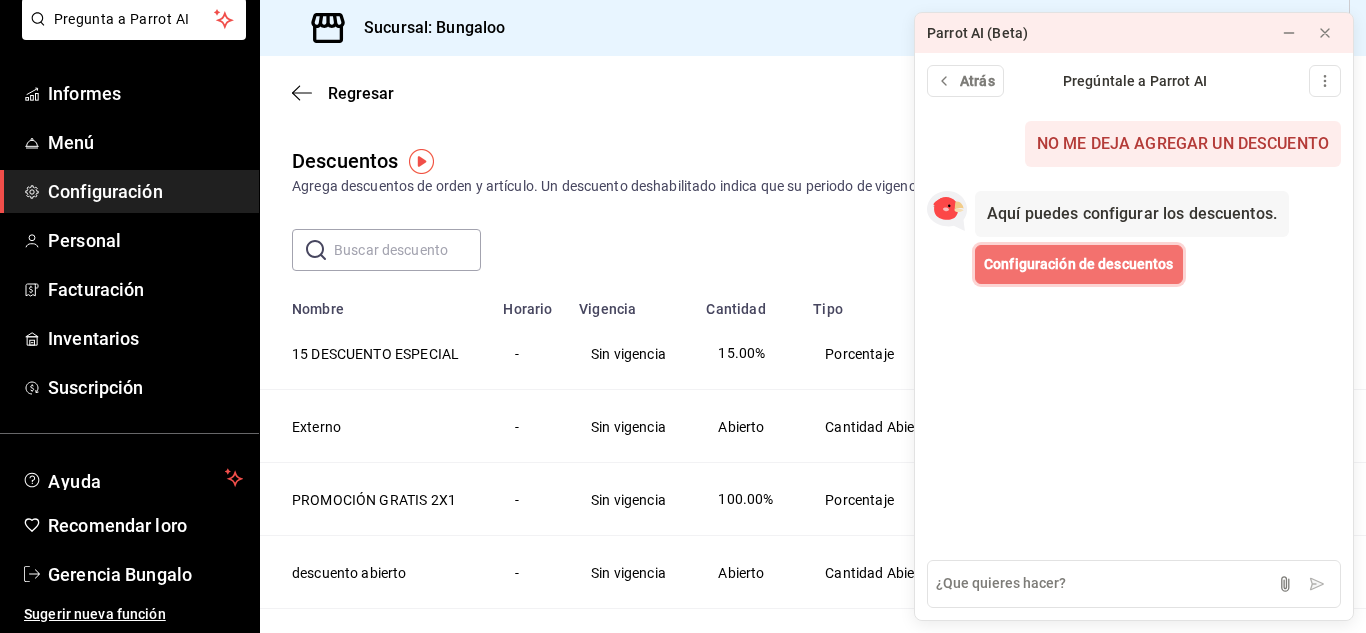 click on "Configuración de descuentos" at bounding box center [1079, 264] 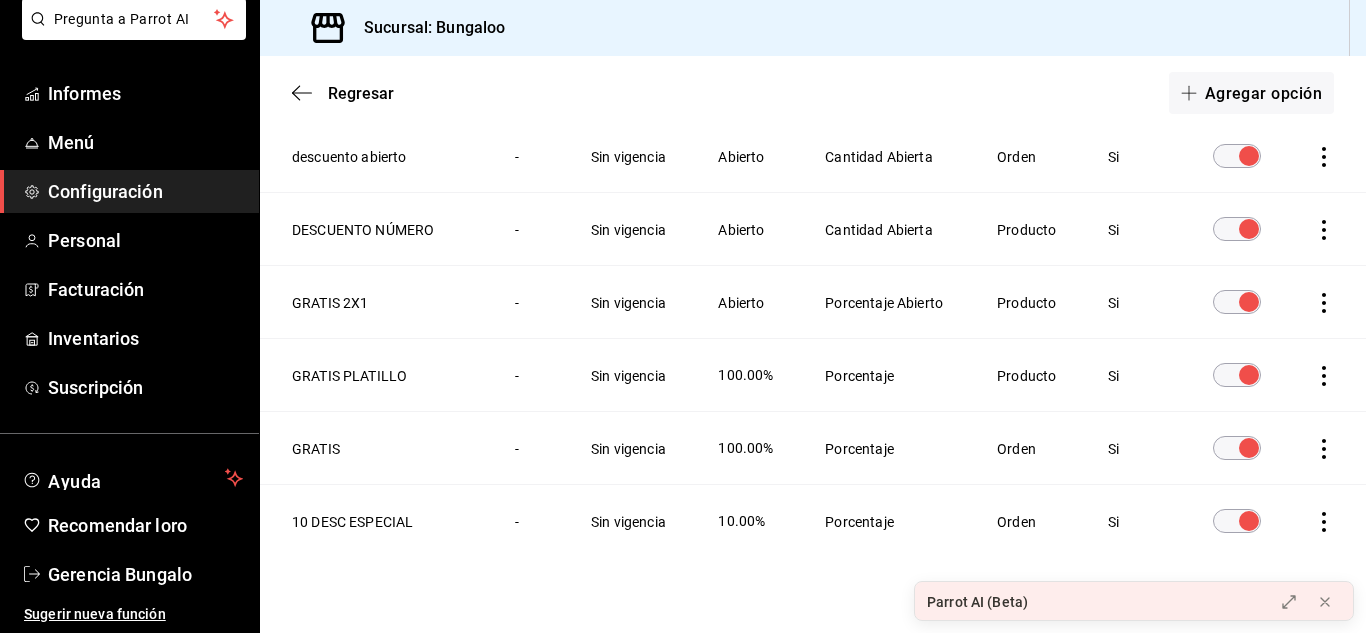 scroll, scrollTop: 444, scrollLeft: 0, axis: vertical 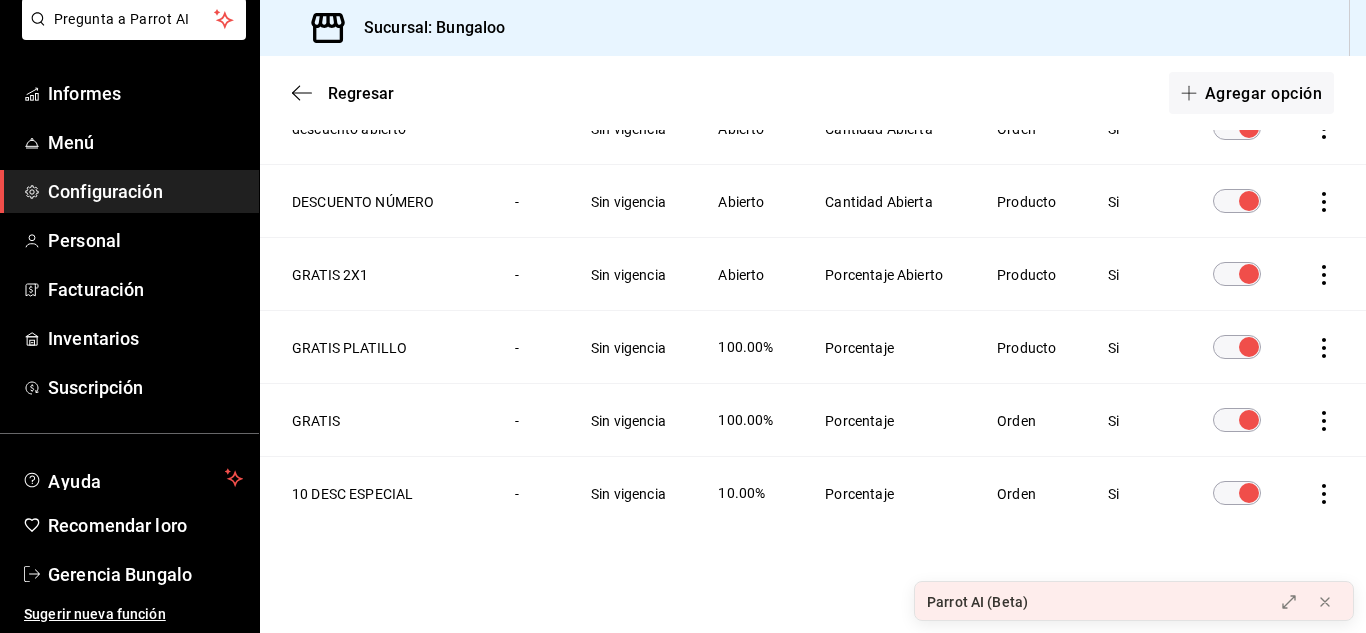 click on "Parrot AI (Beta)" at bounding box center (1088, 602) 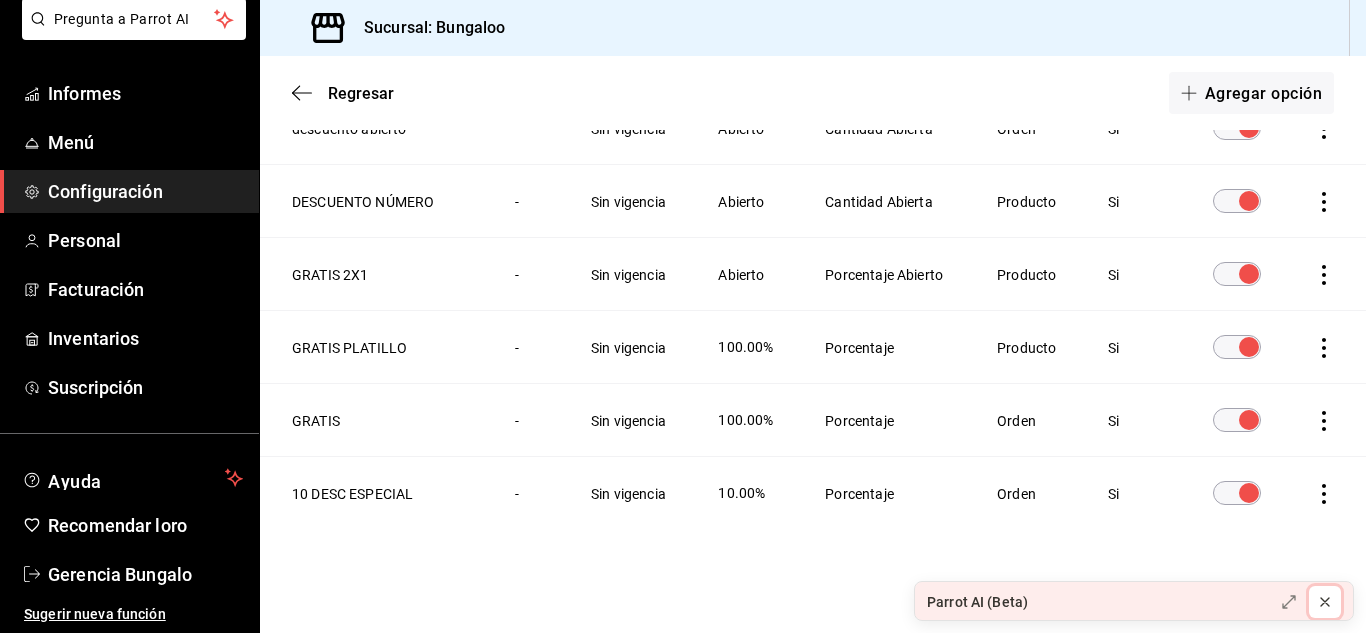 click 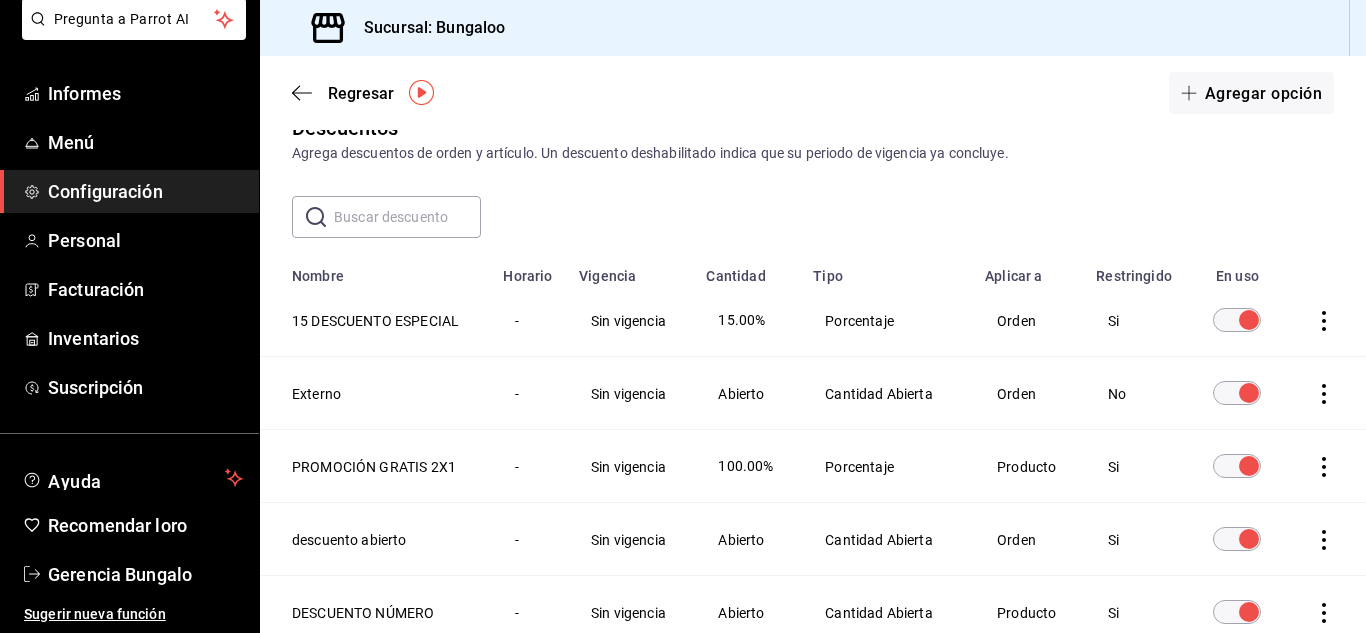 scroll, scrollTop: 0, scrollLeft: 0, axis: both 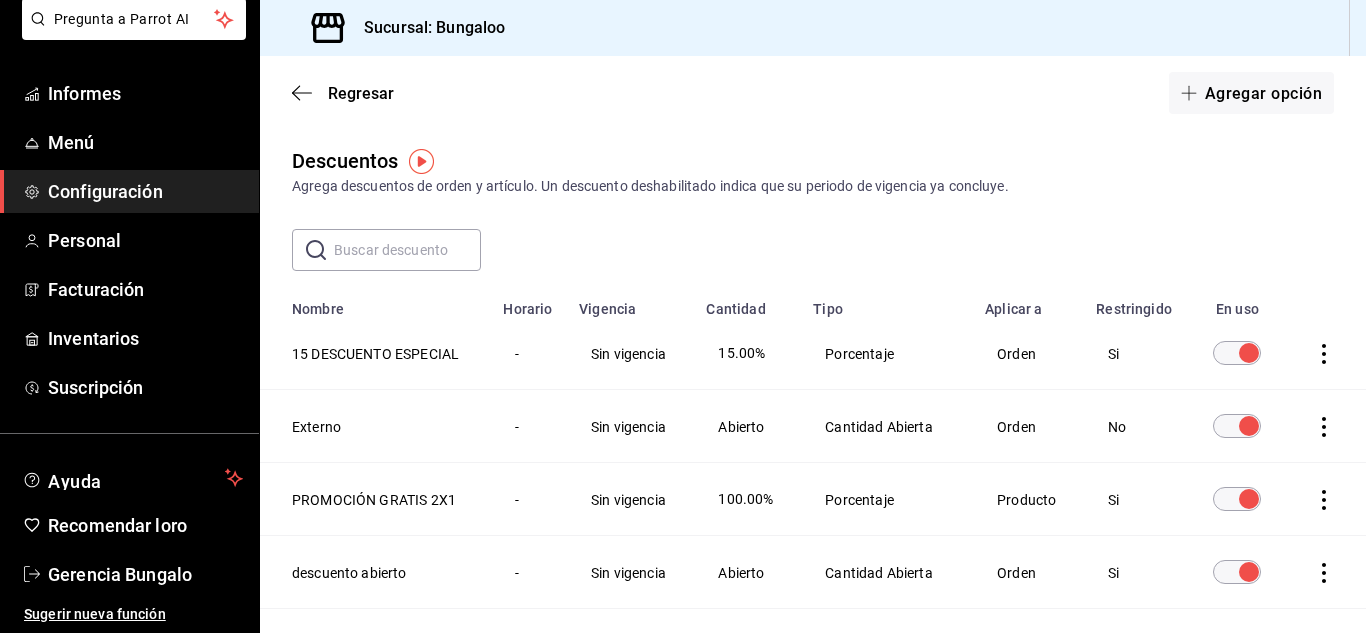 click at bounding box center [407, 250] 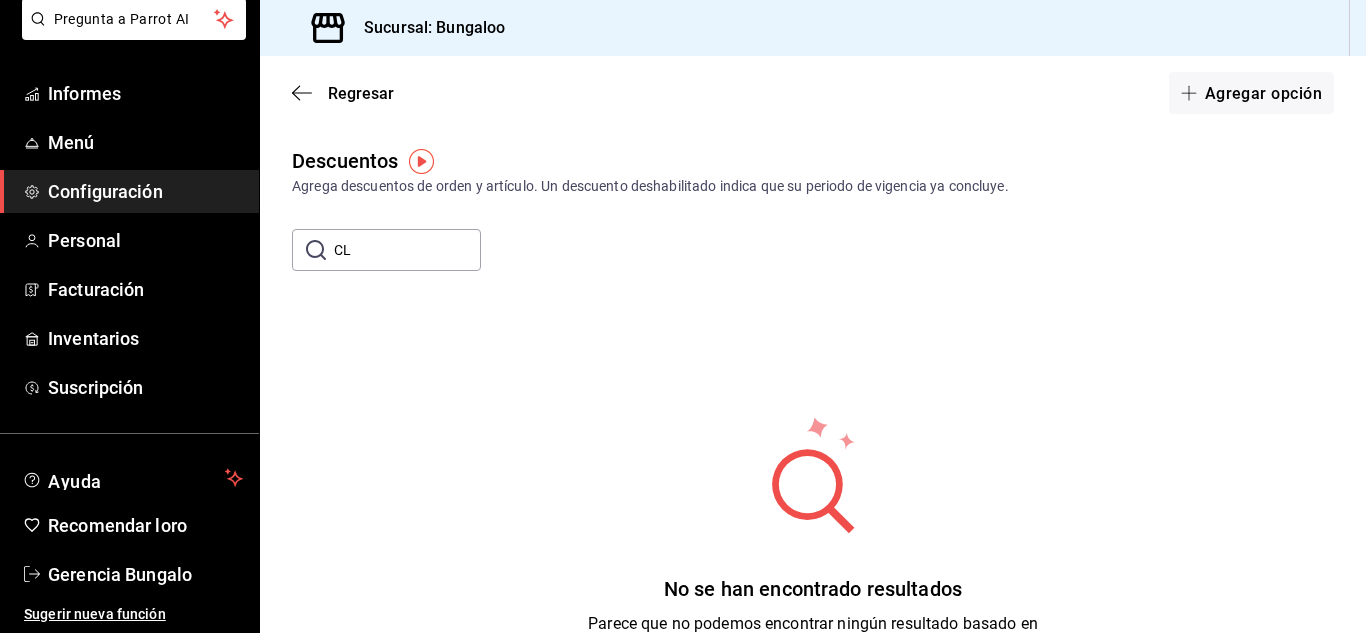 type on "C" 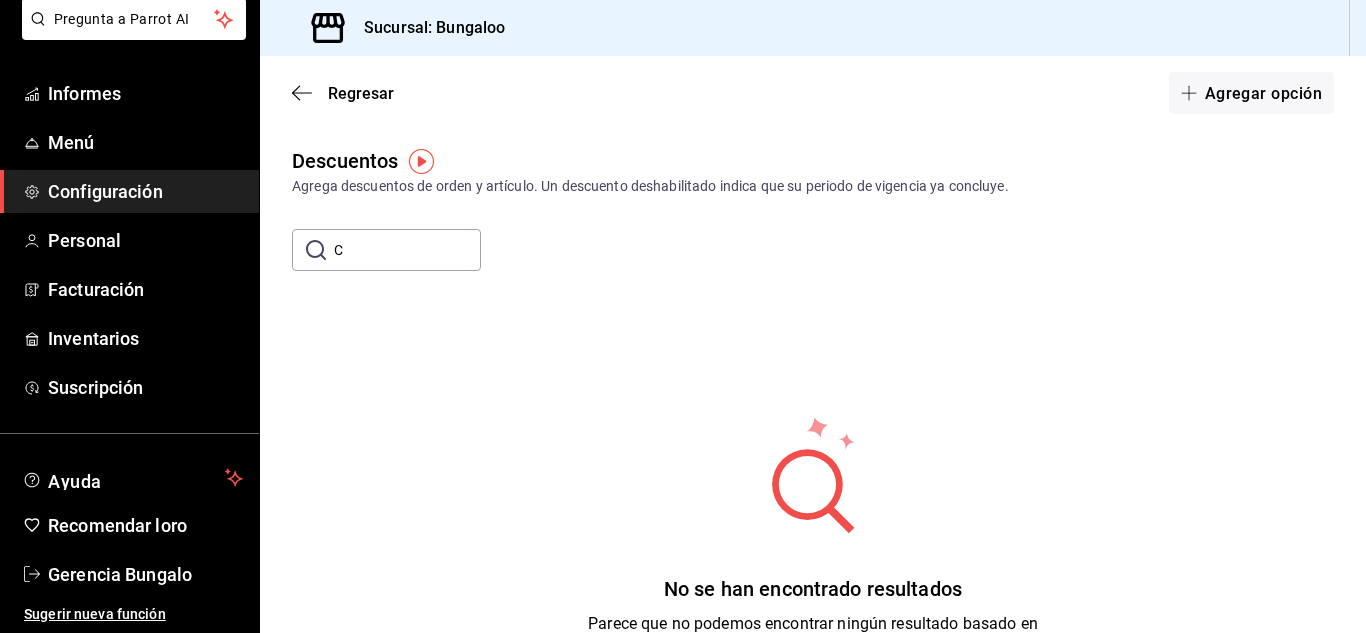 type 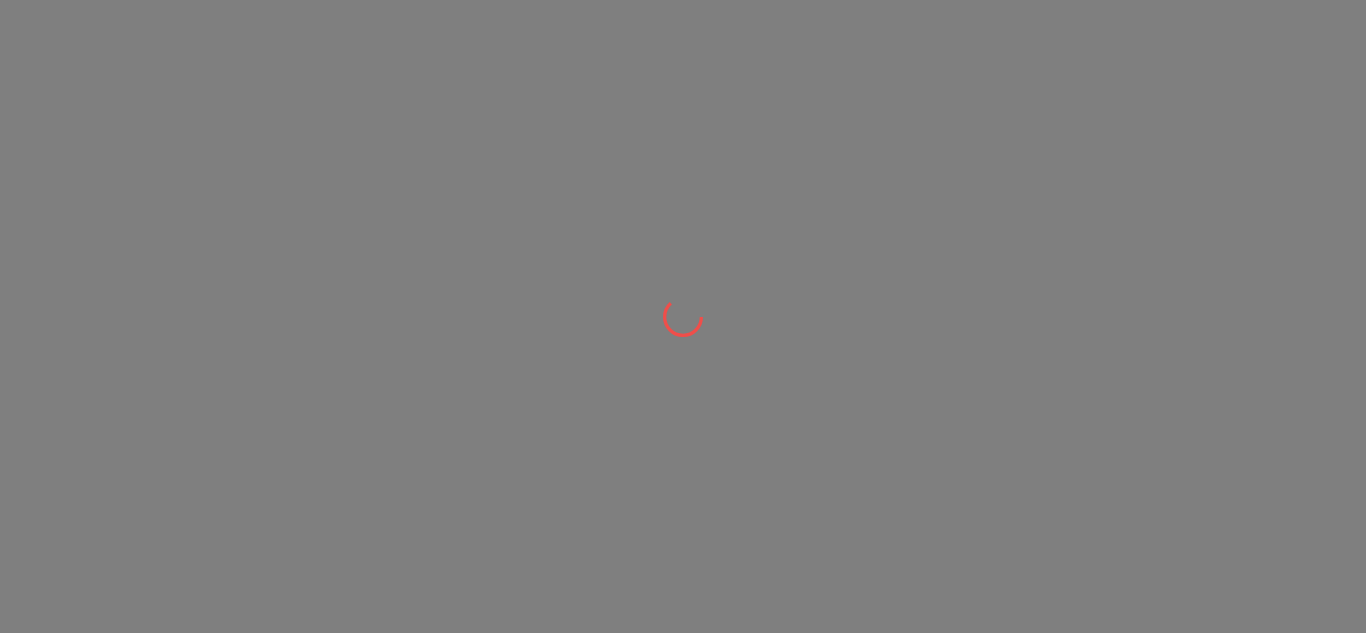 scroll, scrollTop: 0, scrollLeft: 0, axis: both 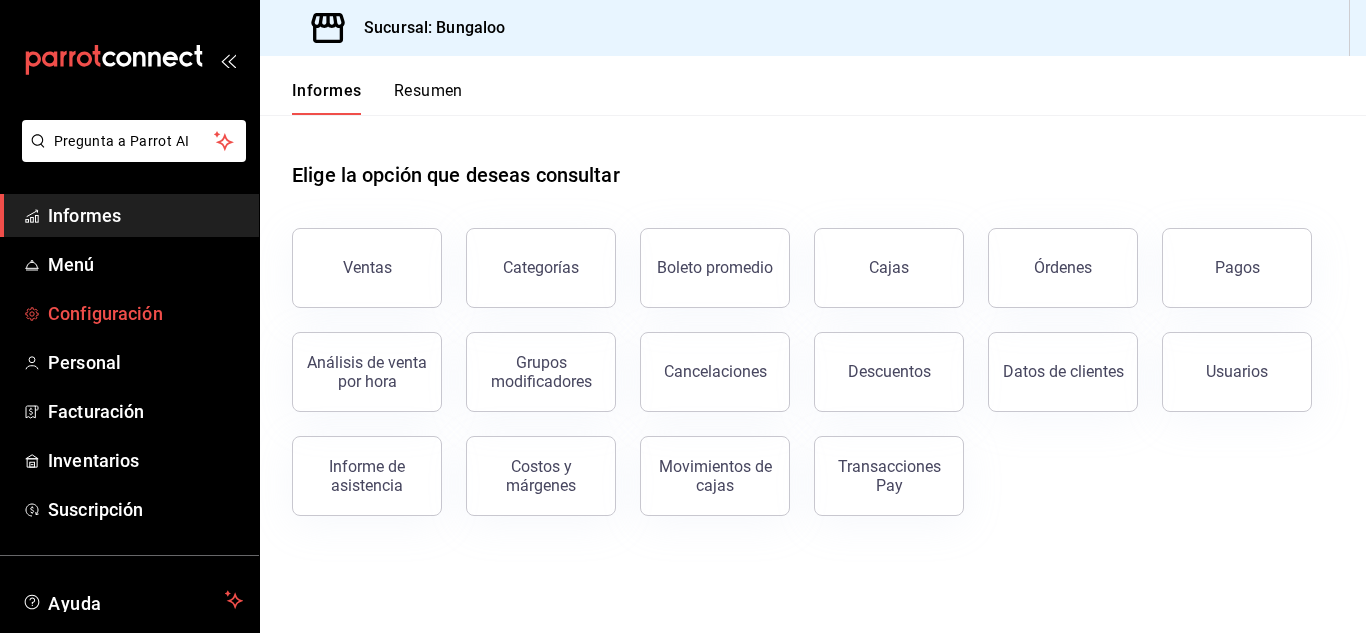 click on "Configuración" at bounding box center [105, 313] 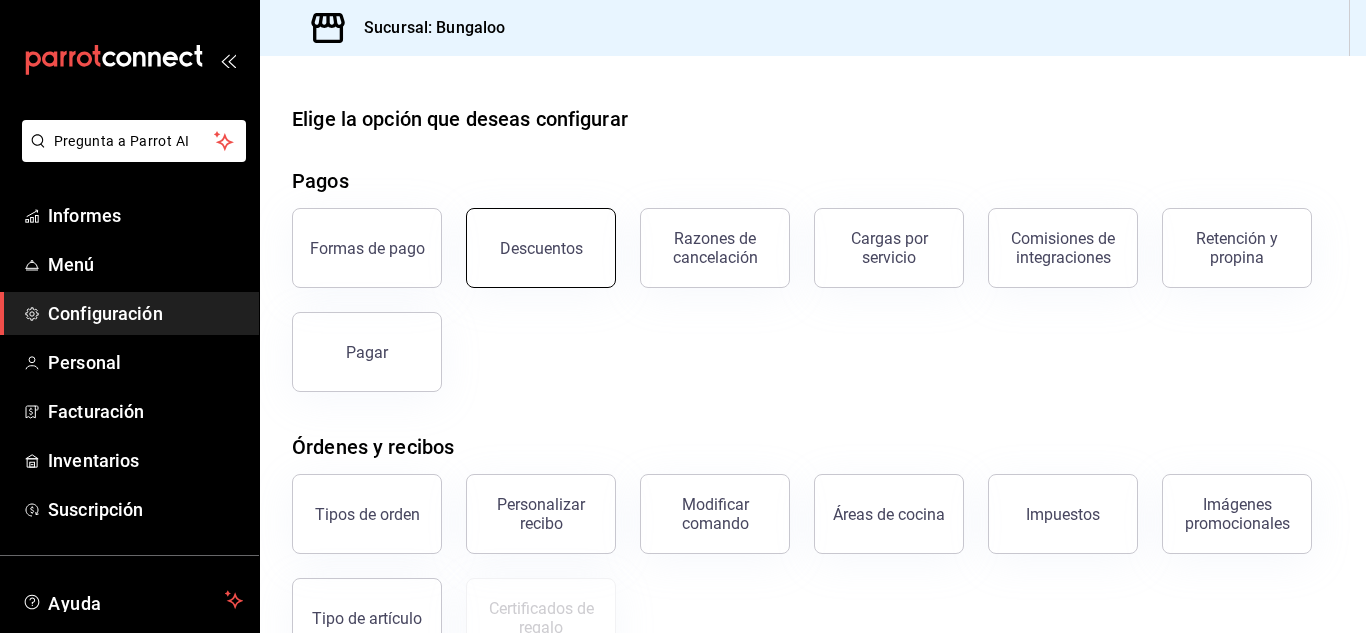 click on "Descuentos" at bounding box center (541, 248) 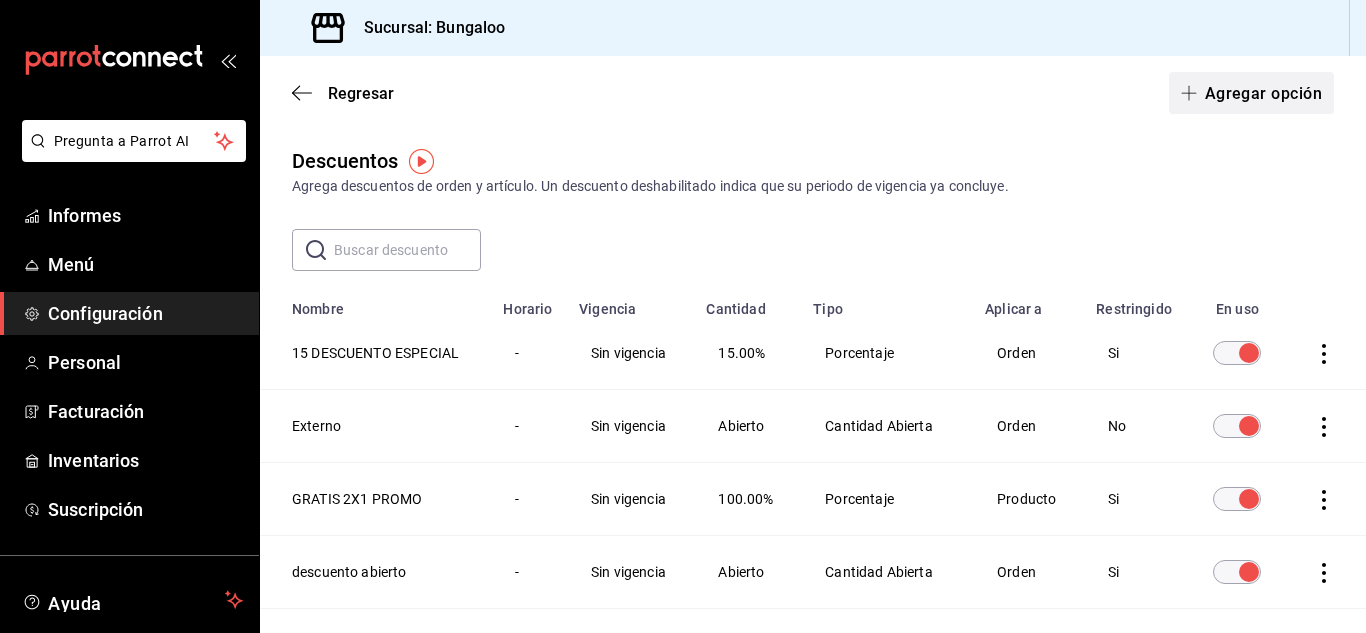 click on "Agregar opción" at bounding box center (1263, 92) 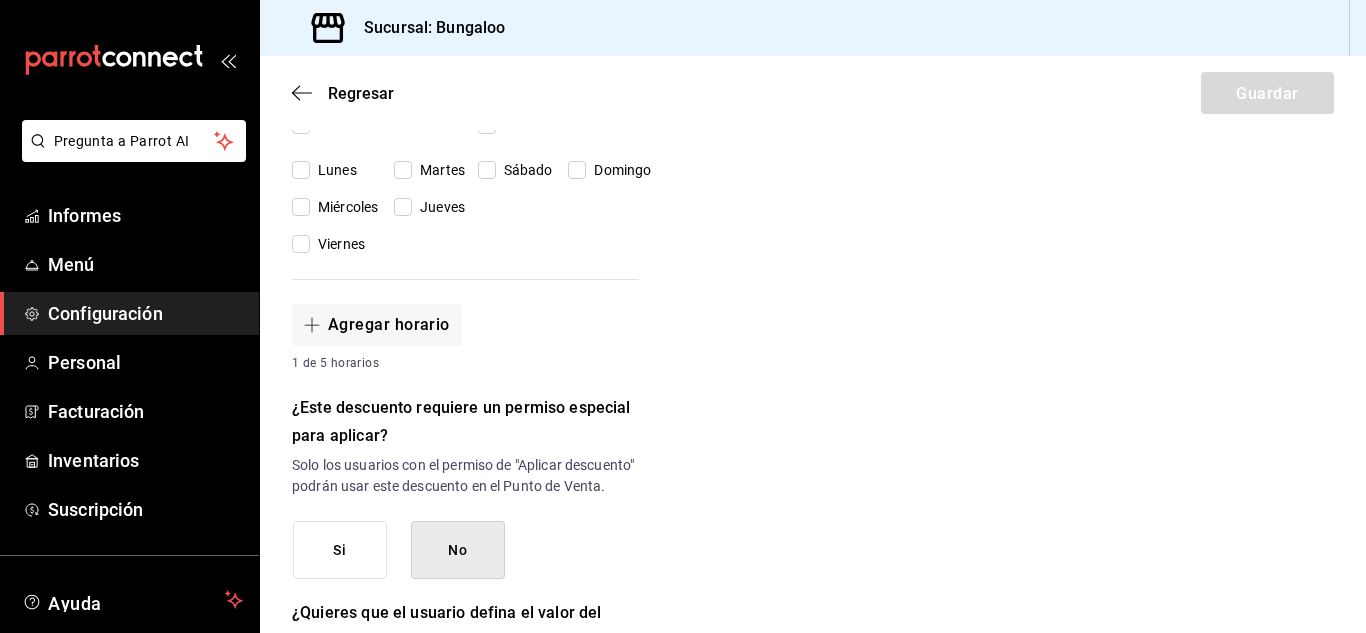 scroll, scrollTop: 800, scrollLeft: 0, axis: vertical 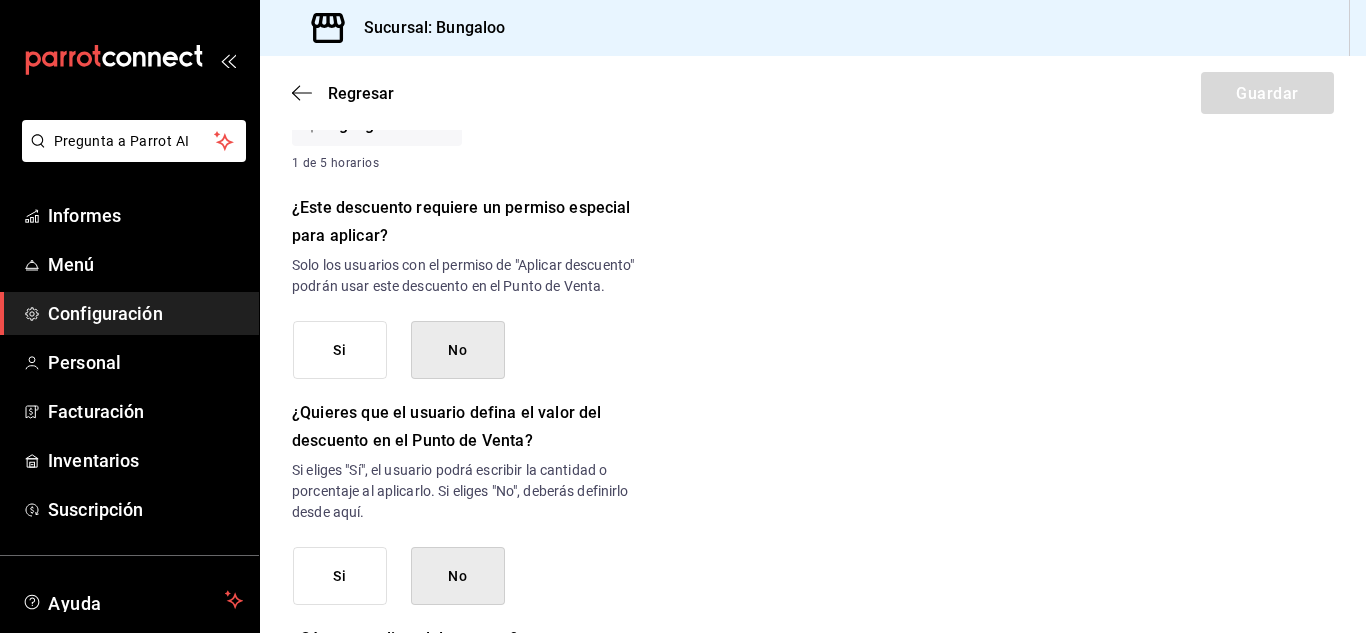 type on "Clubers" 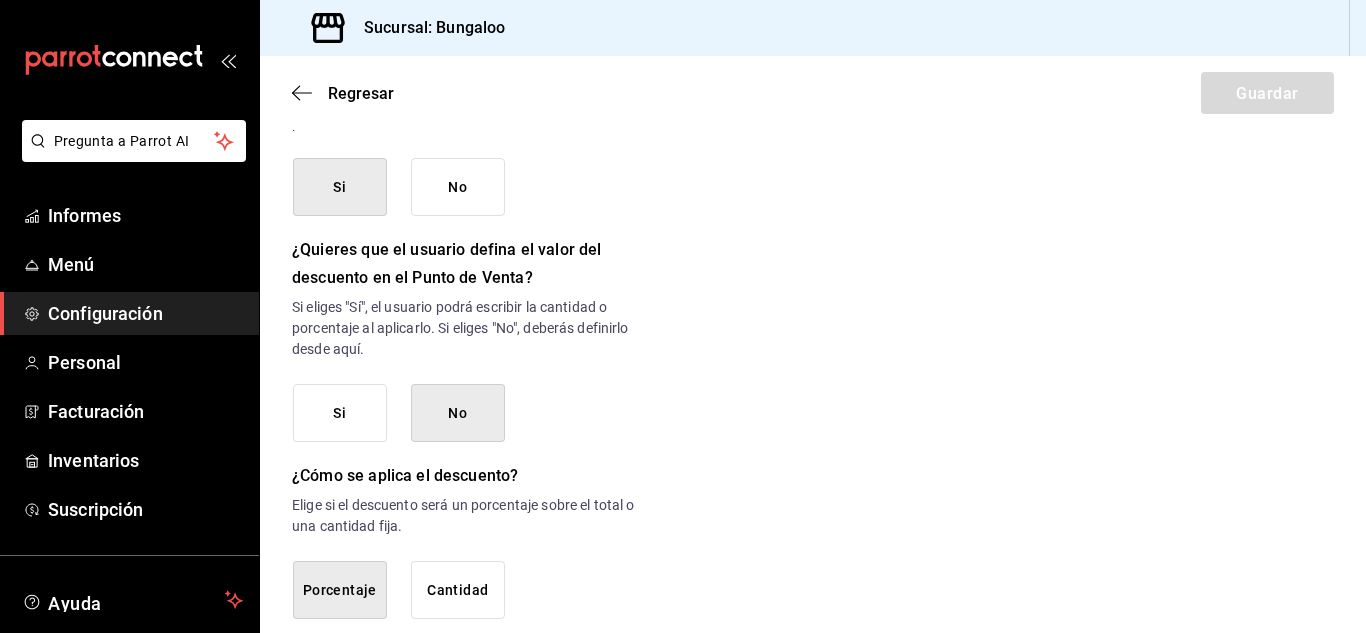 scroll, scrollTop: 1082, scrollLeft: 0, axis: vertical 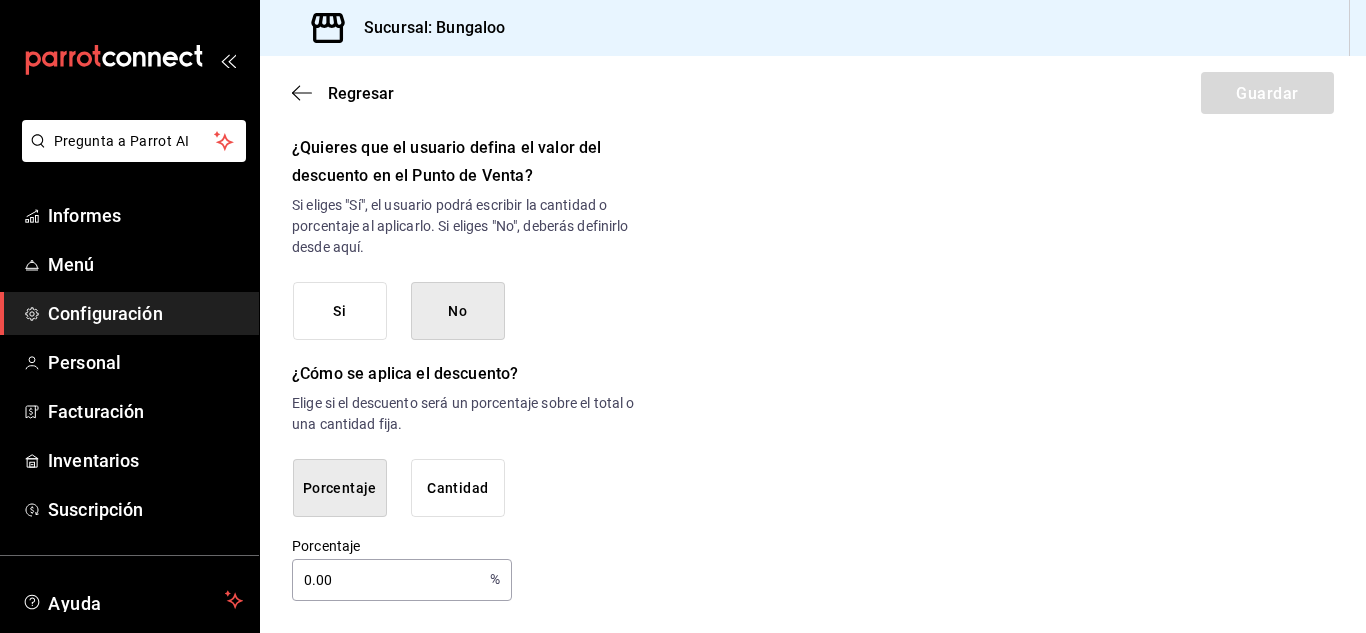 click on "Si" at bounding box center (340, 311) 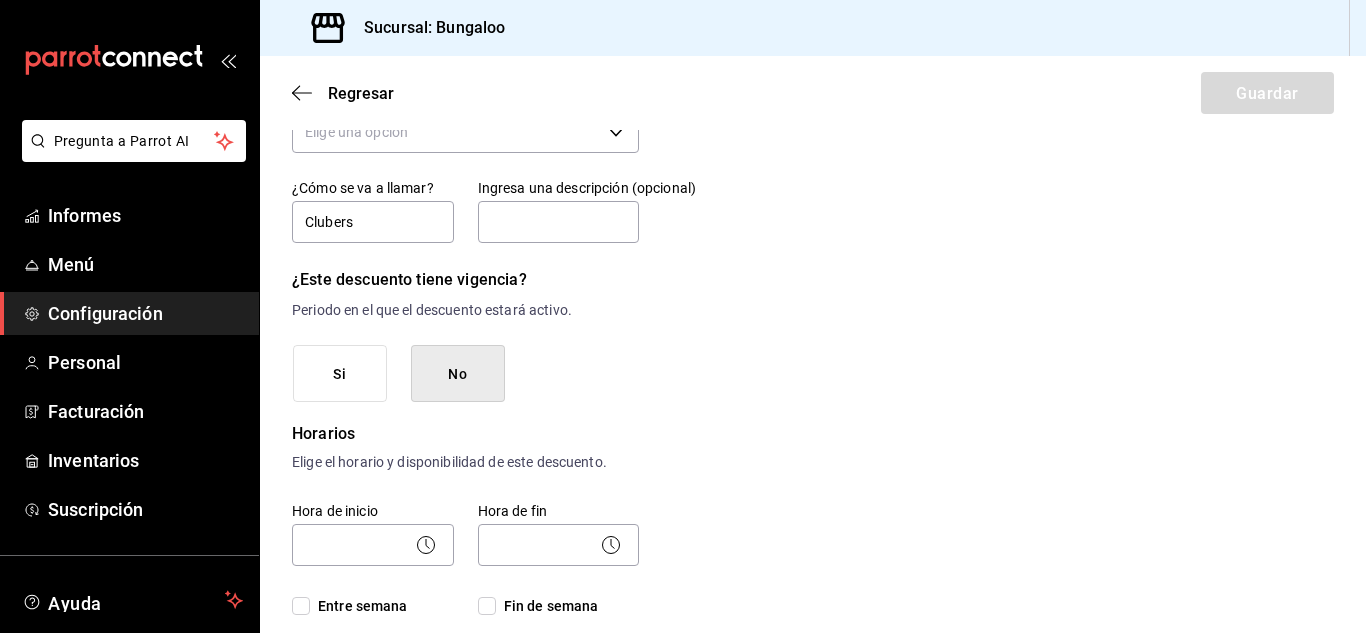 scroll, scrollTop: 118, scrollLeft: 0, axis: vertical 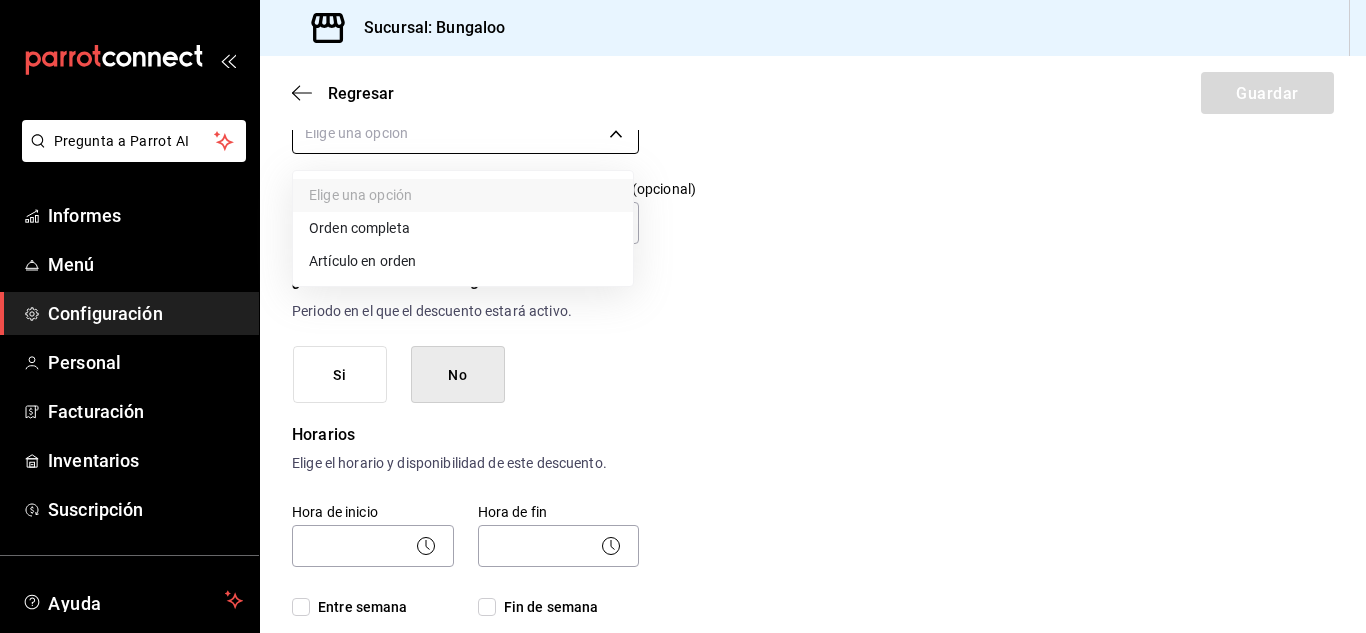 click on "Pregunta a Parrot AI Informes   Menú   Configuración   Personal   Facturación   Inventarios   Suscripción   Ayuda Recomendar loro   Gerencia Bungalo   Sugerir nueva función   Sucursal: Bungaloo Regresar Guardar Nuevo descuento ¿Dónde se aplica el descuento? Elige una opción ¿Cómo se va a llamar? Clubers Ingresa una descripción (opcional) ¿Este descuento tiene vigencia? Periodo en el que el descuento estará activo. Si No Horarios Elige el horario y disponibilidad de este descuento. Hora de inicio ​ Entre semana Lunes Martes Miércoles Jueves Viernes Hora de fin ​ Fin de semana Sábado Domingo Agregar horario 1 de 5 horarios ¿Este descuento requiere un permiso especial para aplicar? Solo los usuarios con el permiso de "Aplicar descuento" podrán usar este descuento en el Punto de Venta. Si No ¿Quieres que el usuario defina el valor del descuento en el Punto de Venta? Si No ¿Cómo se aplica el descuento? Elige si el descuento será un porcentaje sobre el total o una cantidad fija. Porcentaje" at bounding box center (683, 316) 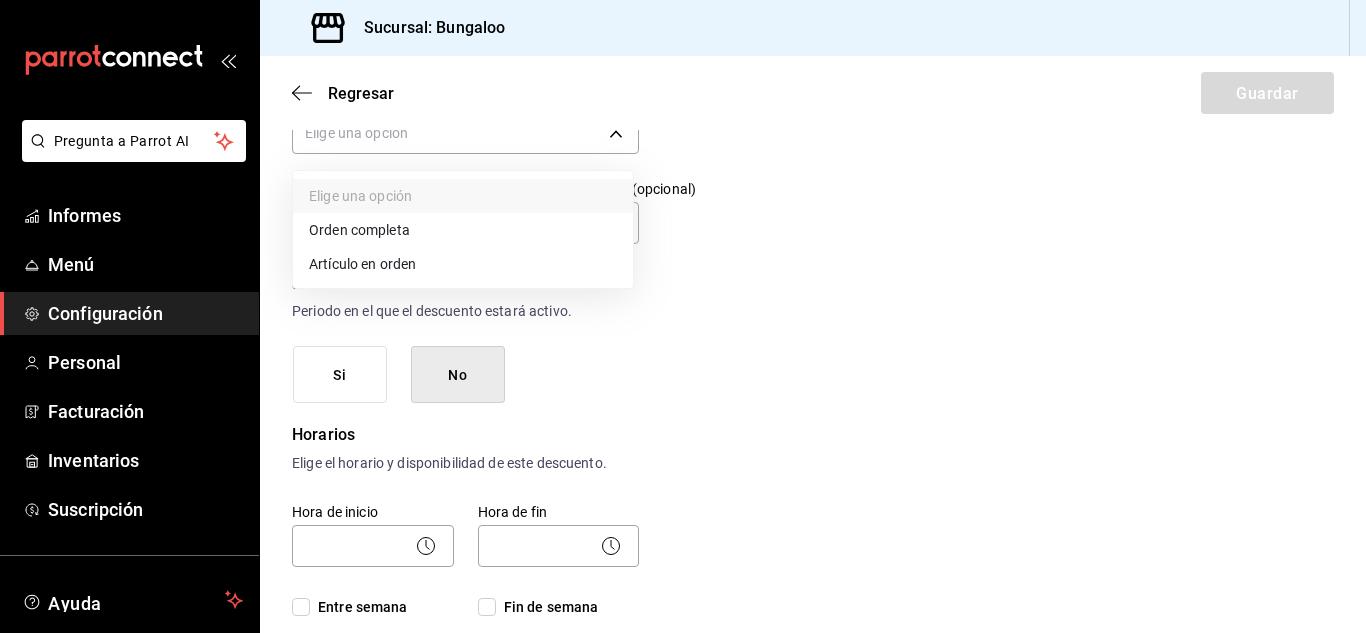 click on "Orden completa" at bounding box center (359, 230) 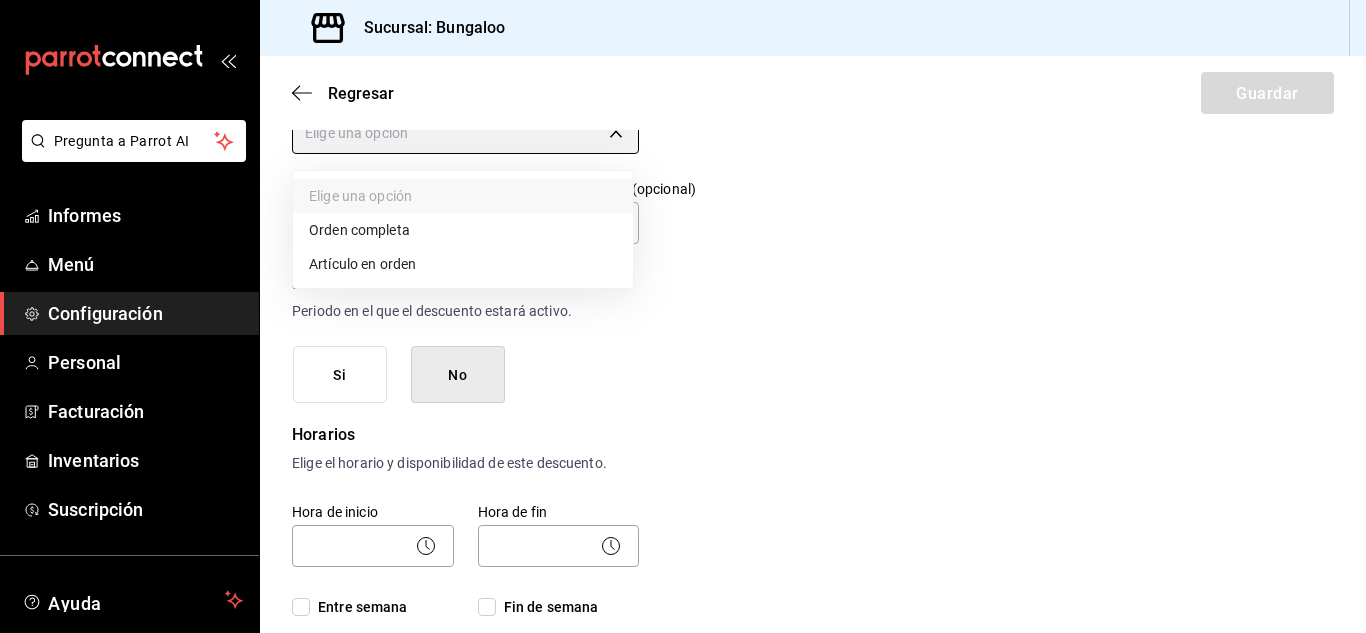 type on "ORDER" 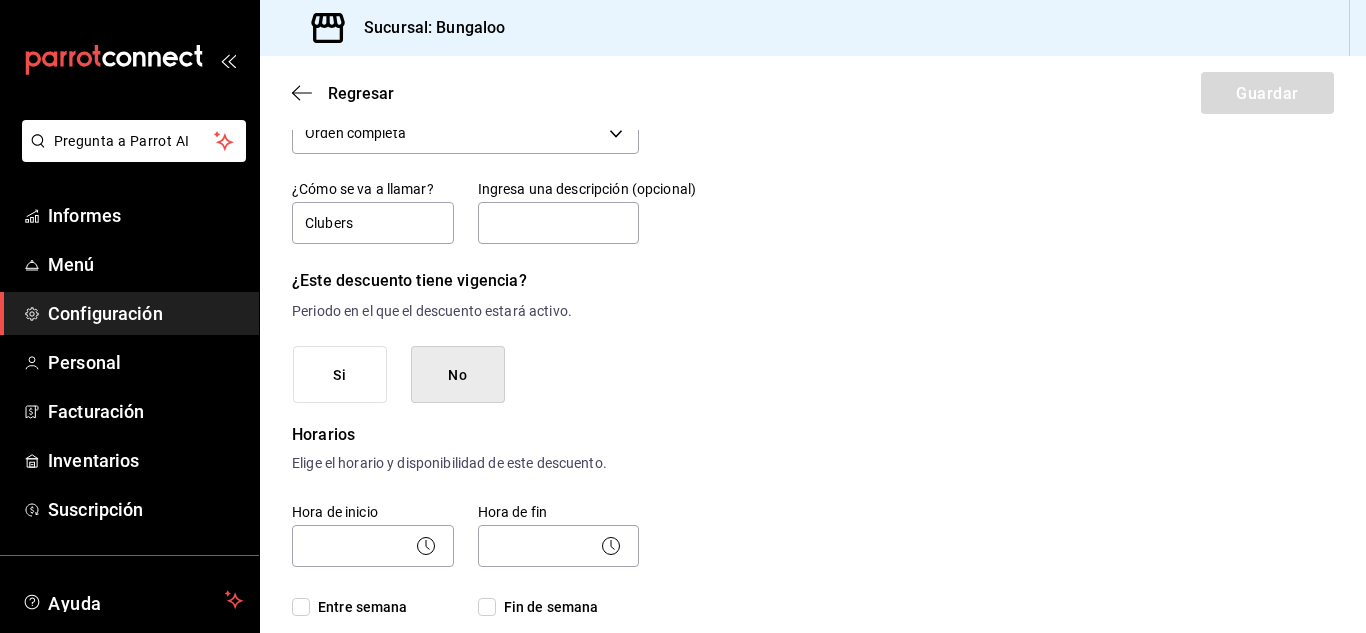 click on "Regresar Guardar" at bounding box center [813, 93] 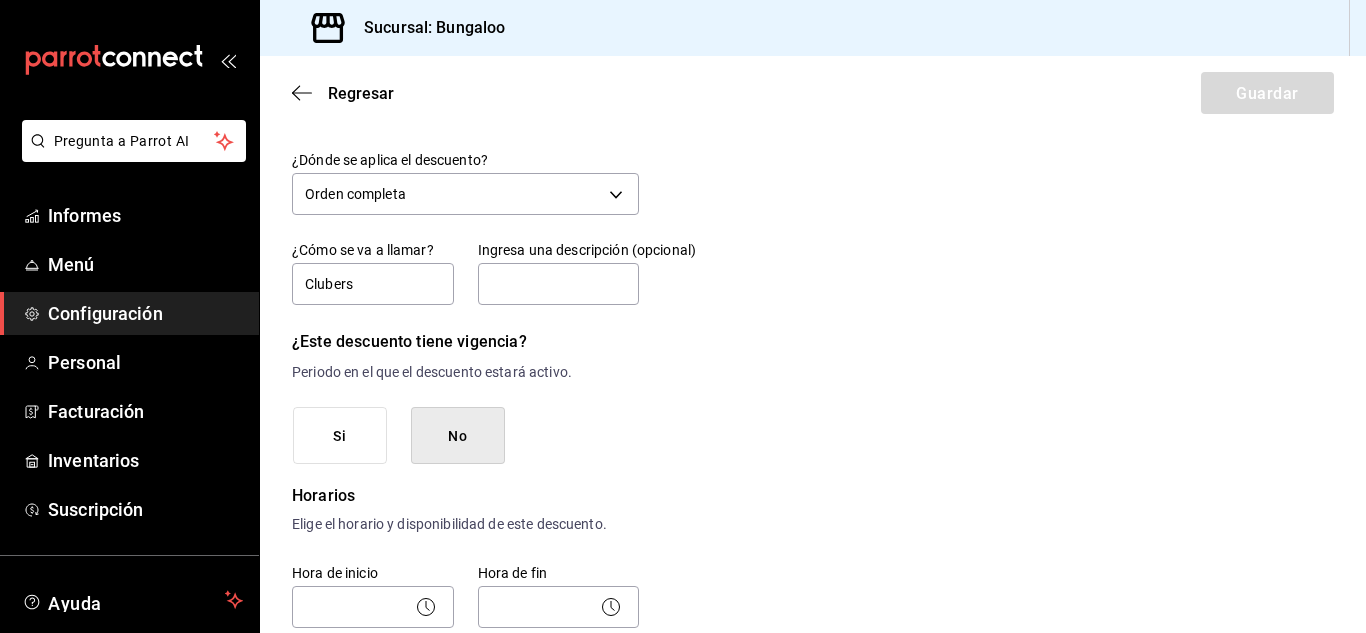 scroll, scrollTop: 0, scrollLeft: 0, axis: both 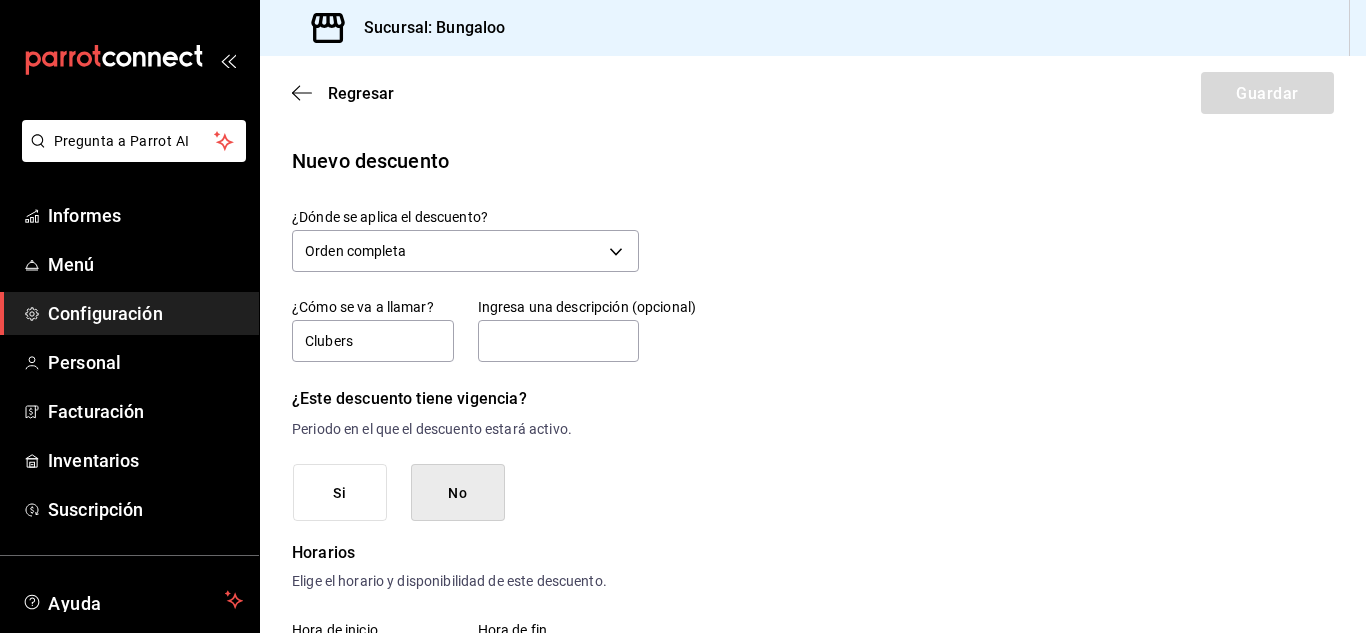 click on "Nuevo descuento" at bounding box center (370, 161) 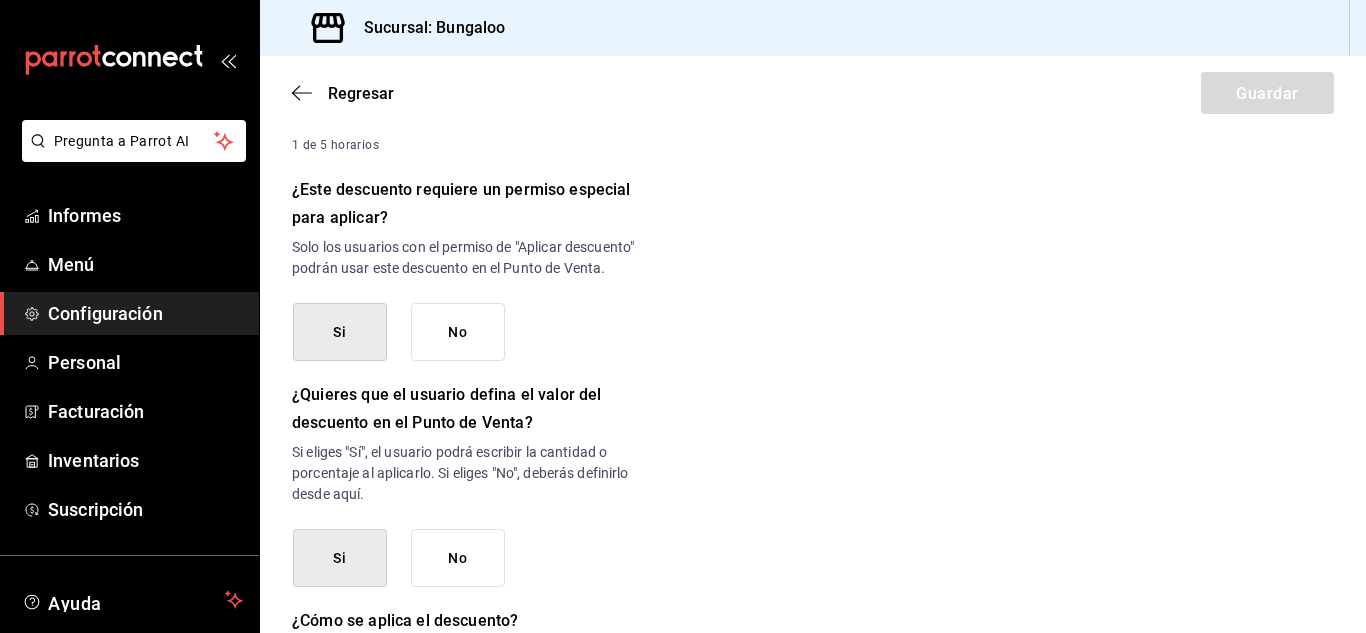 scroll, scrollTop: 1018, scrollLeft: 0, axis: vertical 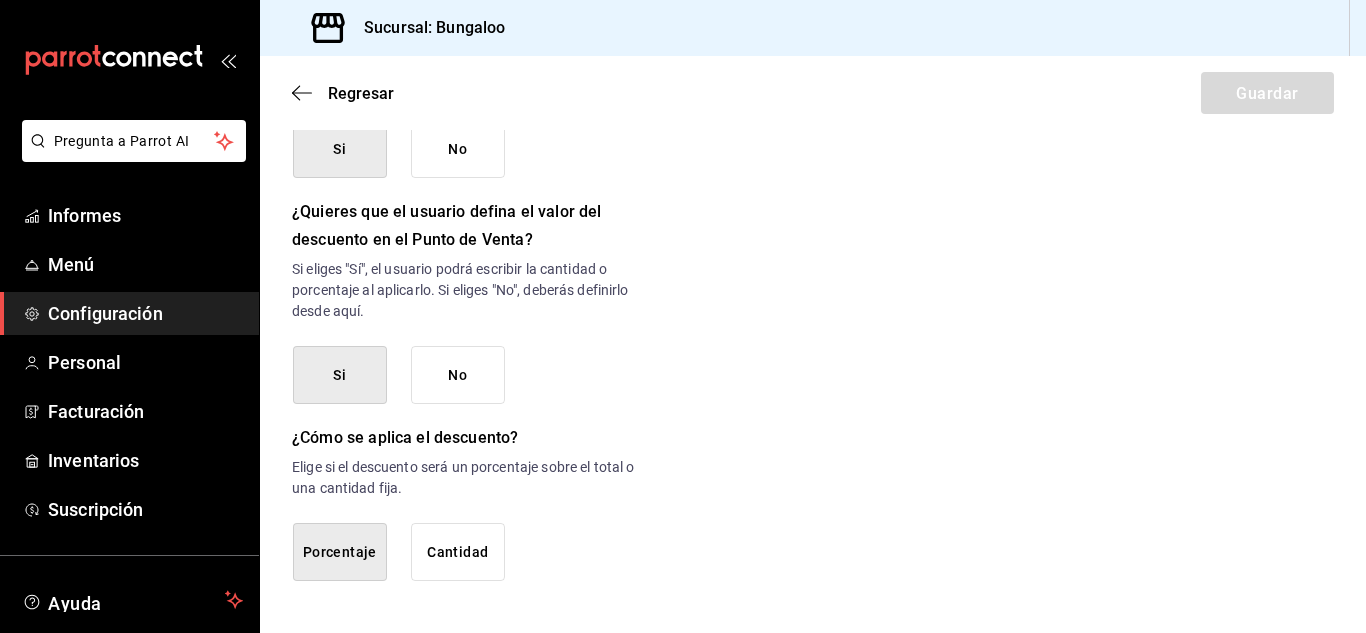click on "No" at bounding box center (458, 149) 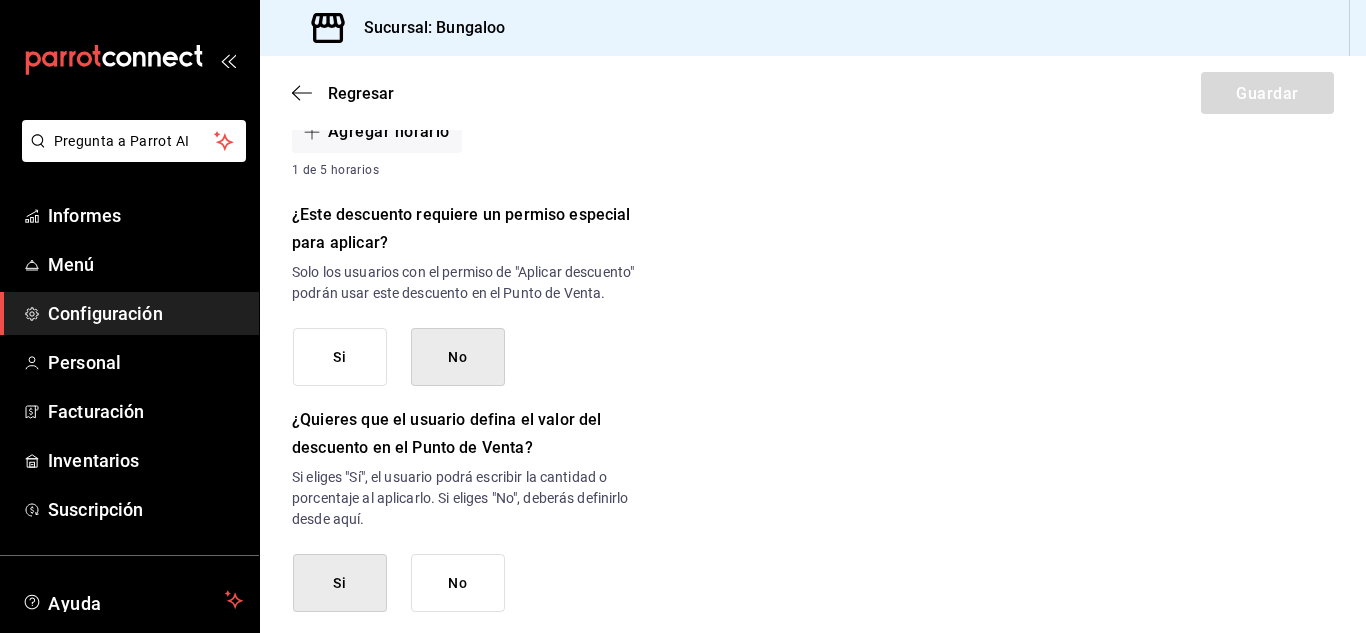 scroll, scrollTop: 918, scrollLeft: 0, axis: vertical 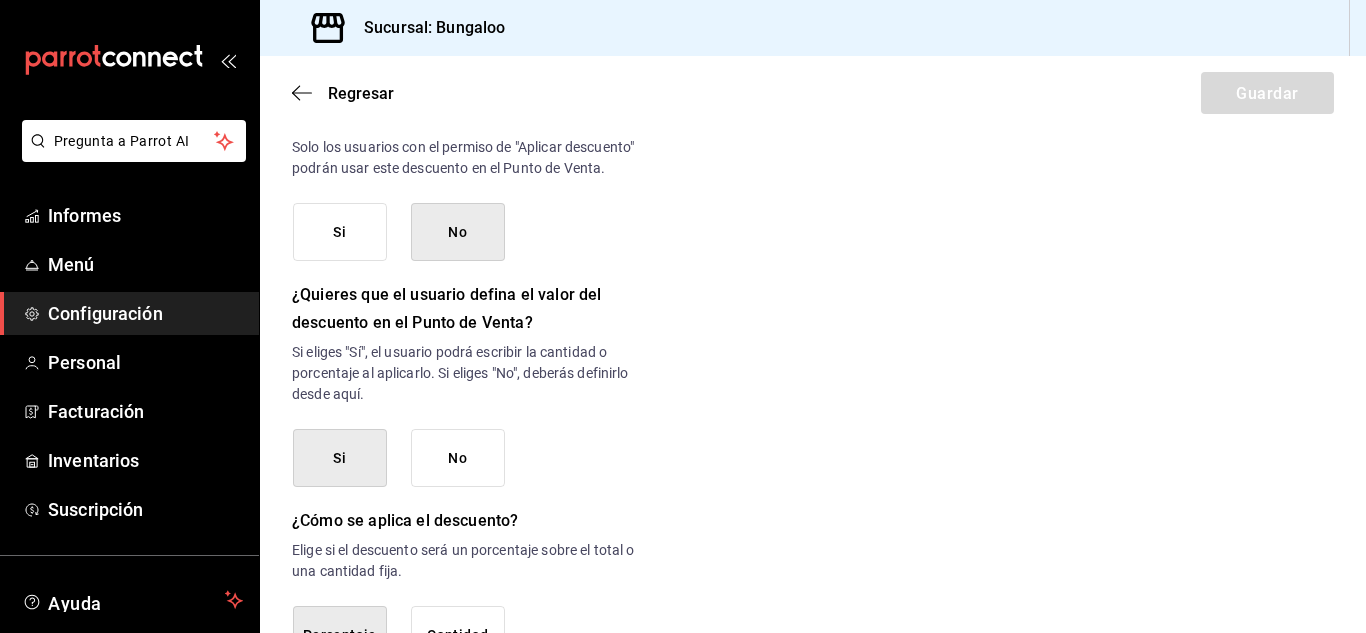 click on "No" at bounding box center (458, 458) 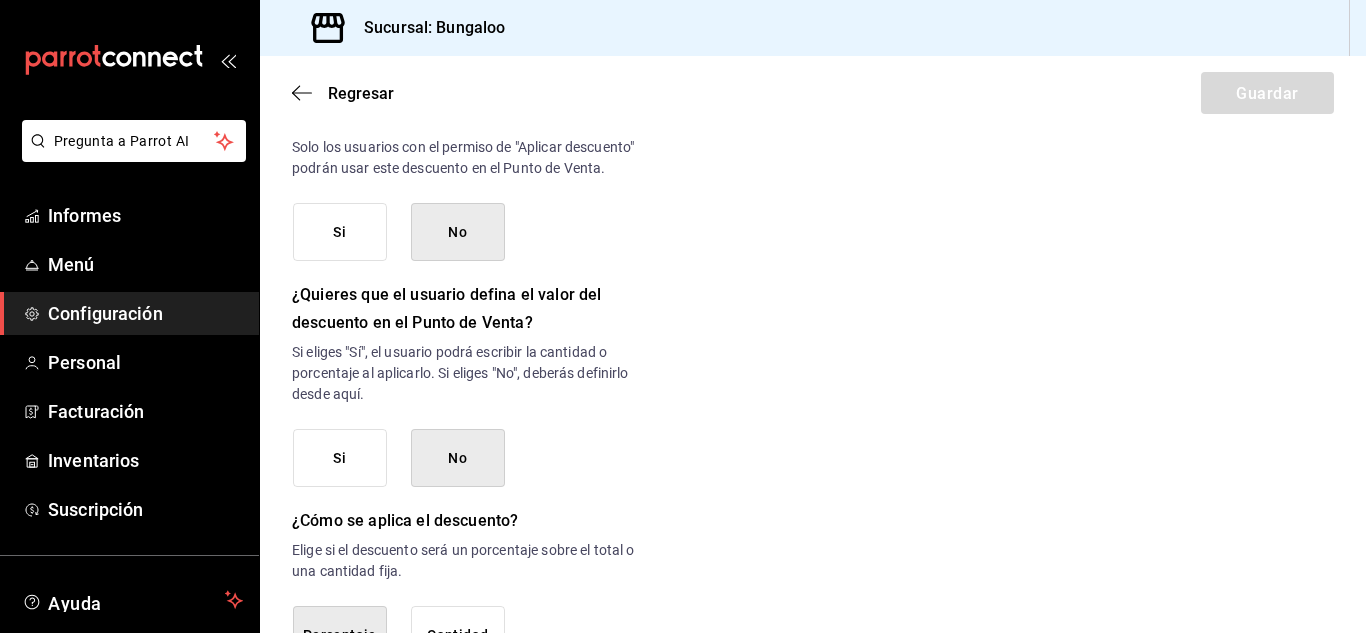 click on "Si" at bounding box center (339, 232) 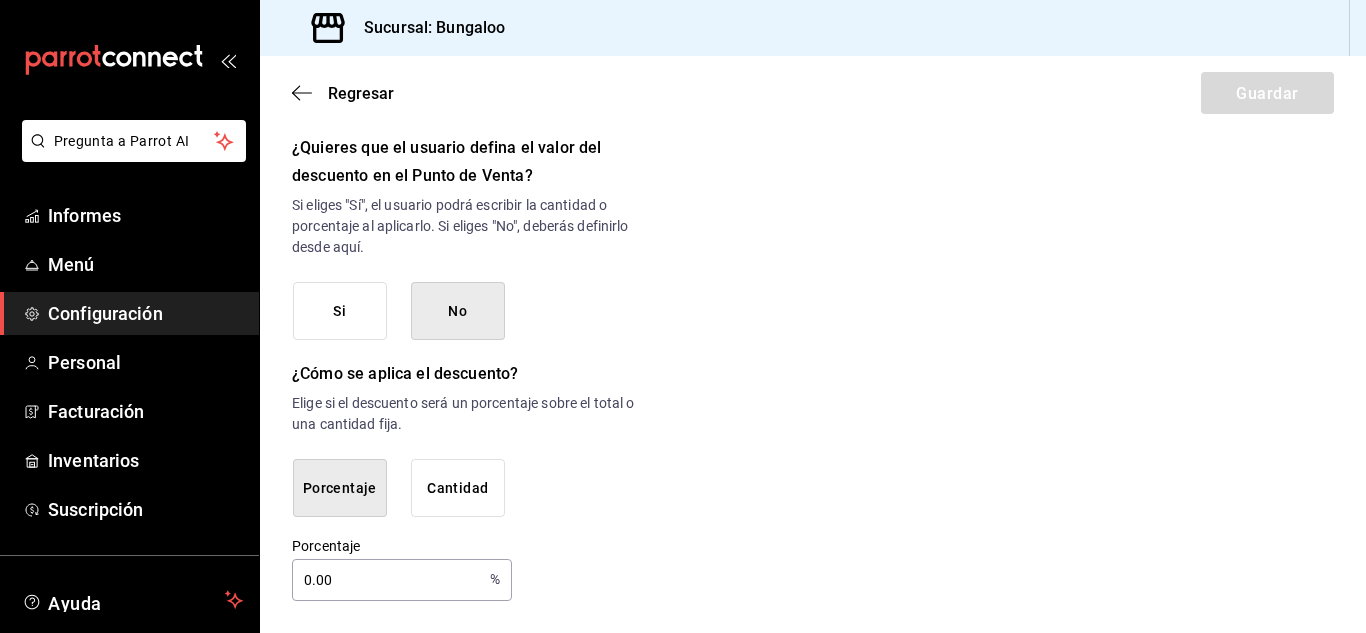 scroll, scrollTop: 1082, scrollLeft: 0, axis: vertical 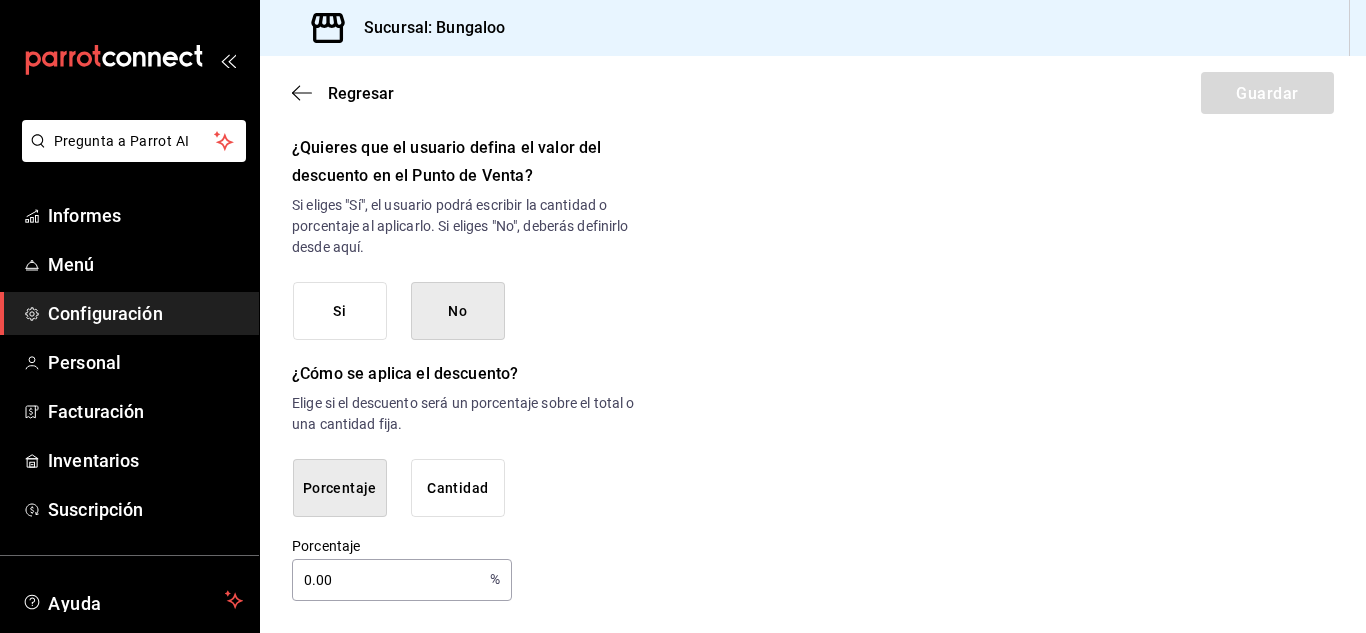 click on "Cantidad" at bounding box center (457, 488) 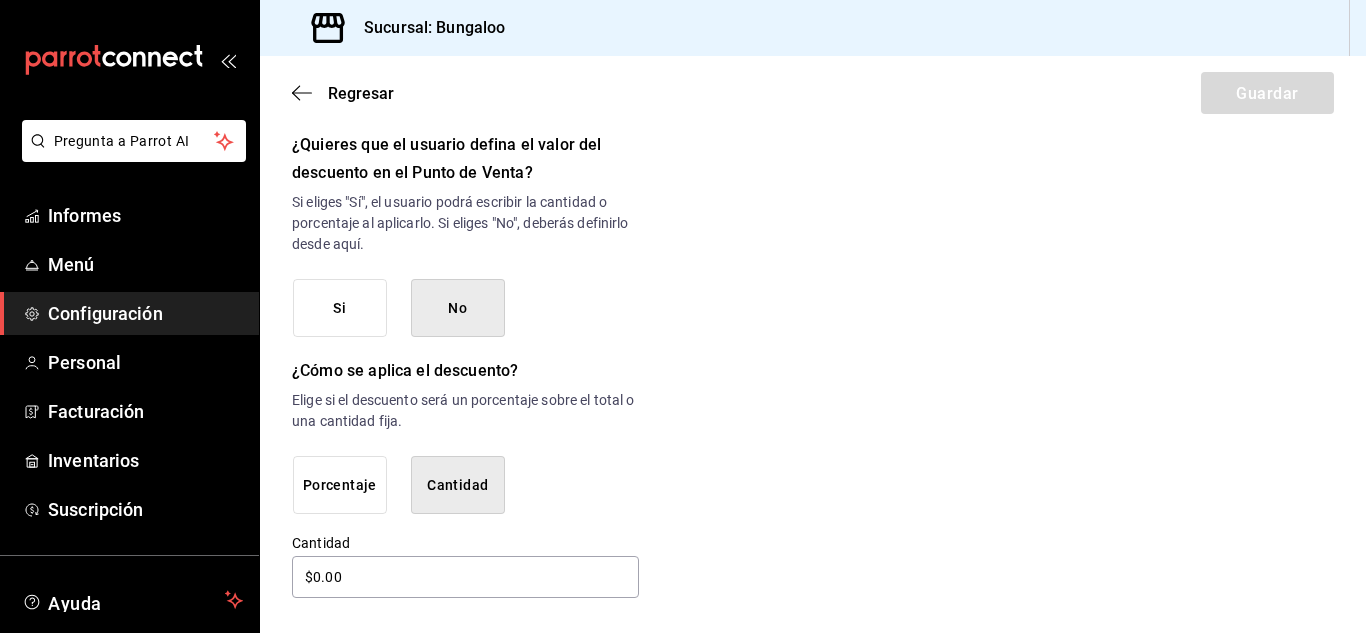 click on "Porcentaje" at bounding box center [340, 485] 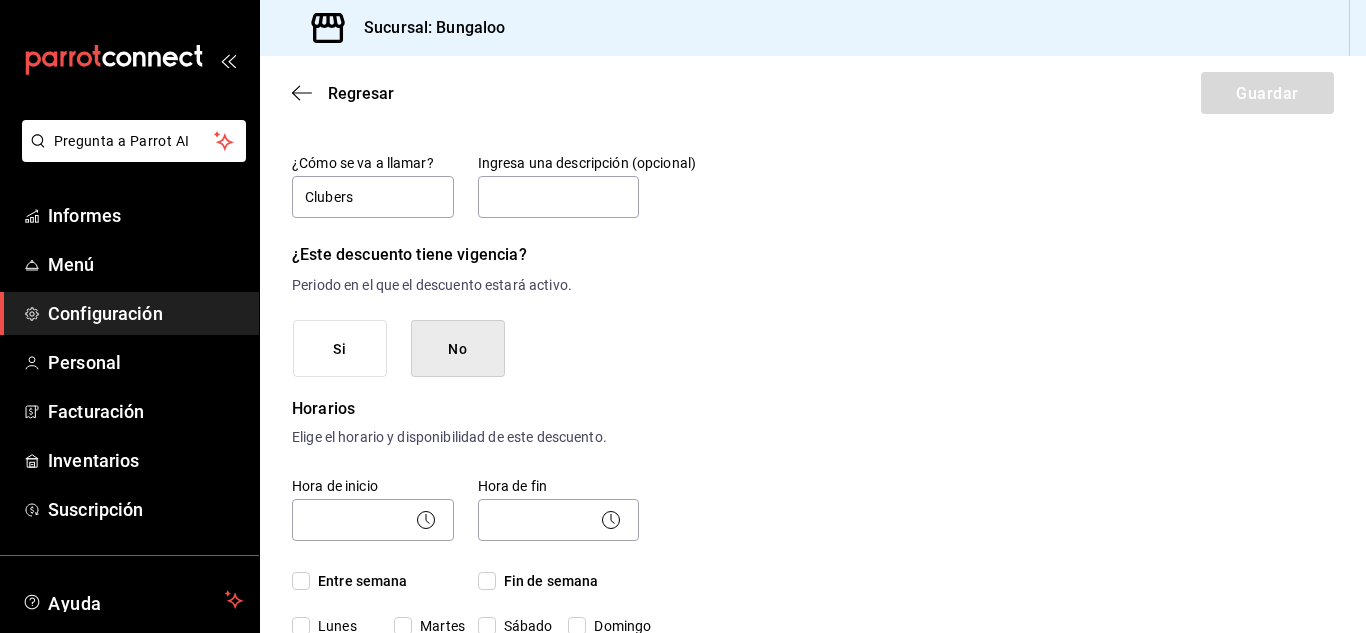 scroll, scrollTop: 0, scrollLeft: 0, axis: both 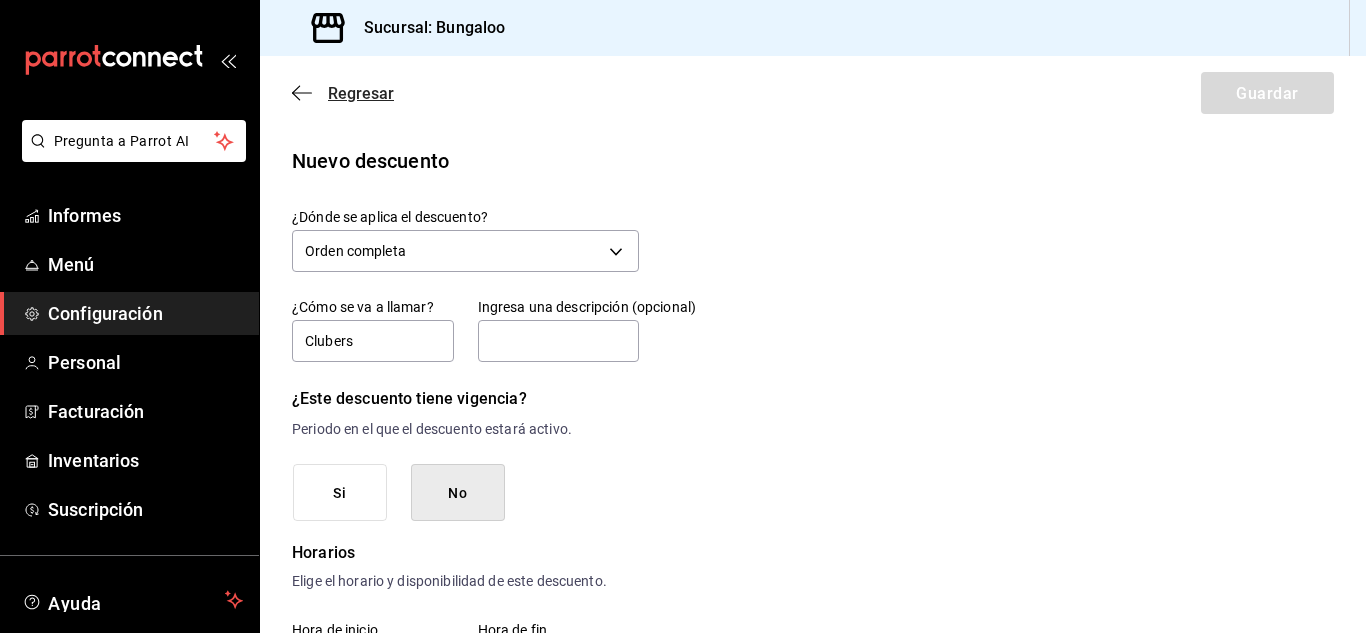 click on "Regresar" at bounding box center [361, 93] 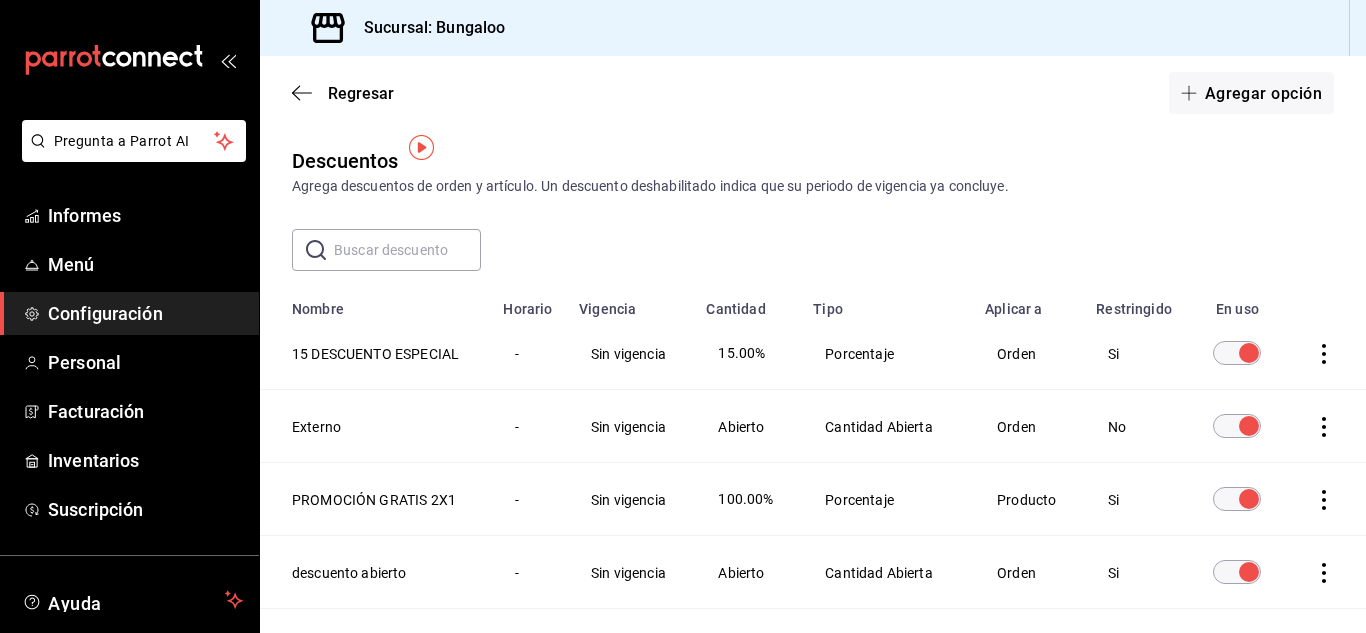 scroll, scrollTop: 100, scrollLeft: 0, axis: vertical 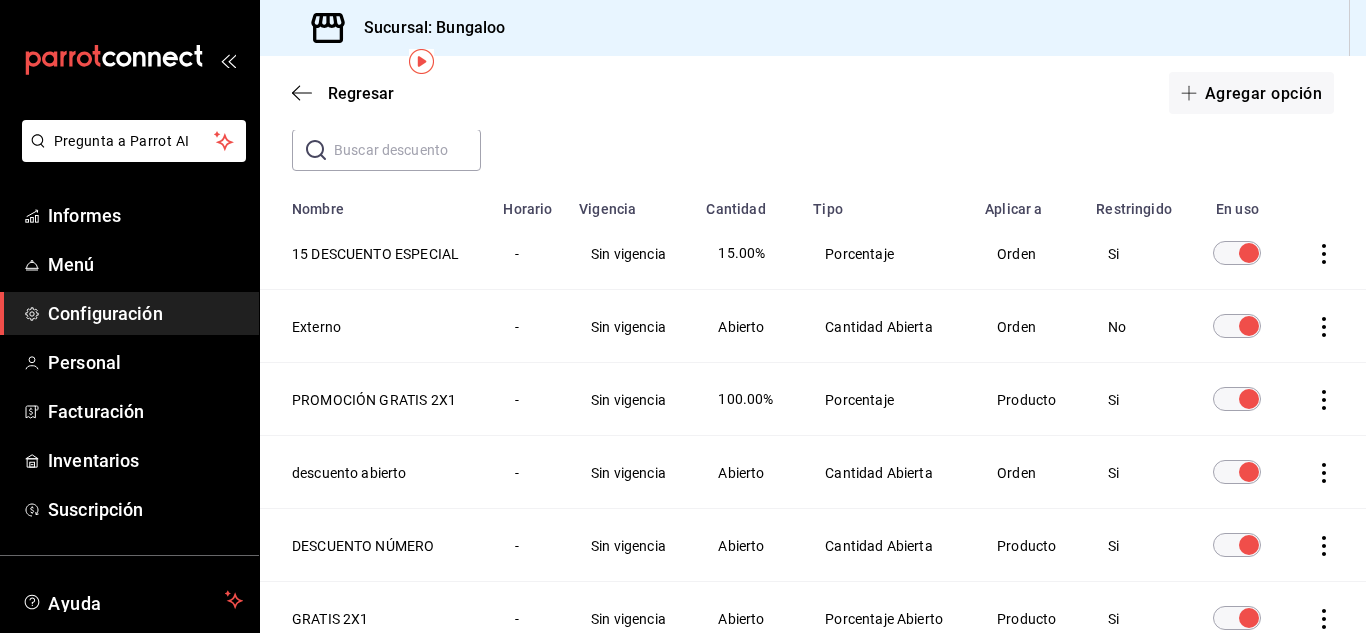 click on "15 DESCUENTO ESPECIAL" at bounding box center (375, 254) 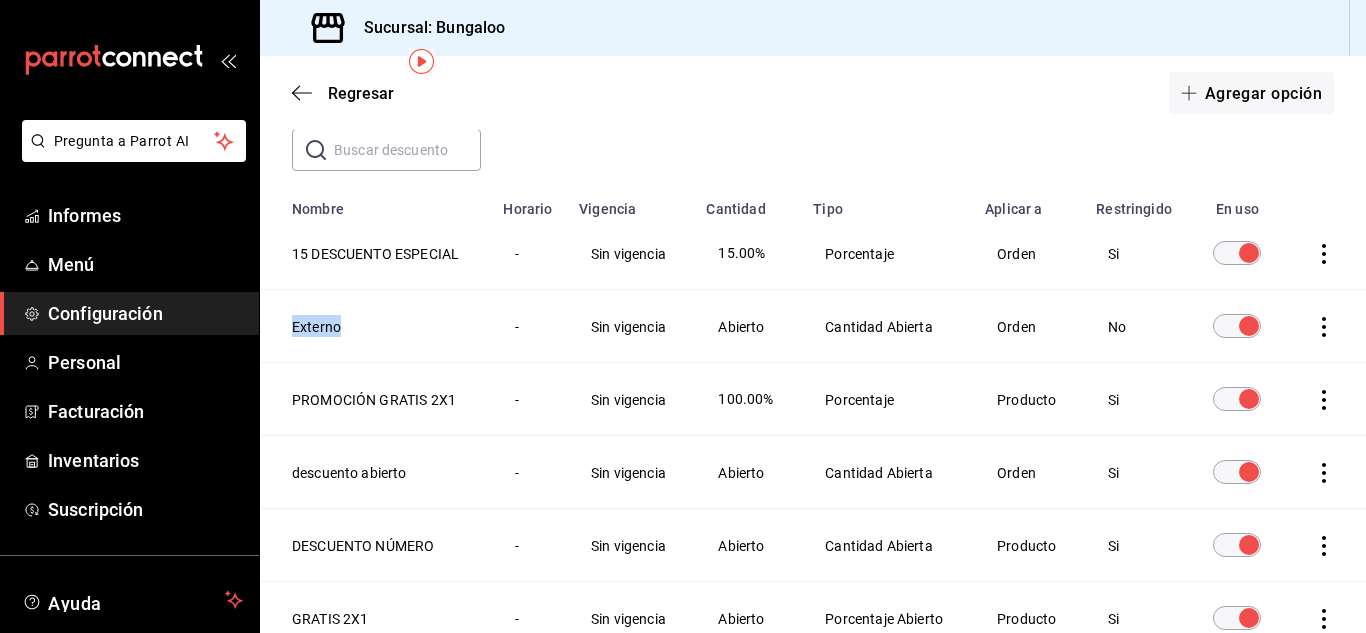 click on "Externo" at bounding box center (316, 327) 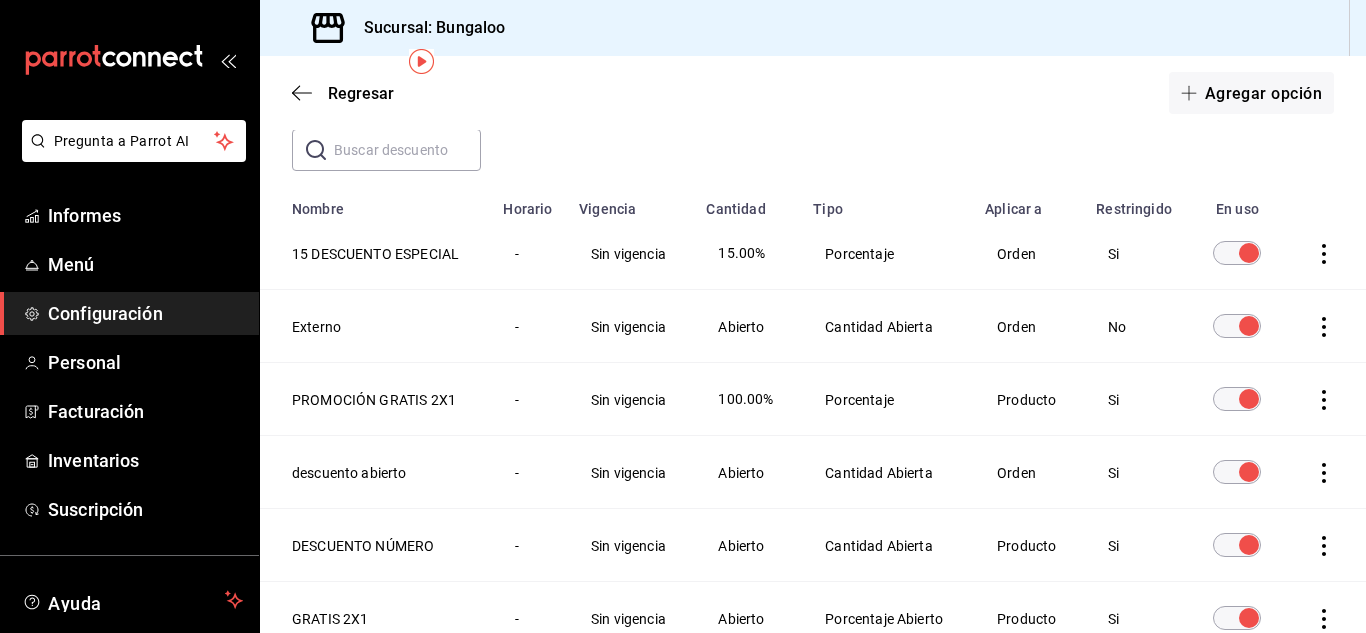 click on "Regresar Agregar opción" at bounding box center (813, 93) 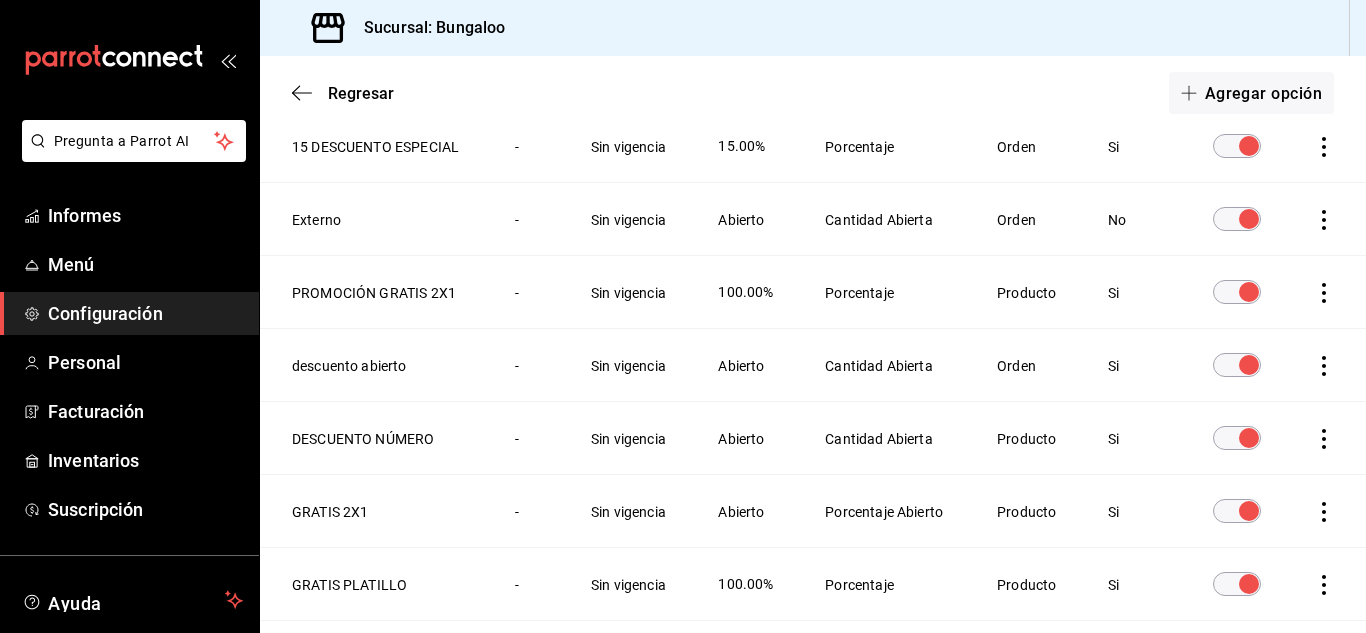 scroll, scrollTop: 444, scrollLeft: 0, axis: vertical 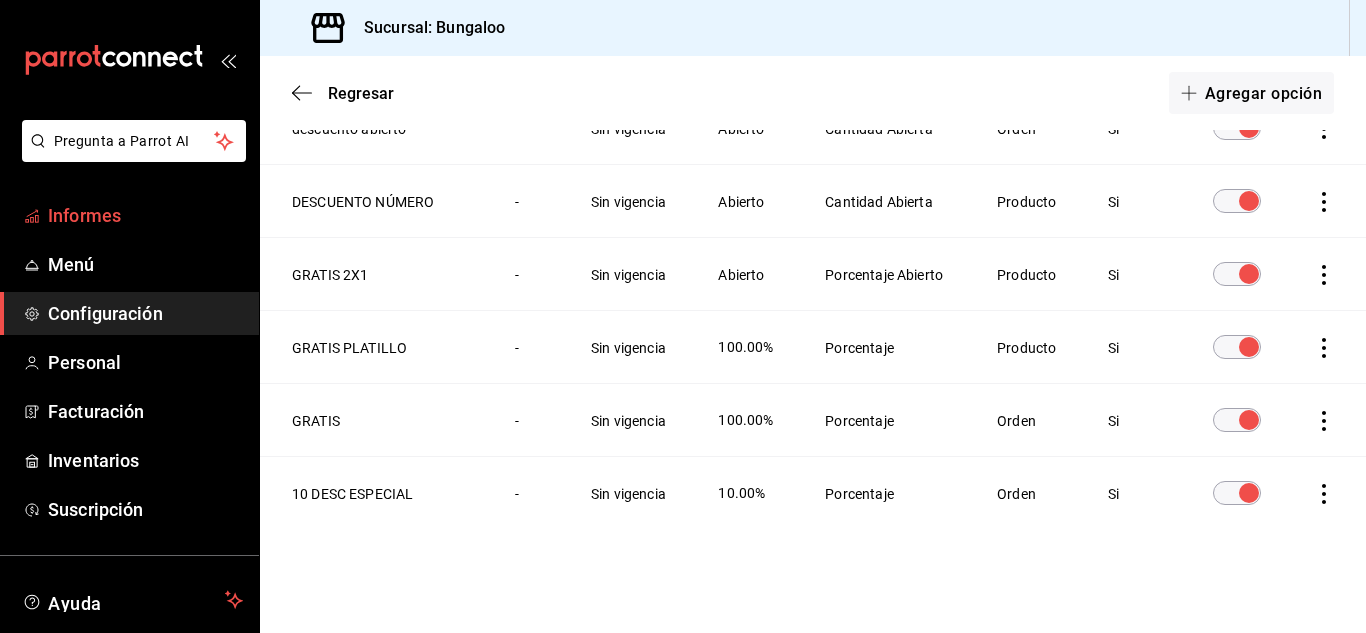 click on "Informes" at bounding box center [84, 215] 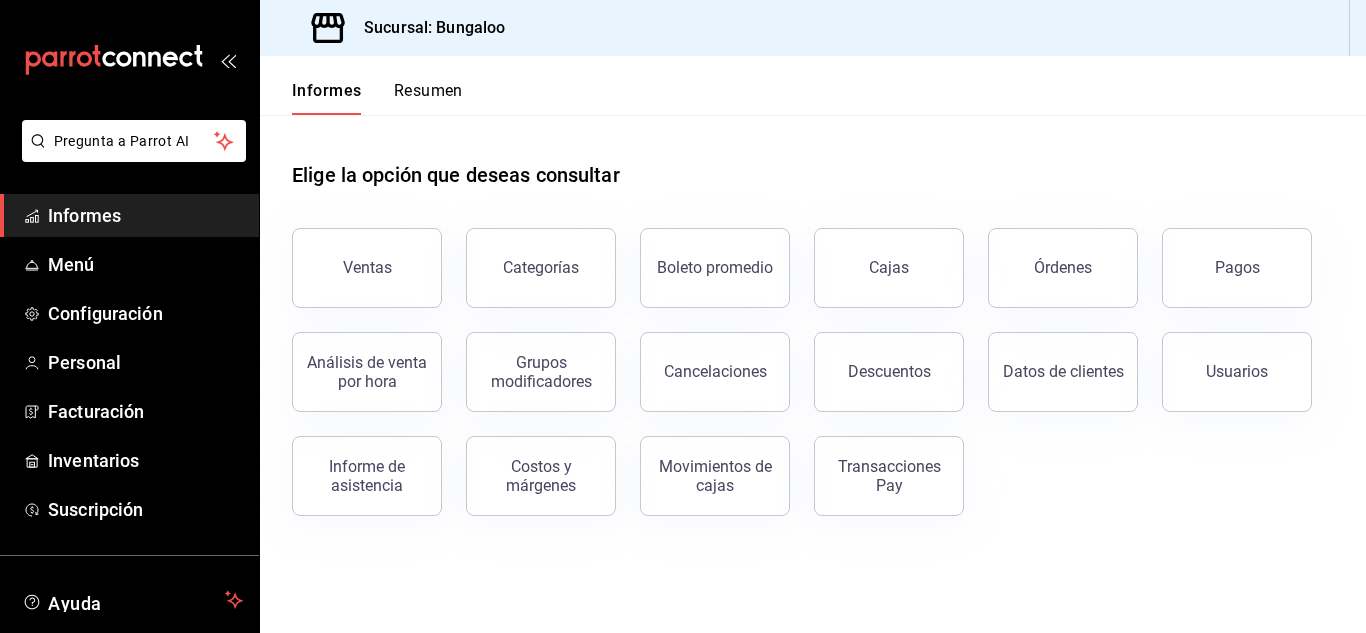 click on "Descuentos" at bounding box center [889, 371] 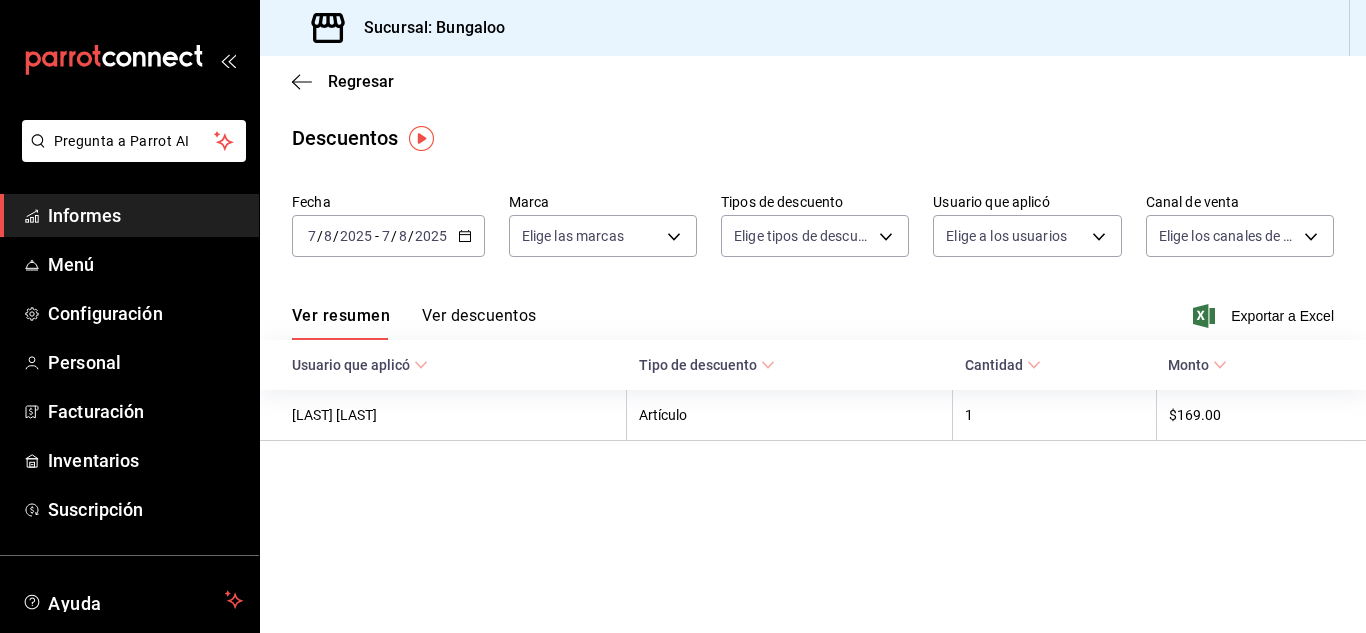 click on "Ver descuentos" at bounding box center [479, 315] 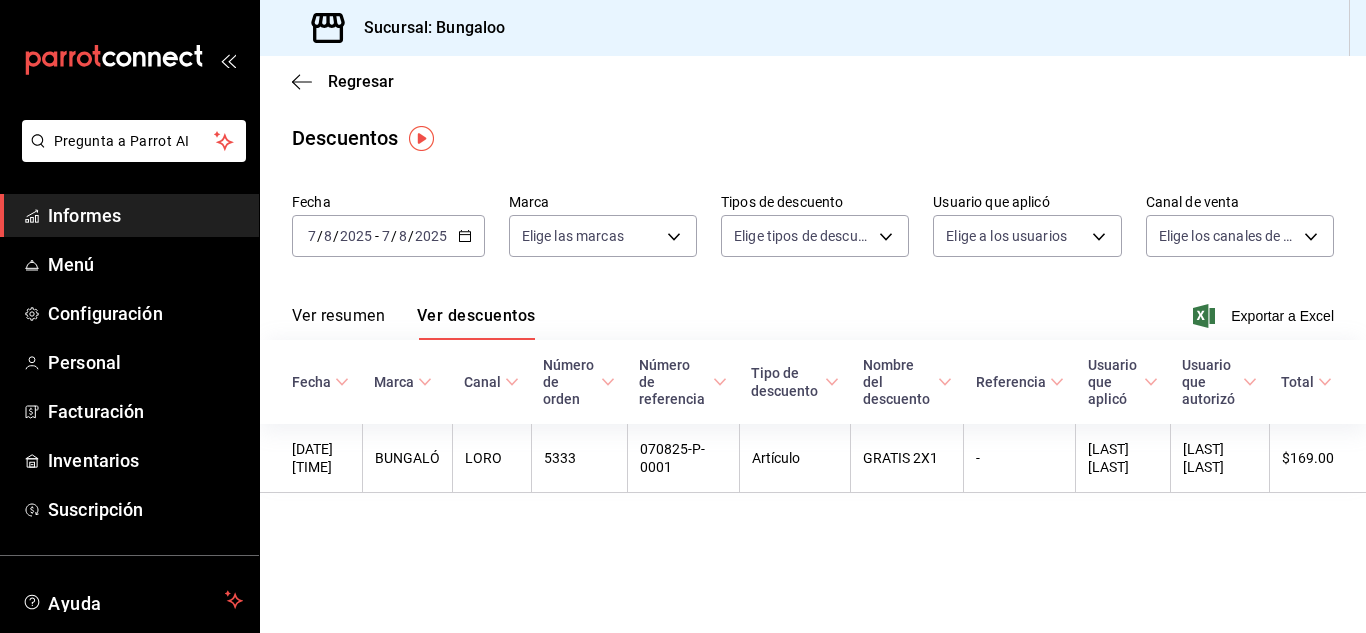 click 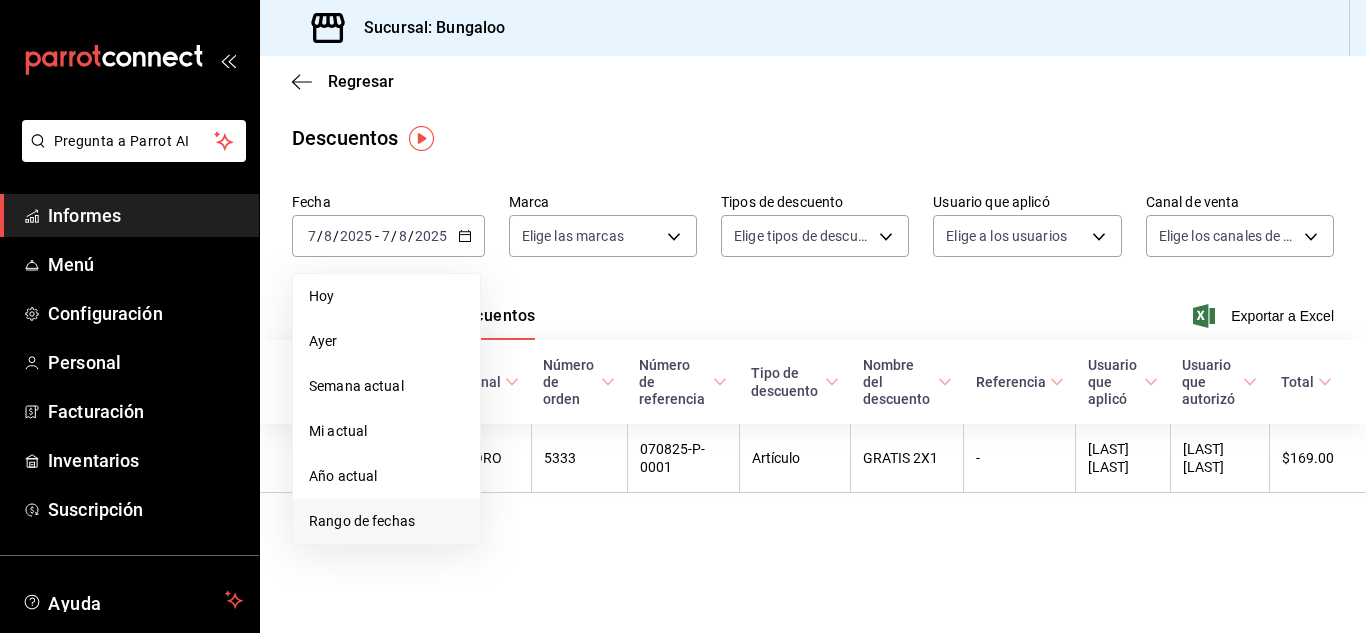 click on "Rango de fechas" at bounding box center (362, 521) 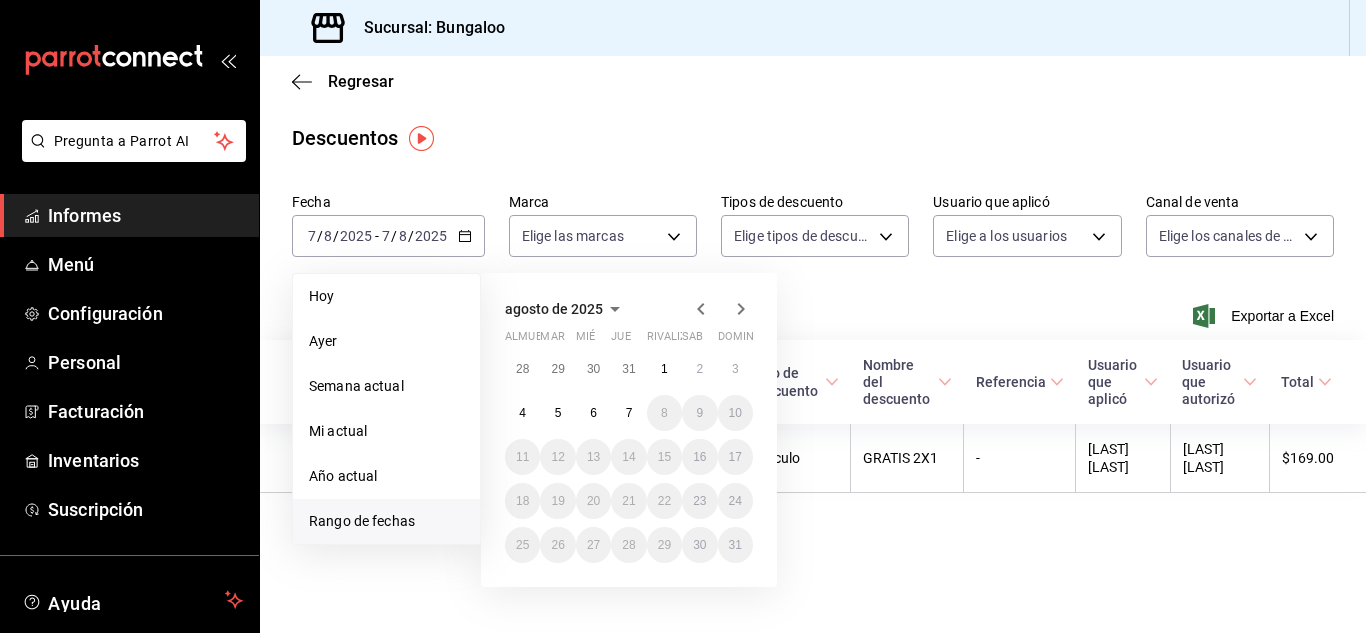 click 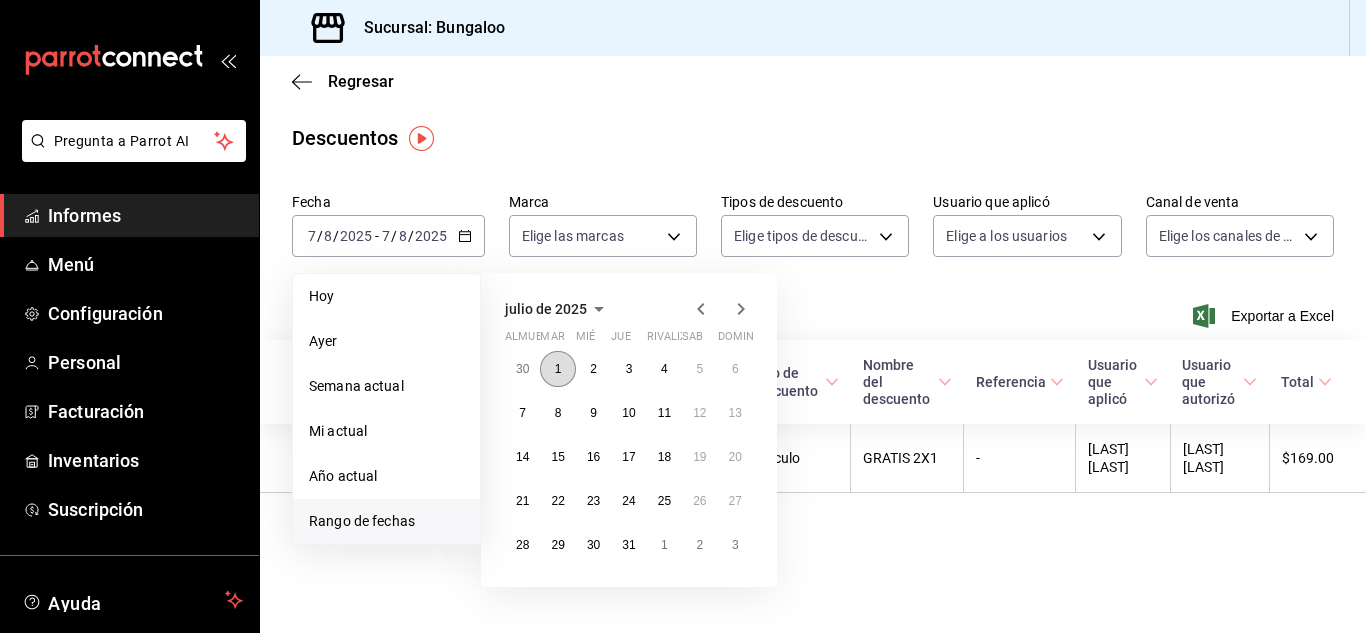 click on "1" at bounding box center (557, 369) 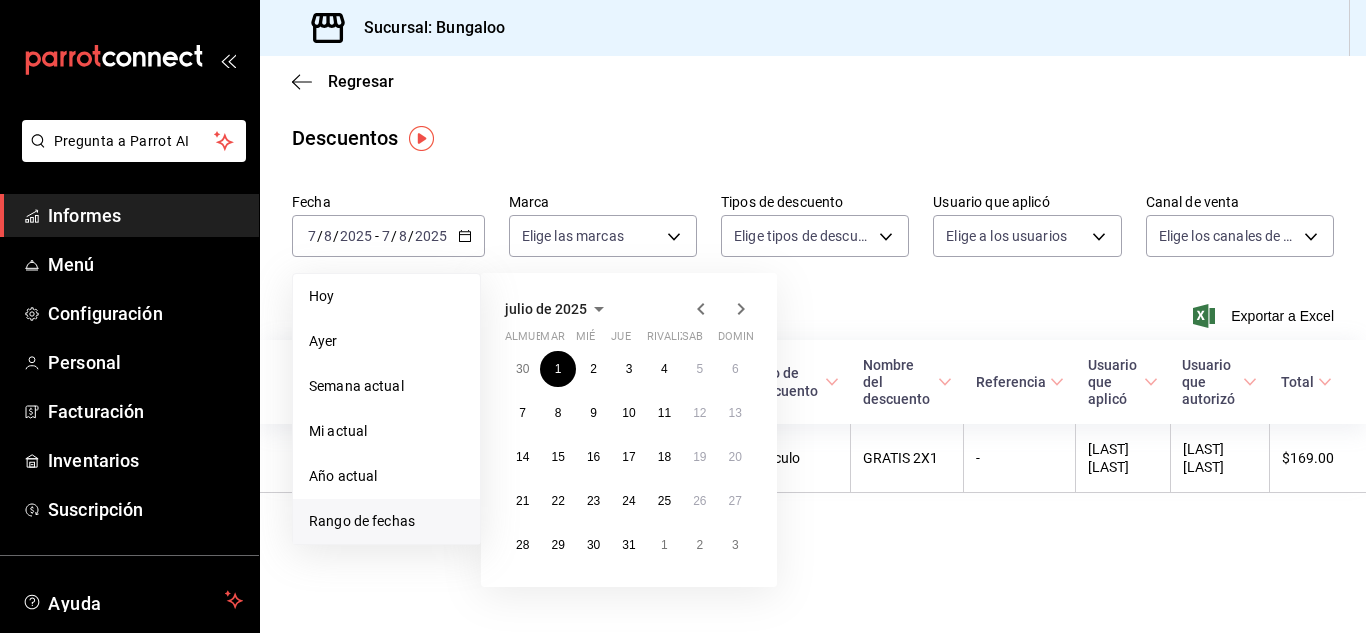 click 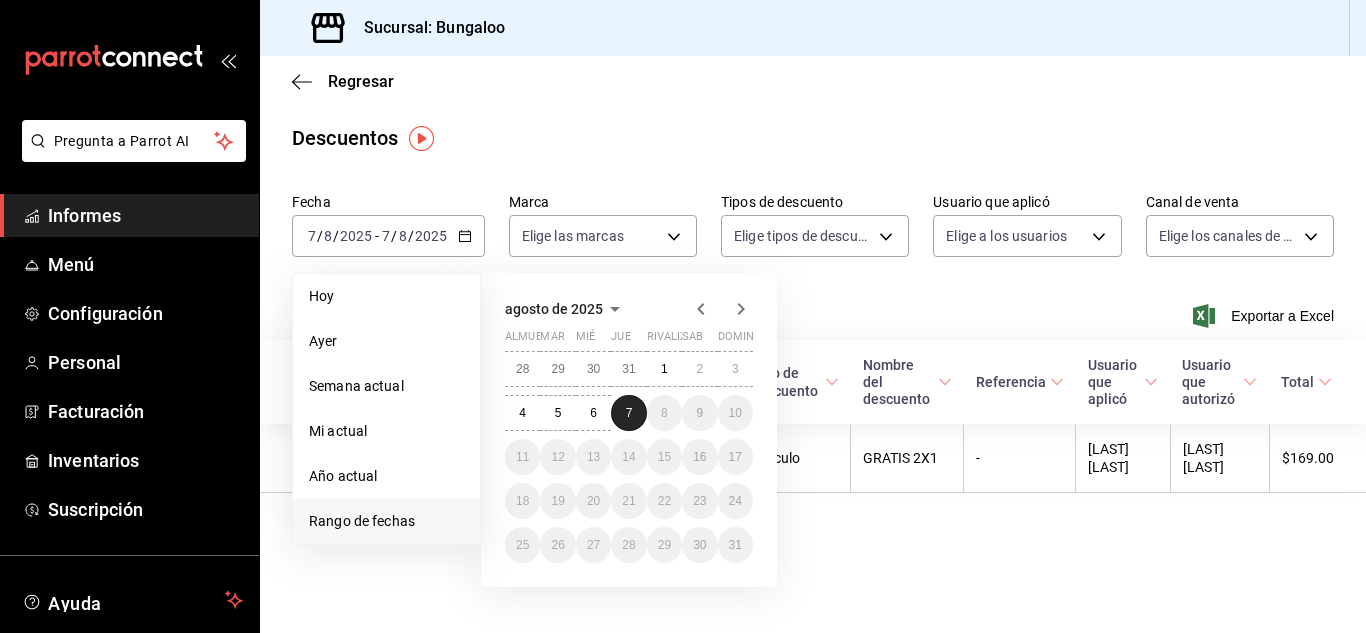 click on "7" at bounding box center (629, 413) 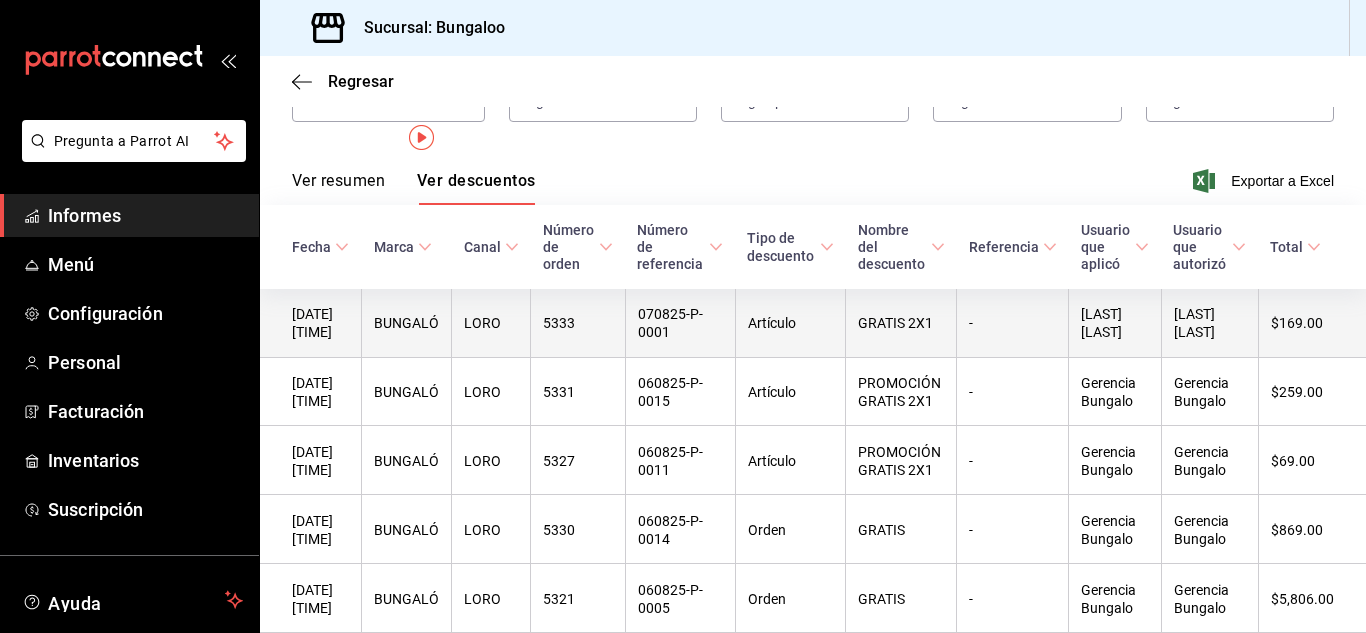 scroll, scrollTop: 0, scrollLeft: 0, axis: both 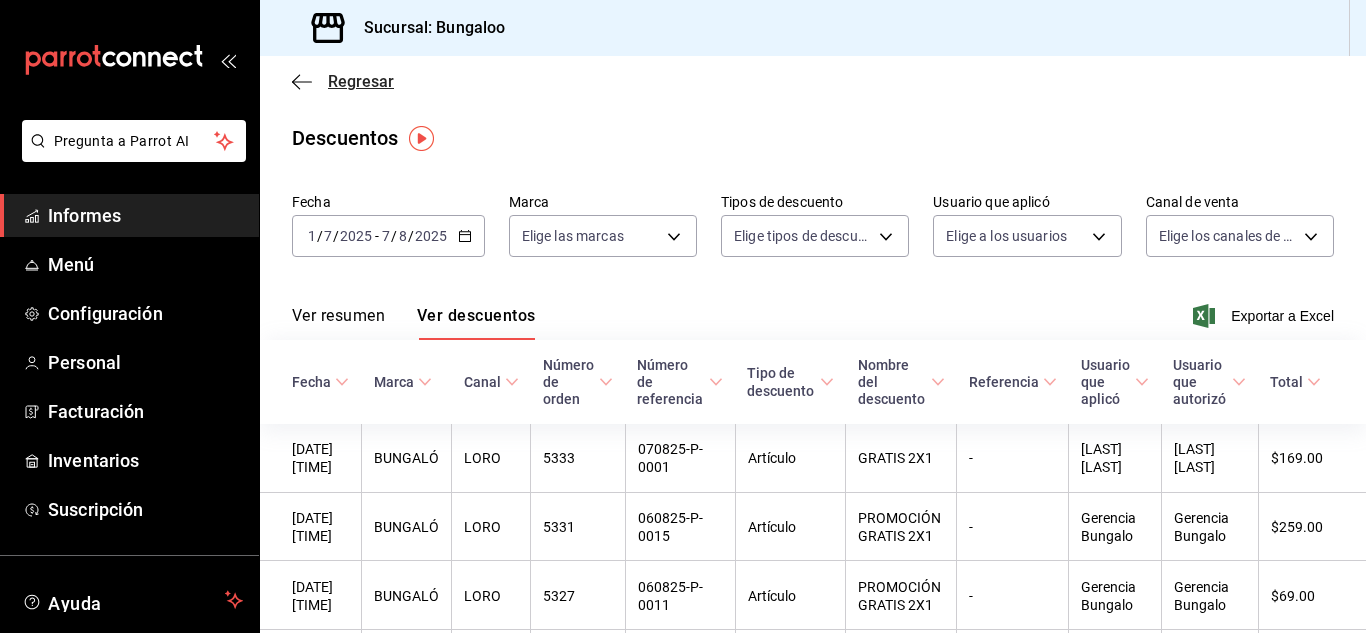 click on "Regresar" at bounding box center (361, 81) 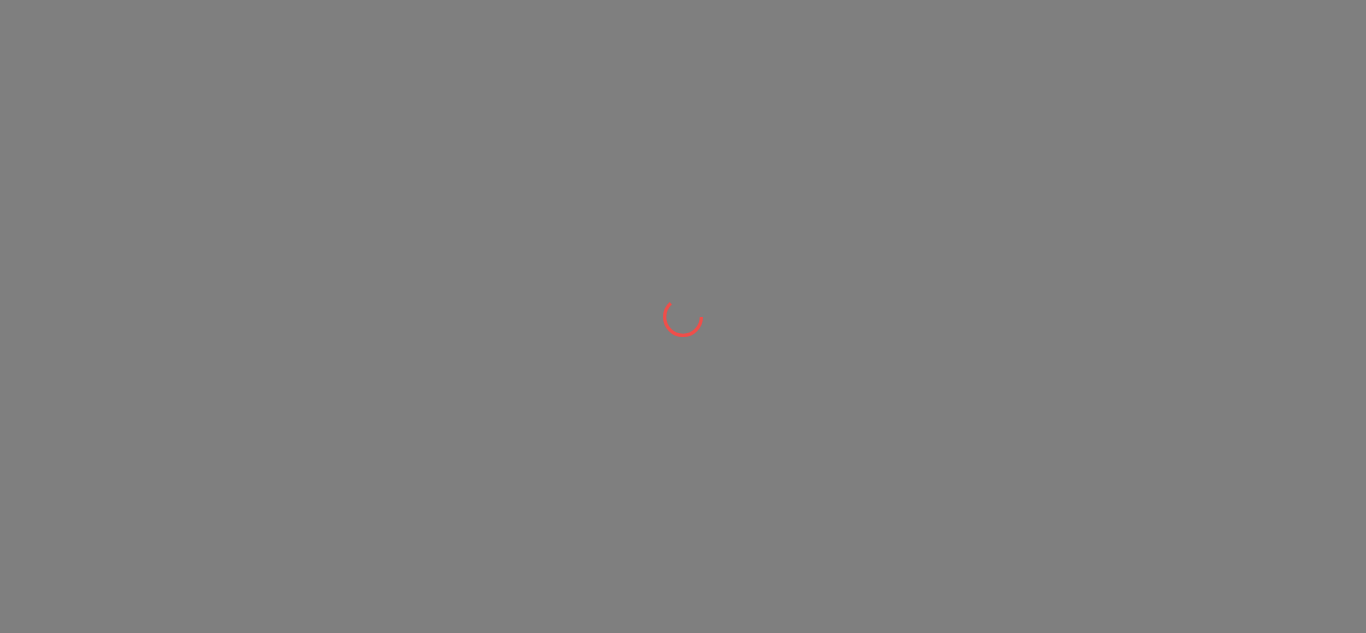 scroll, scrollTop: 0, scrollLeft: 0, axis: both 